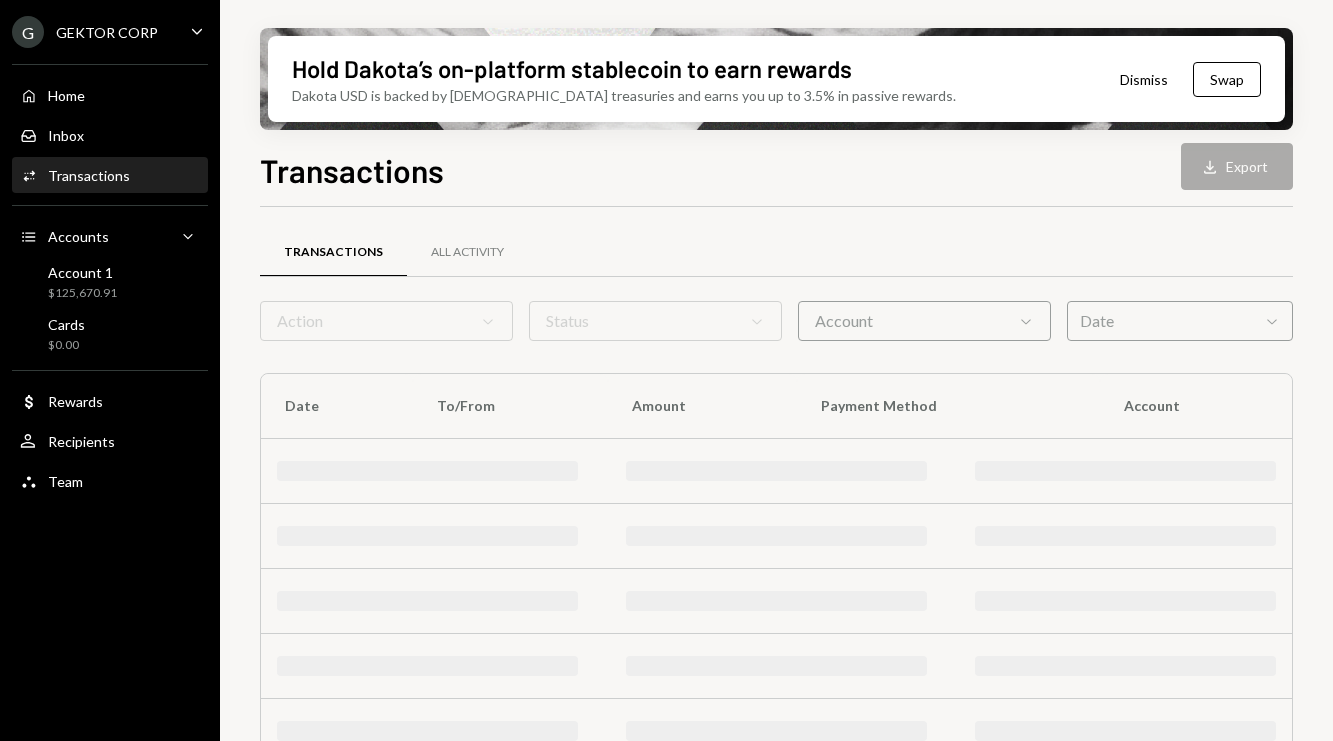scroll, scrollTop: 0, scrollLeft: 0, axis: both 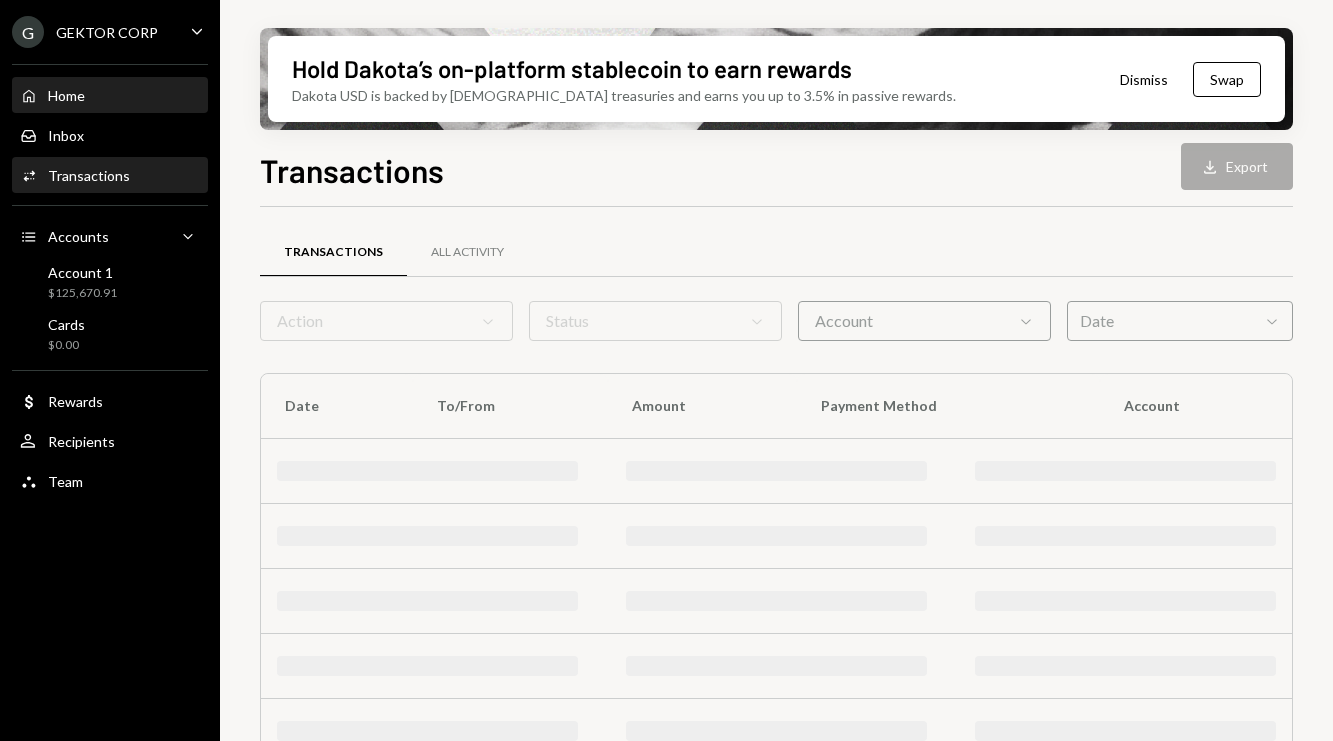 click on "Home Home" at bounding box center (110, 96) 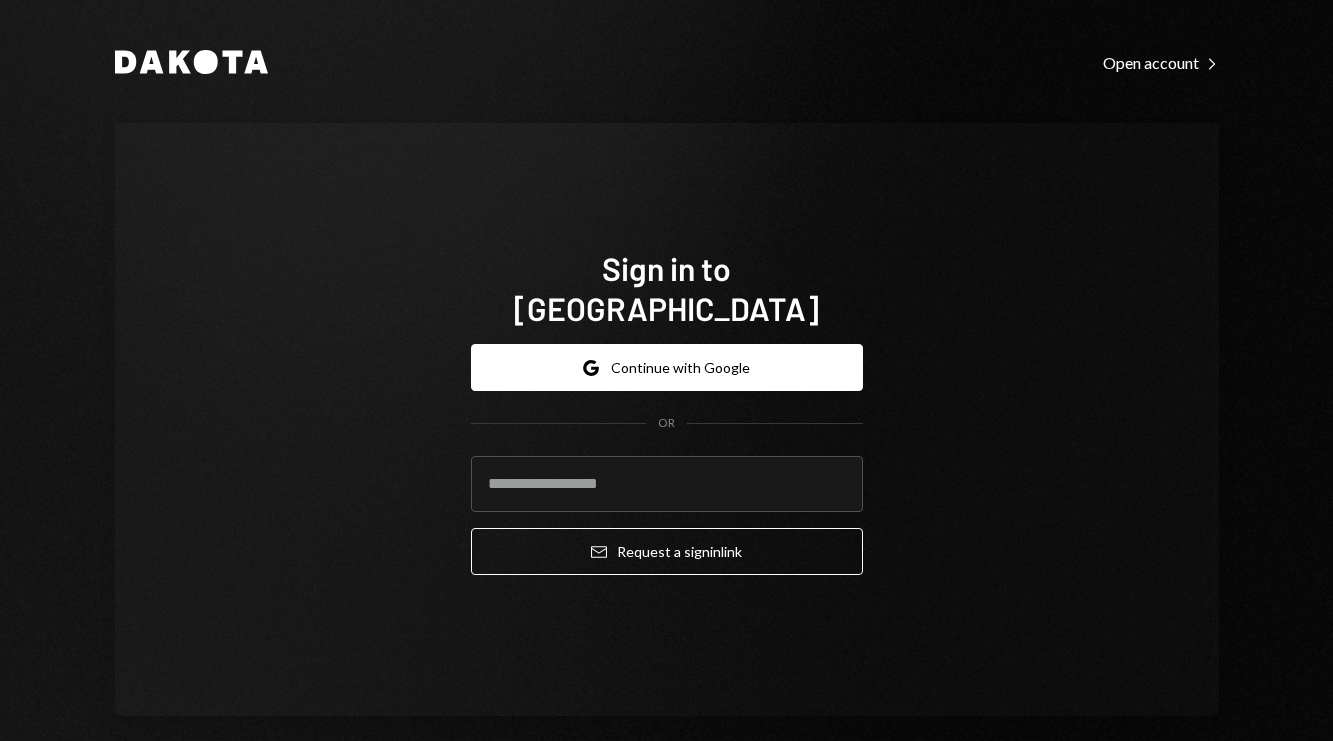 scroll, scrollTop: 0, scrollLeft: 0, axis: both 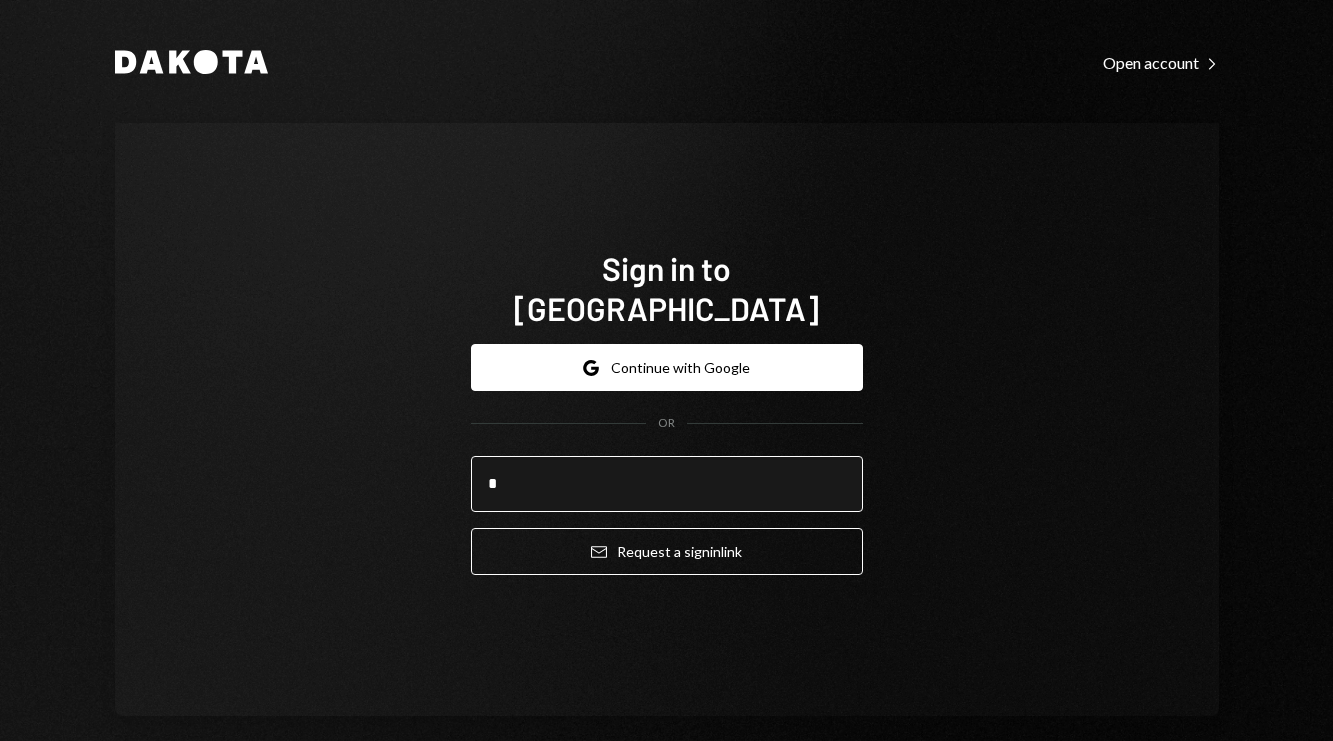 type on "**********" 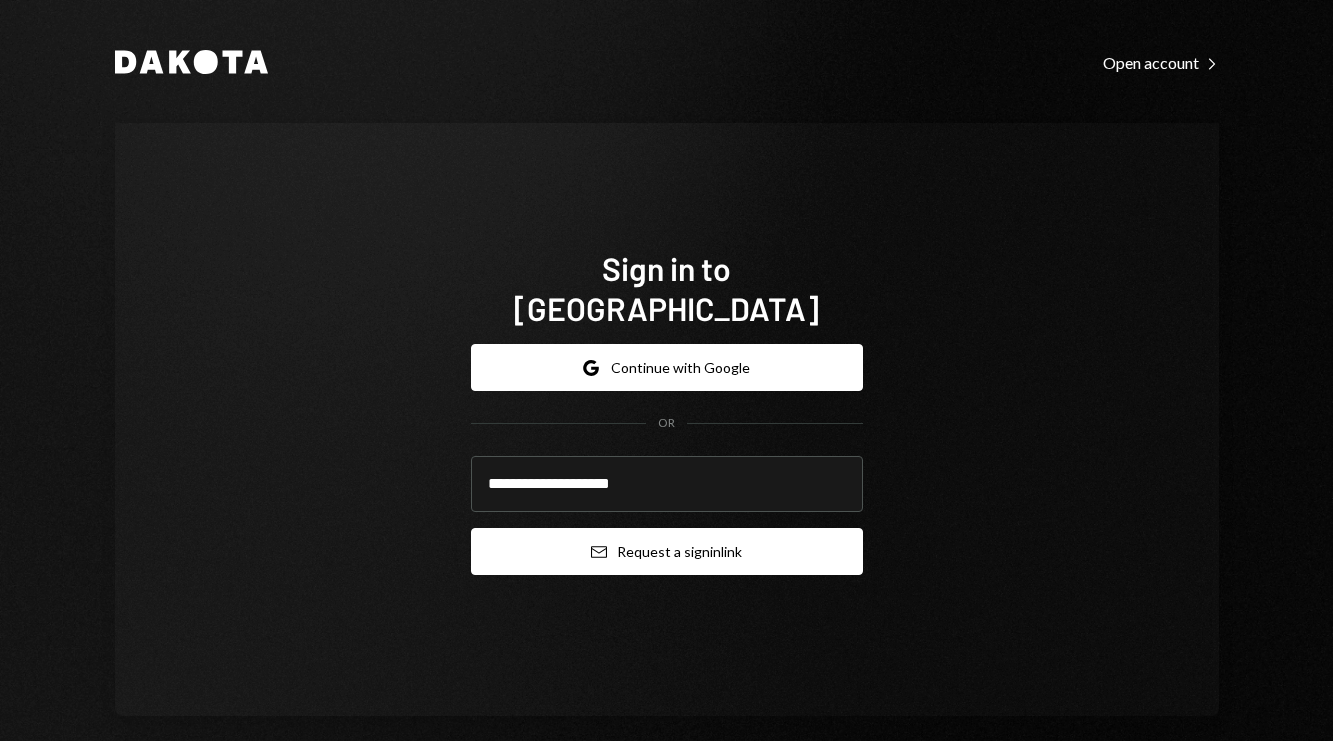 click on "Email" 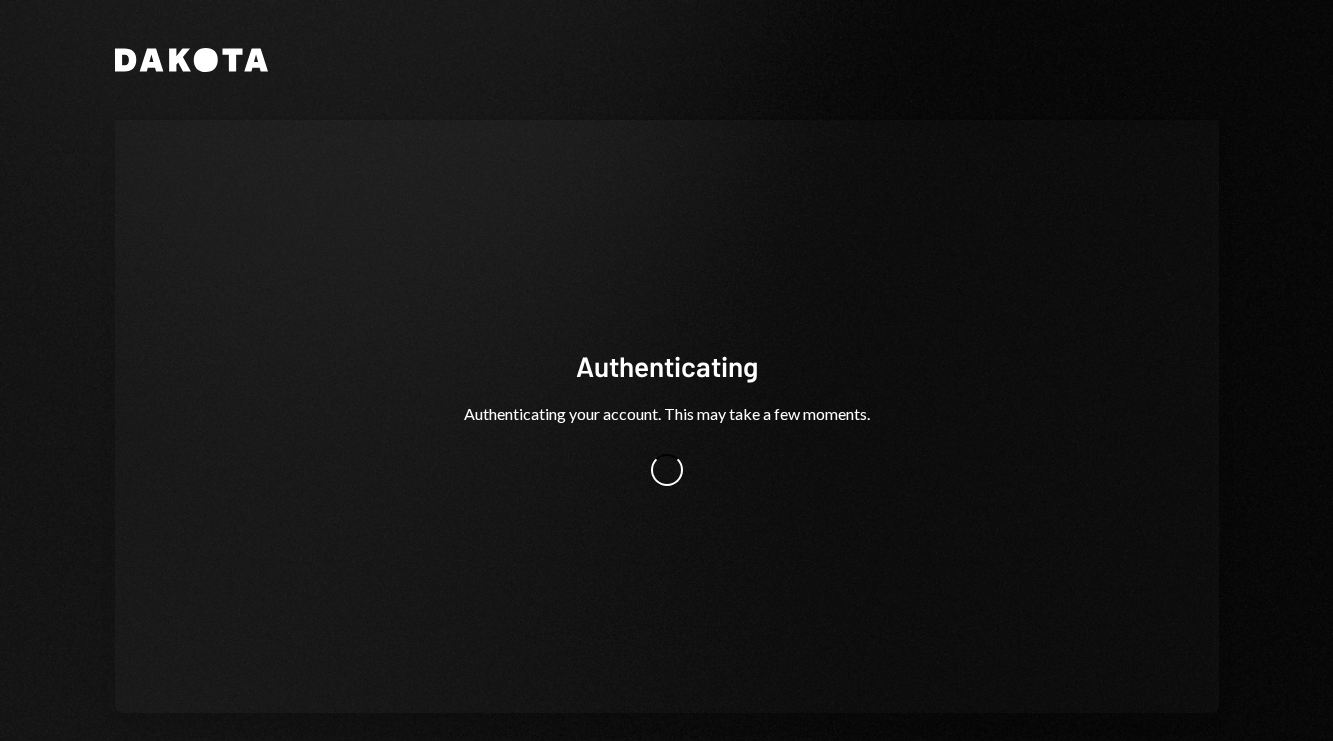 scroll, scrollTop: 0, scrollLeft: 0, axis: both 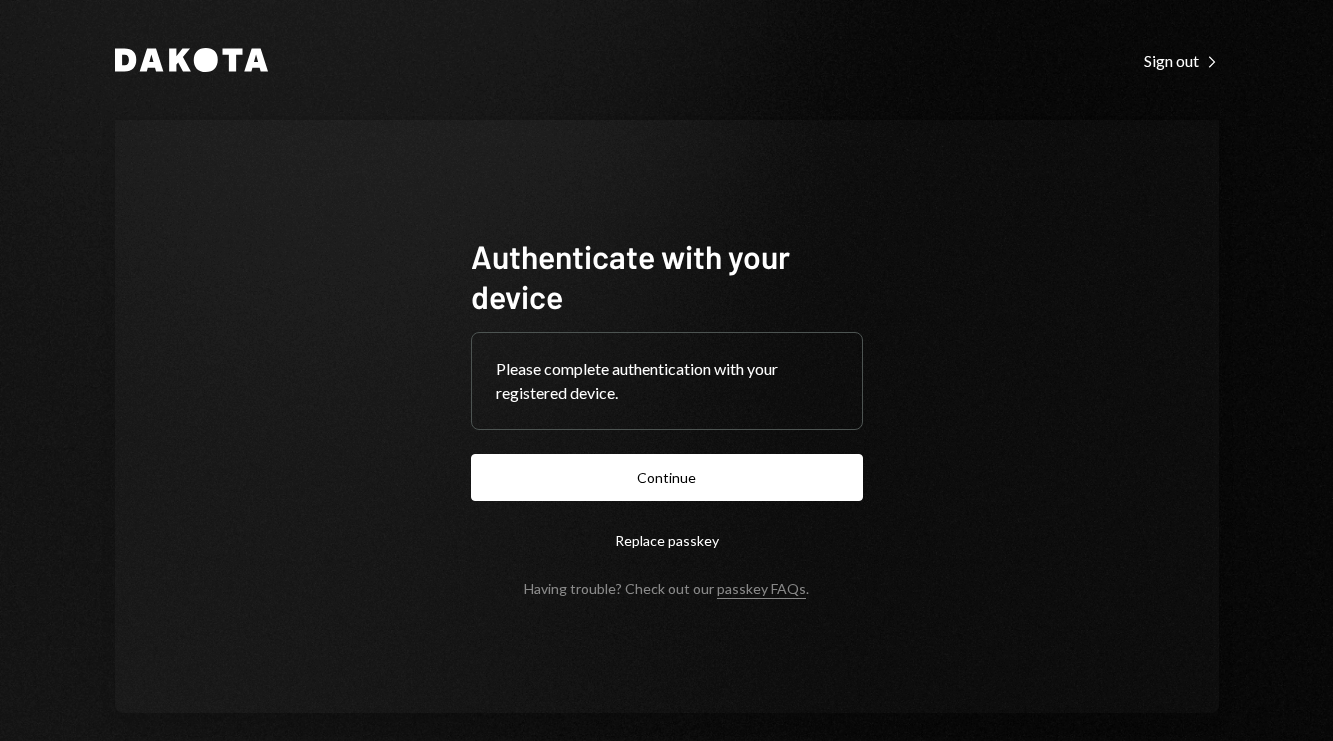 click on "Authenticate with your device Please complete authentication with your registered device. Continue Replace passkey Having trouble? Check out our   passkey FAQs ." at bounding box center [667, 416] 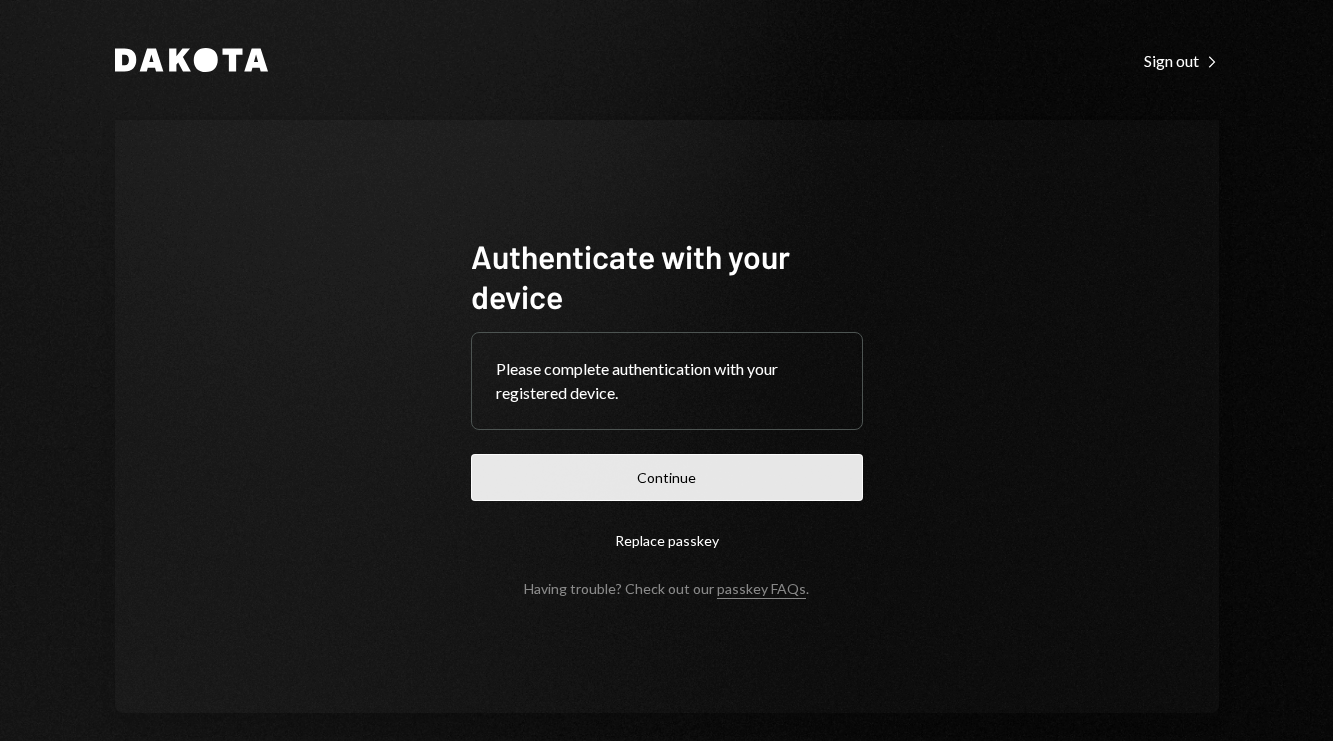 click on "Continue" at bounding box center (667, 477) 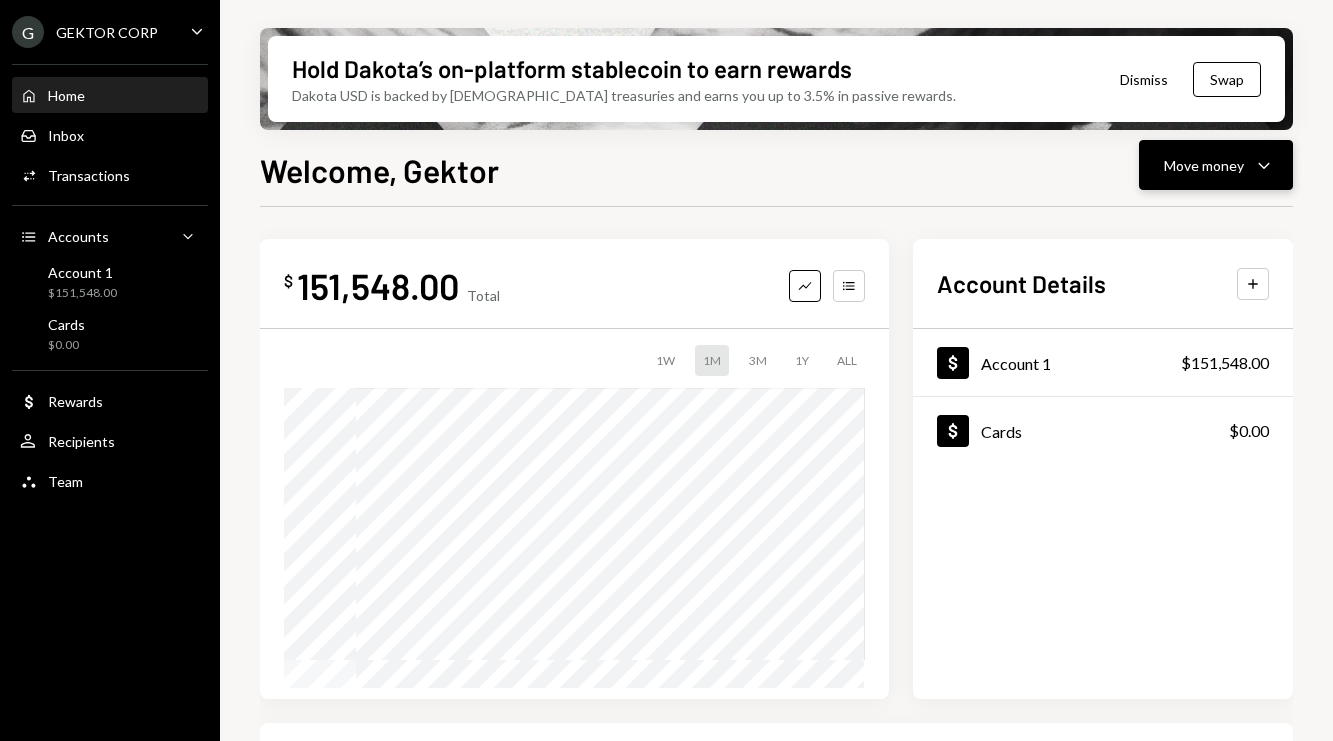 click on "Caret Down" 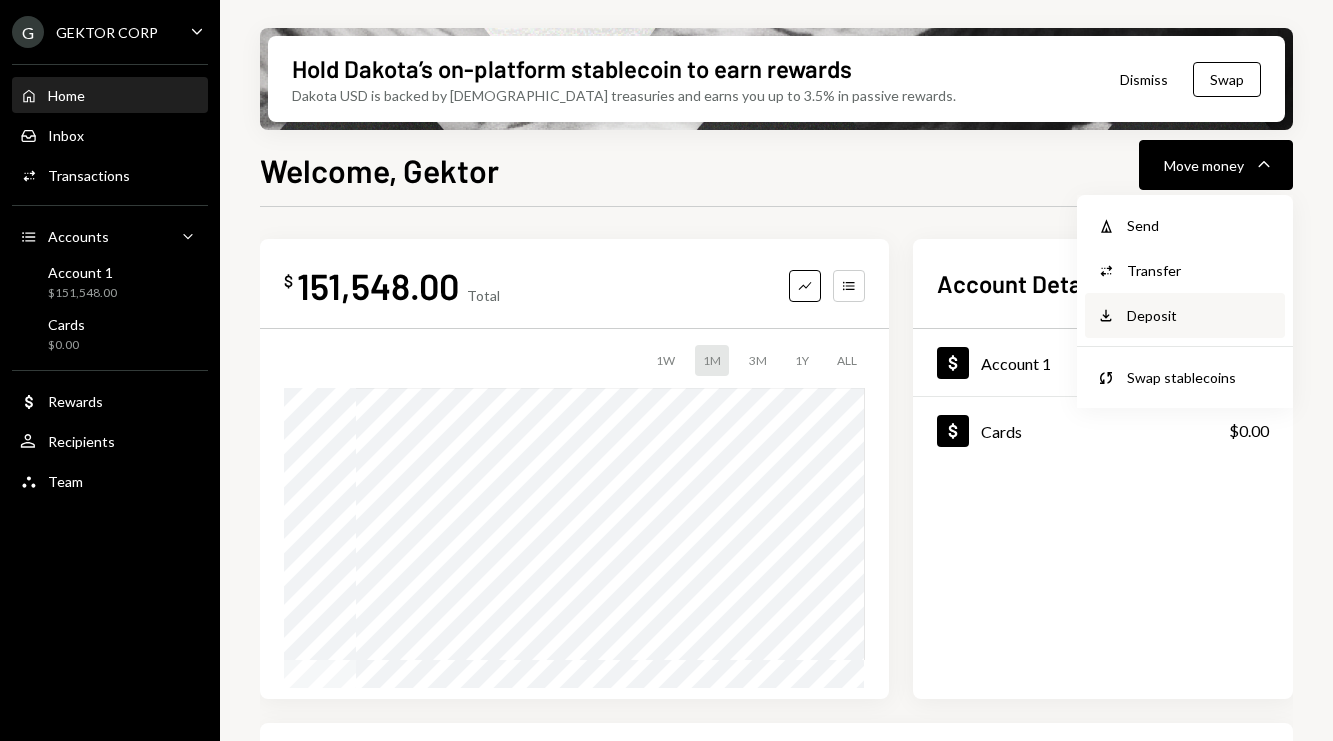 click on "Deposit Deposit" at bounding box center [1185, 315] 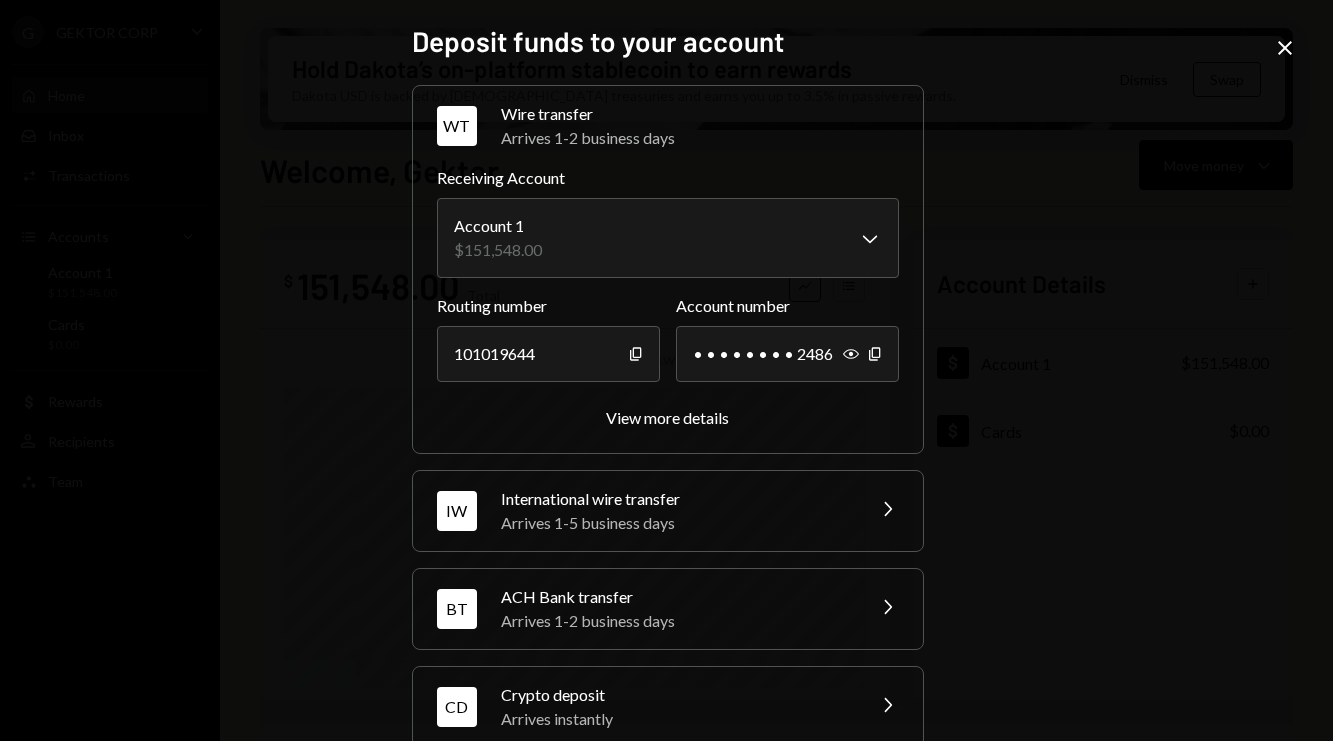 scroll, scrollTop: 39, scrollLeft: 0, axis: vertical 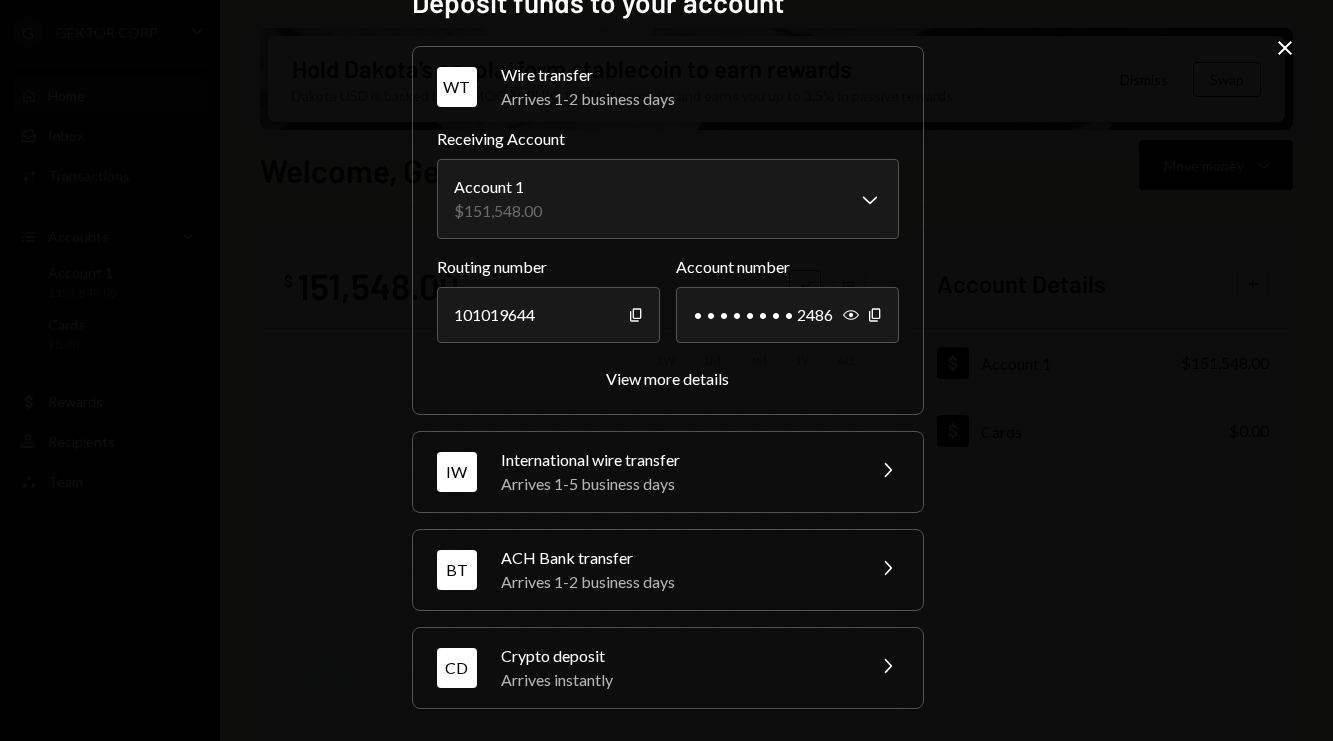 click on "Arrives instantly" at bounding box center (676, 680) 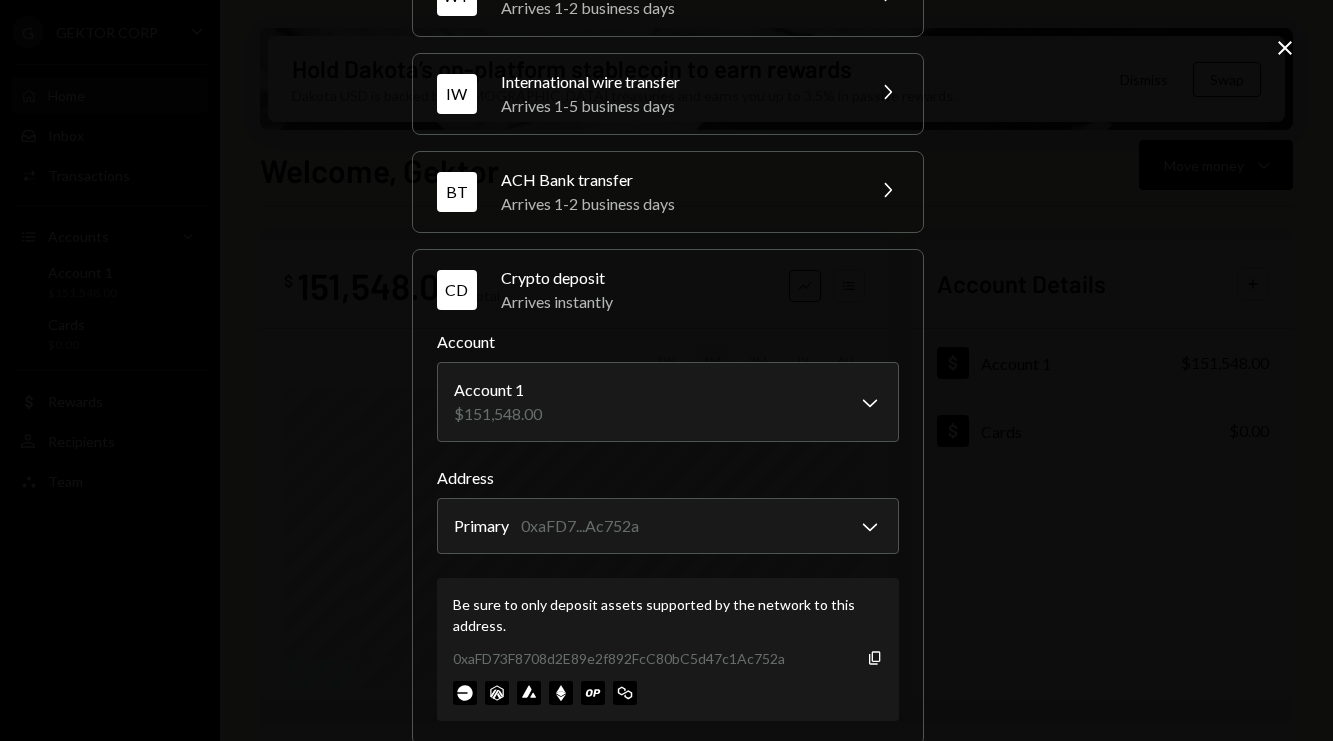 scroll, scrollTop: 157, scrollLeft: 0, axis: vertical 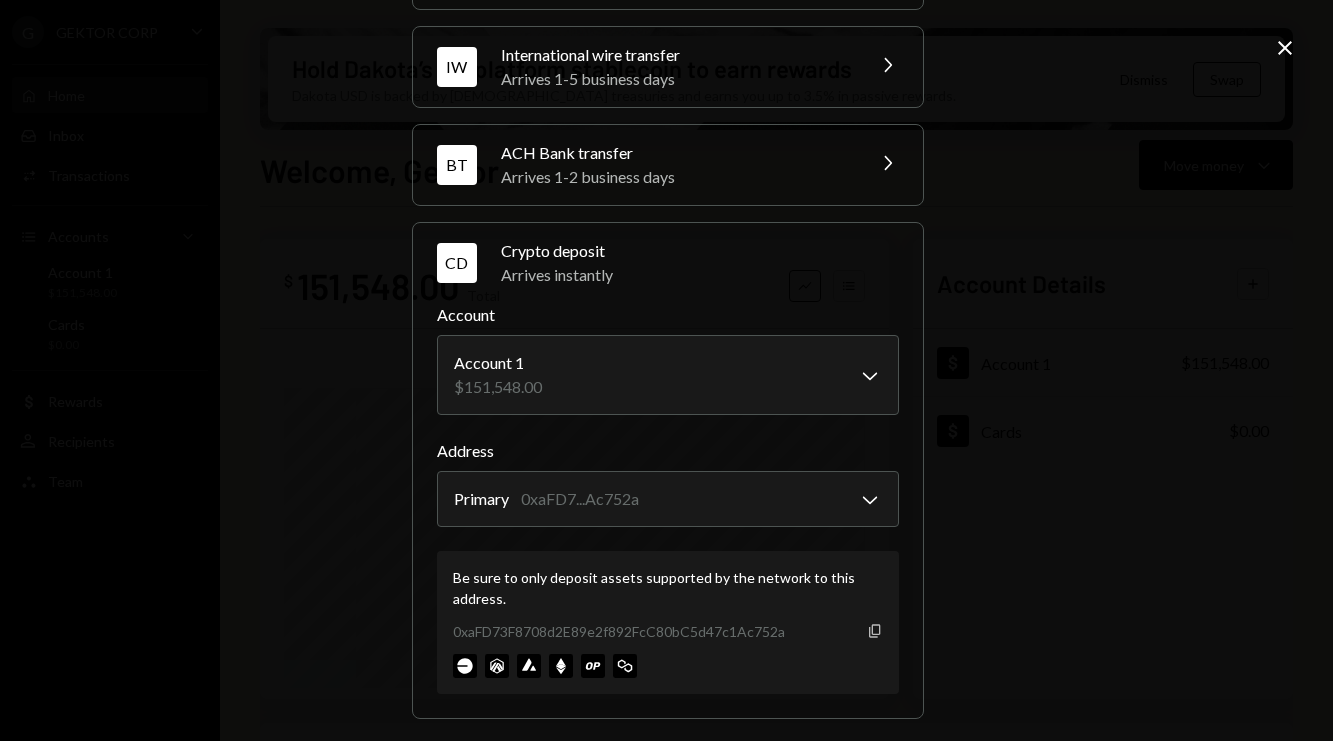 click on "Copy" 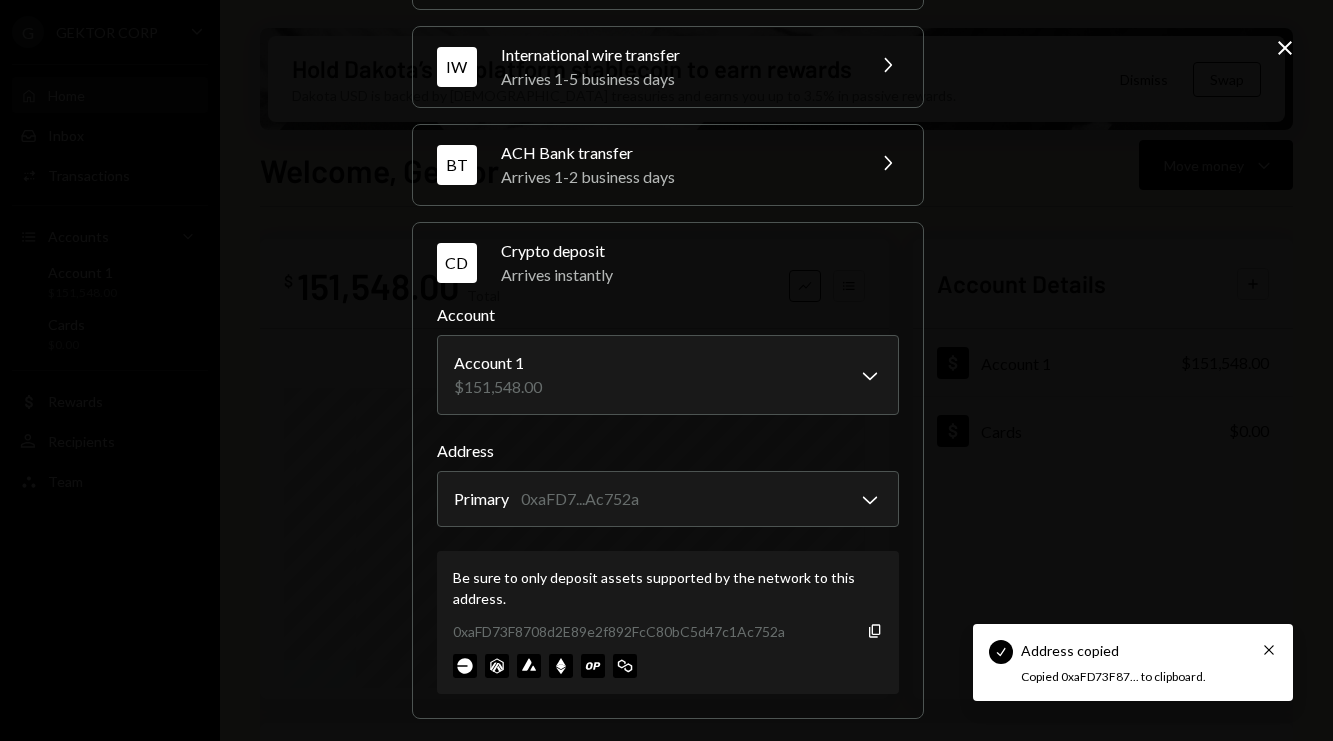 type 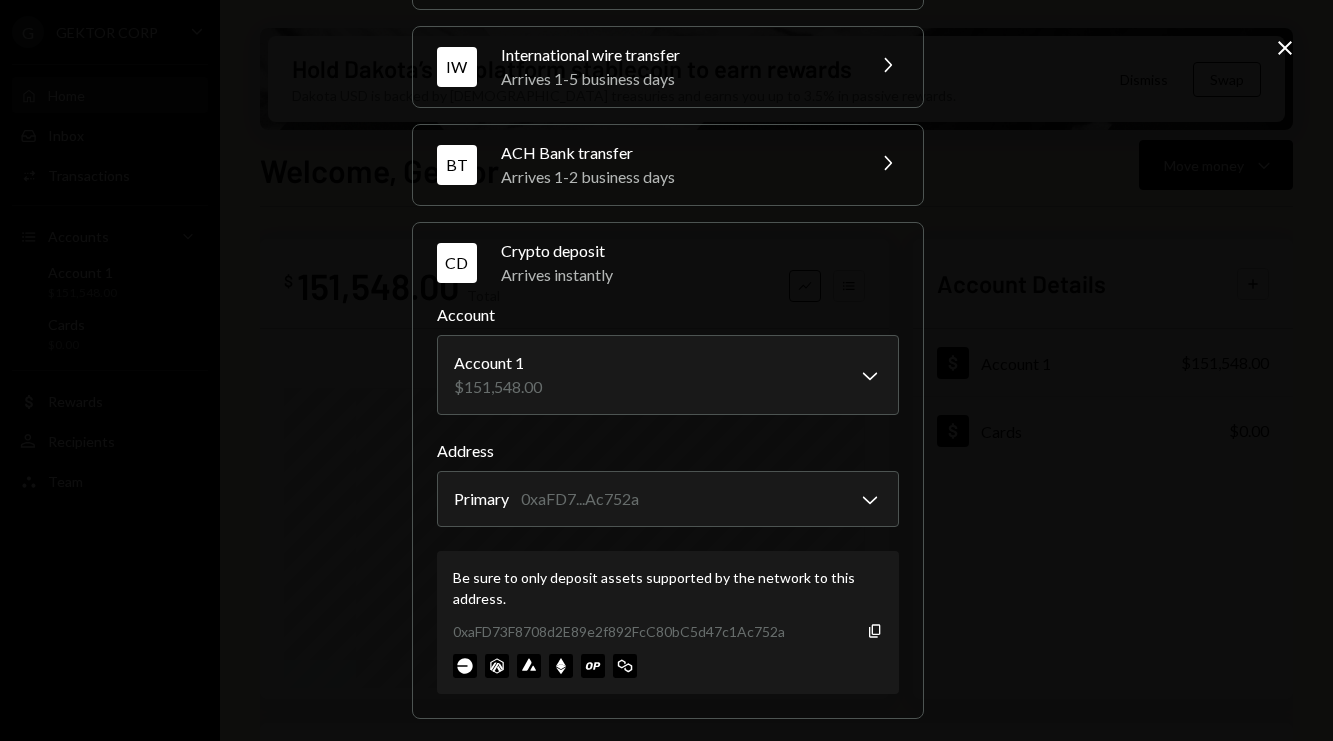 scroll, scrollTop: 0, scrollLeft: 0, axis: both 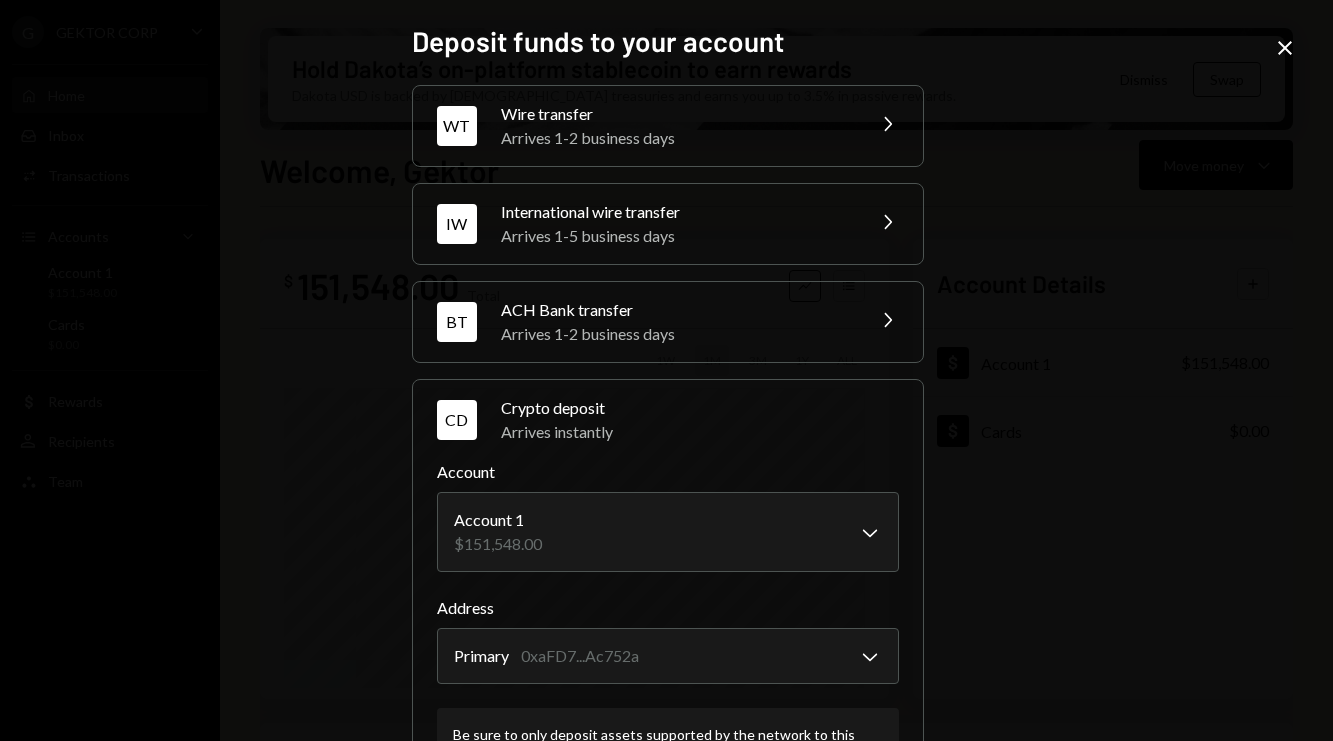 click on "Close" 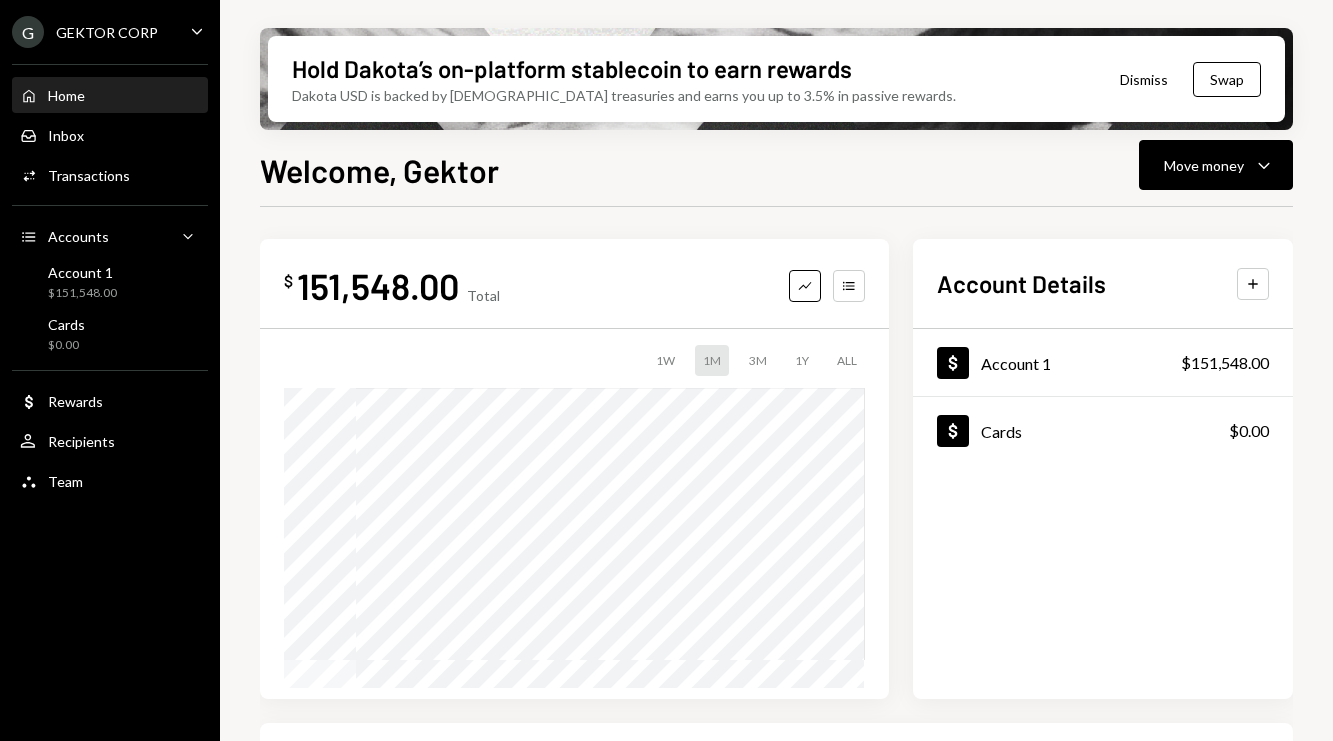 click on "Home Home Inbox Inbox Activities Transactions Accounts Accounts Caret Down Account 1 $151,548.00 Cards $0.00 Dollar Rewards User Recipients Team Team" at bounding box center [110, 277] 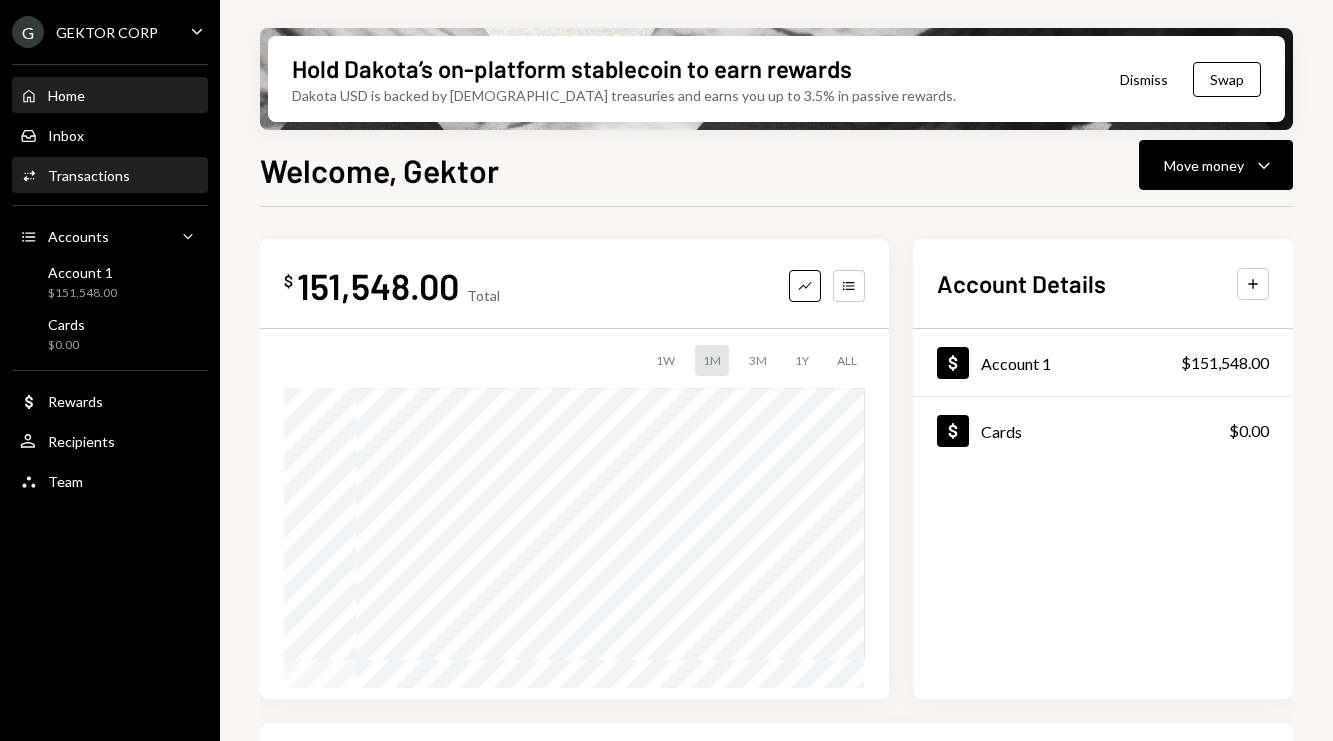 click on "Activities Transactions" at bounding box center [110, 176] 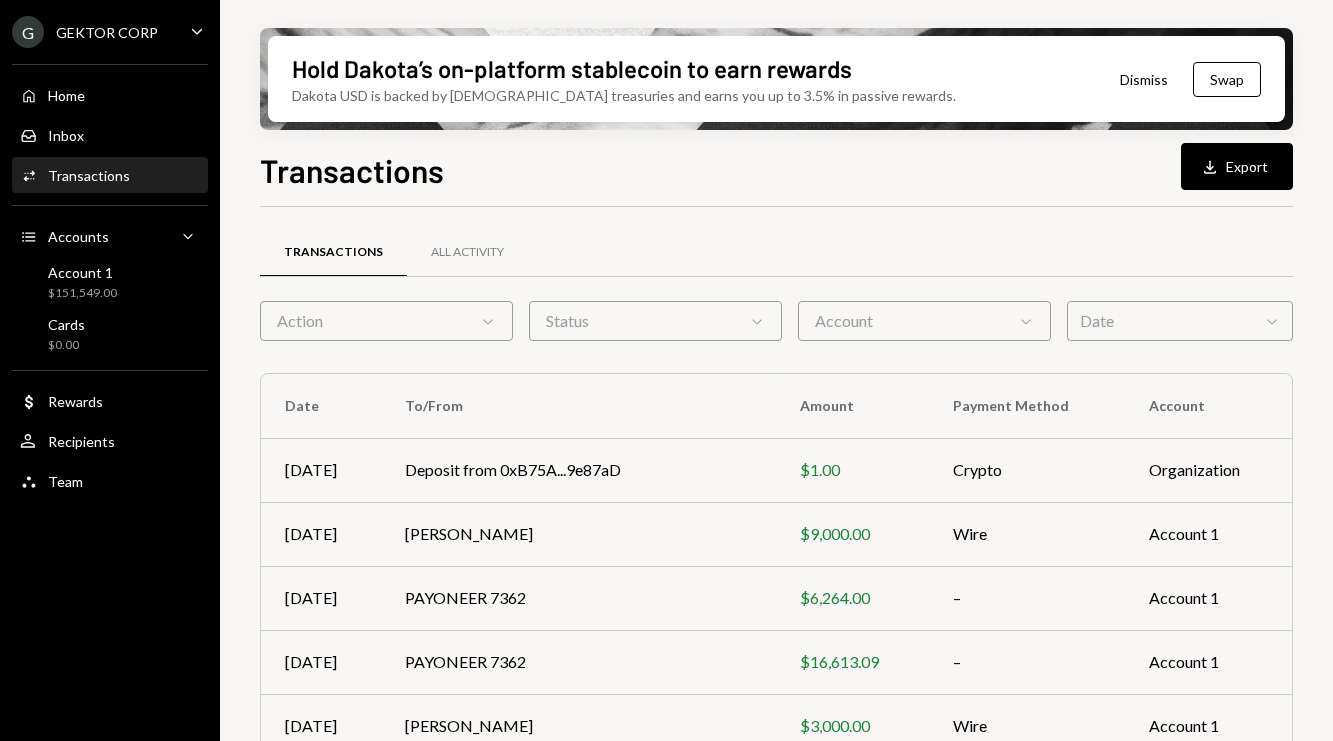 click on "Home Home Inbox Inbox Activities Transactions Accounts Accounts Caret Down Account 1 $151,549.00 Cards $0.00 Dollar Rewards User Recipients Team Team" at bounding box center [110, 277] 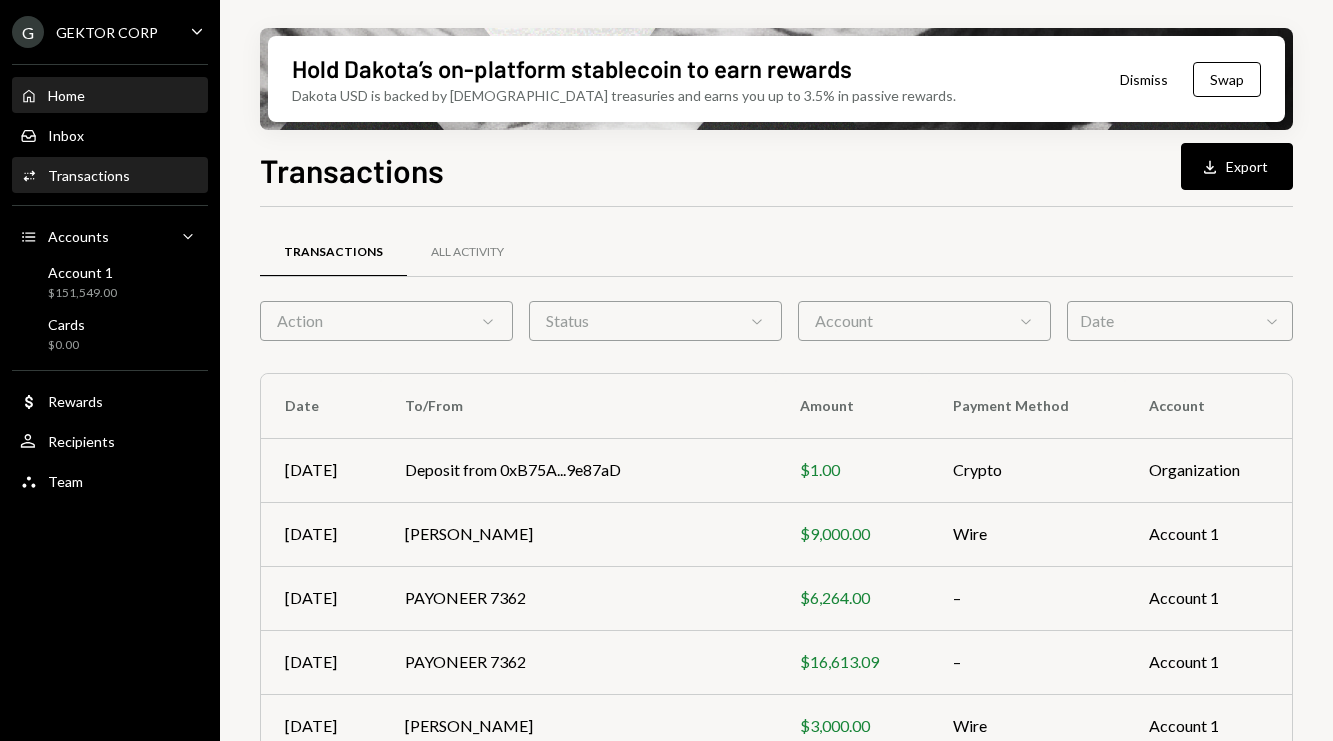 click on "Home Home" at bounding box center (110, 96) 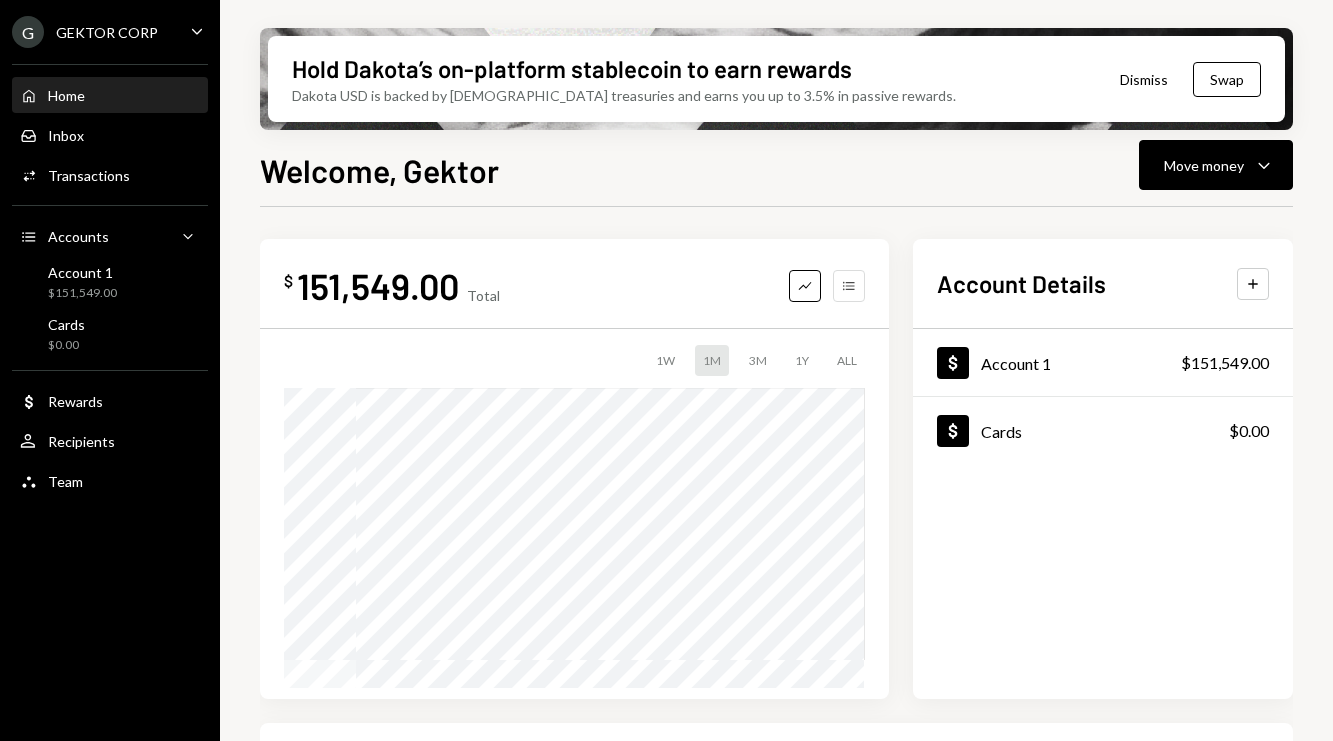 click on "Accounts" at bounding box center [849, 286] 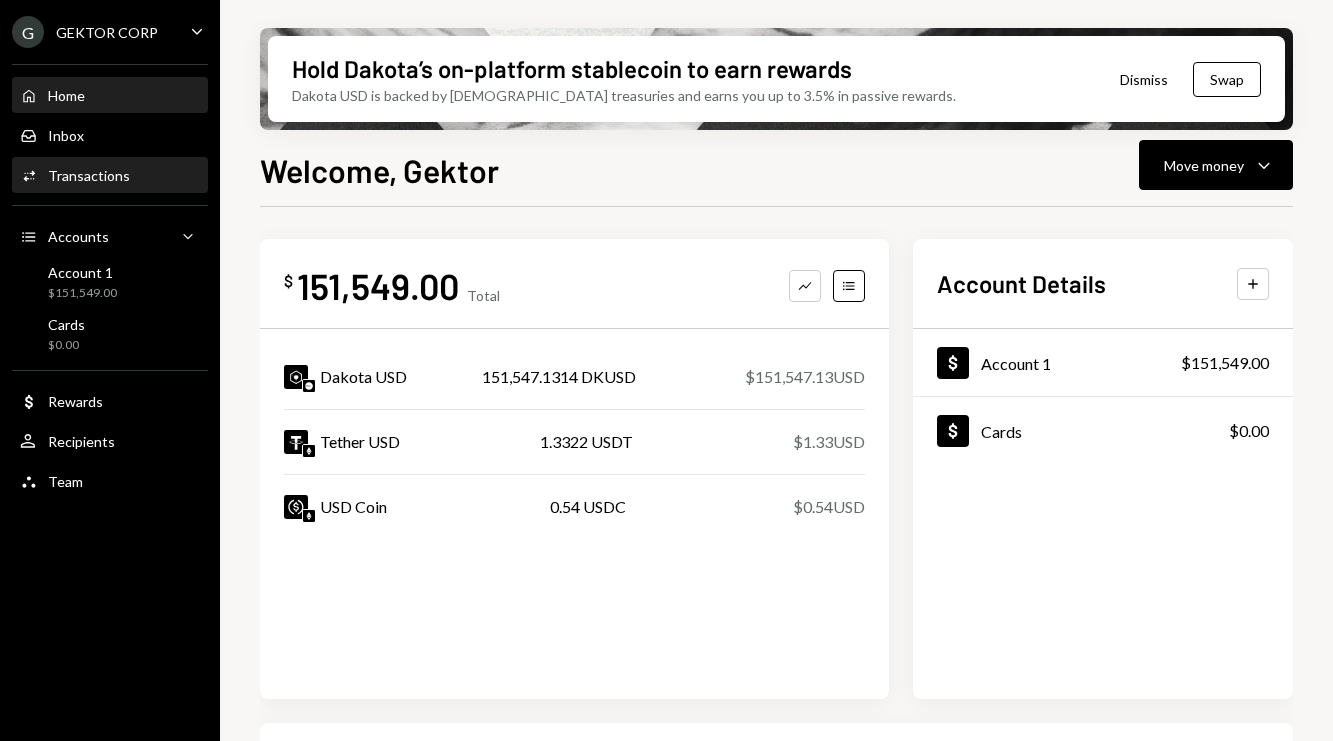 click on "Activities Transactions" at bounding box center (110, 176) 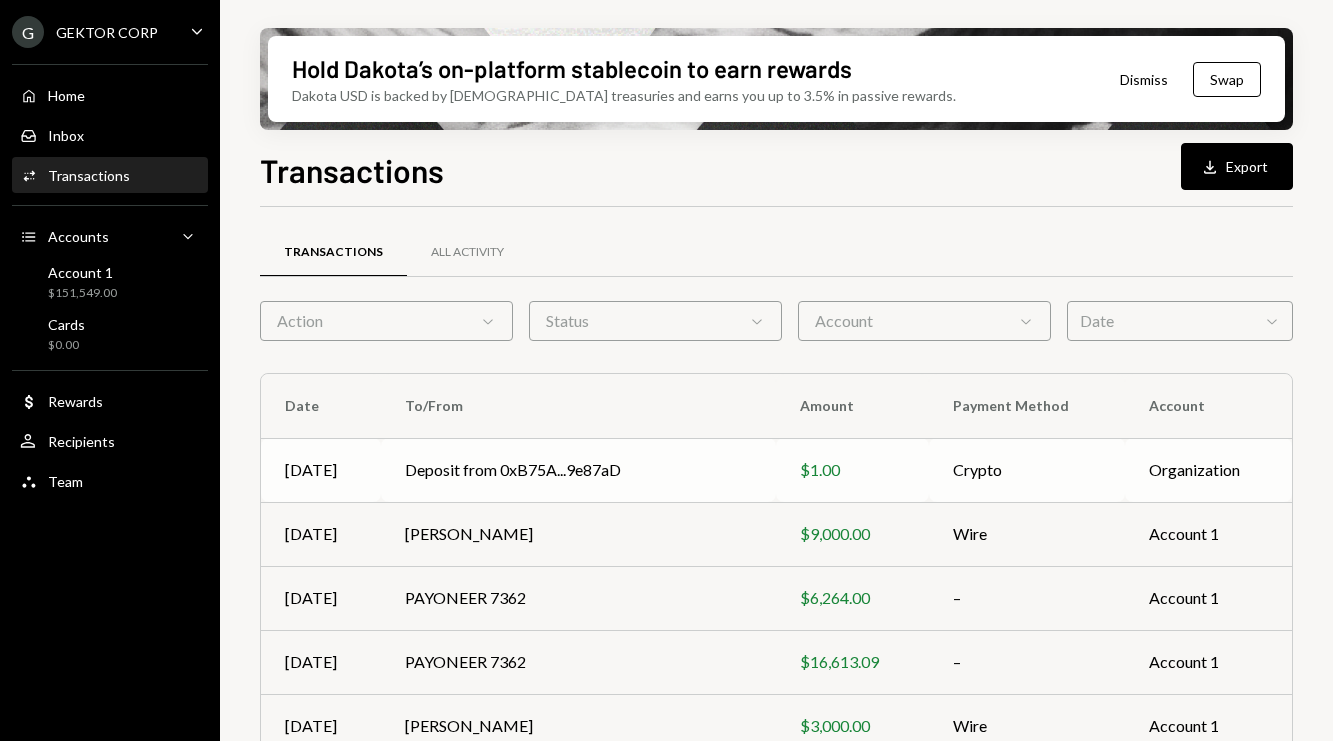 click on "Deposit from 0xB75A...9e87aD" at bounding box center [579, 470] 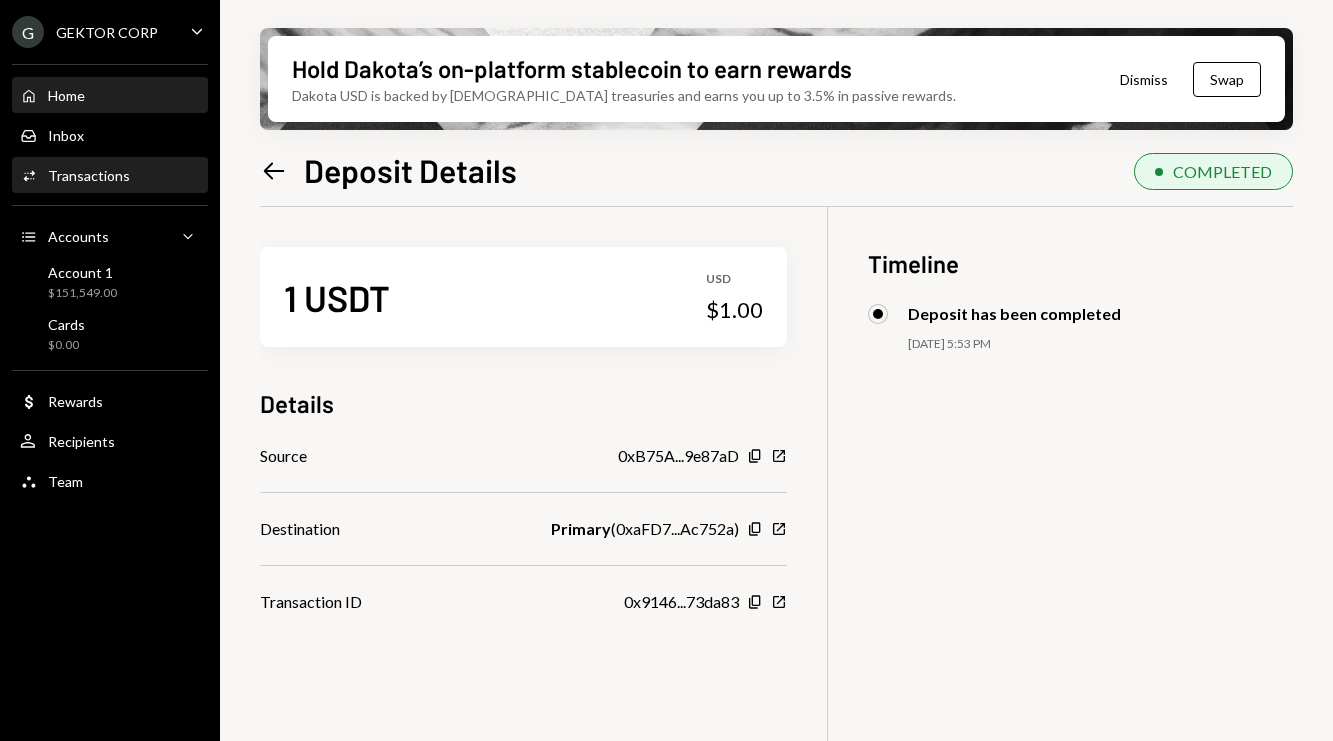 click on "Home Home" at bounding box center (110, 96) 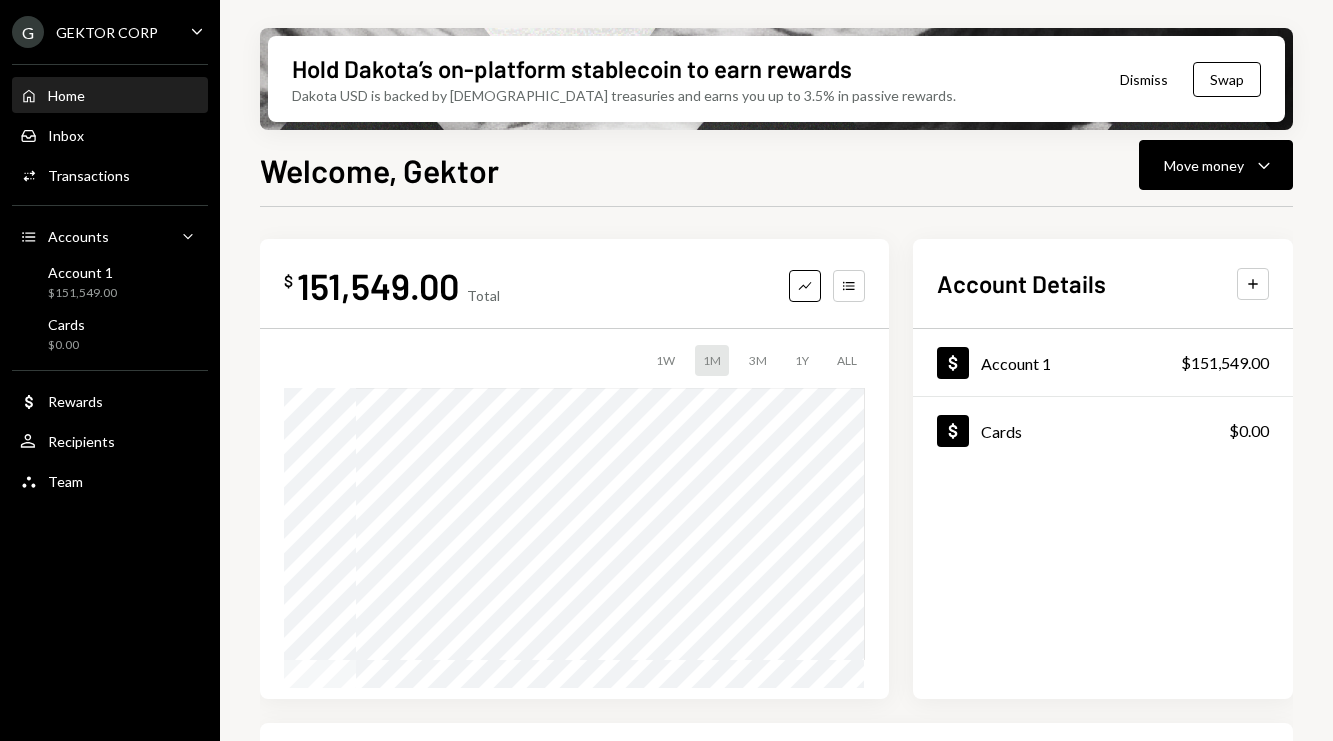 scroll, scrollTop: 0, scrollLeft: 0, axis: both 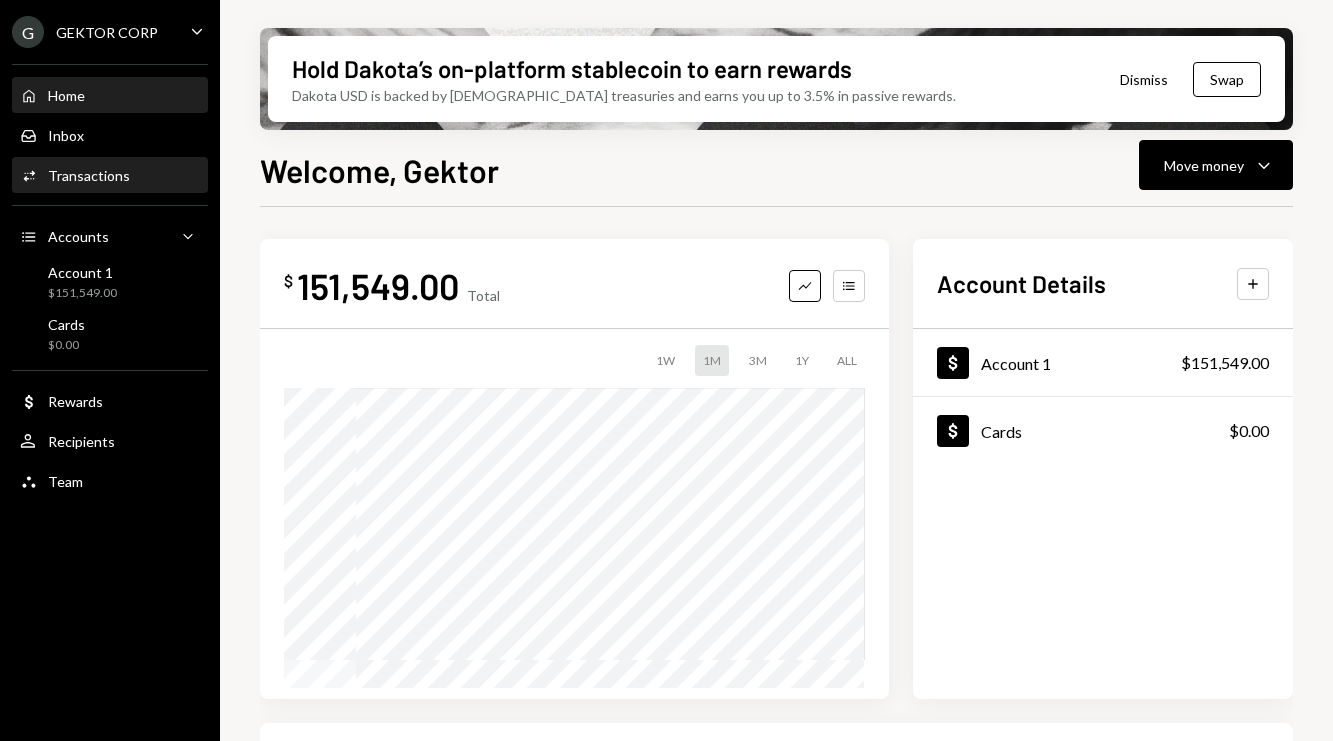 click on "Transactions" at bounding box center [89, 175] 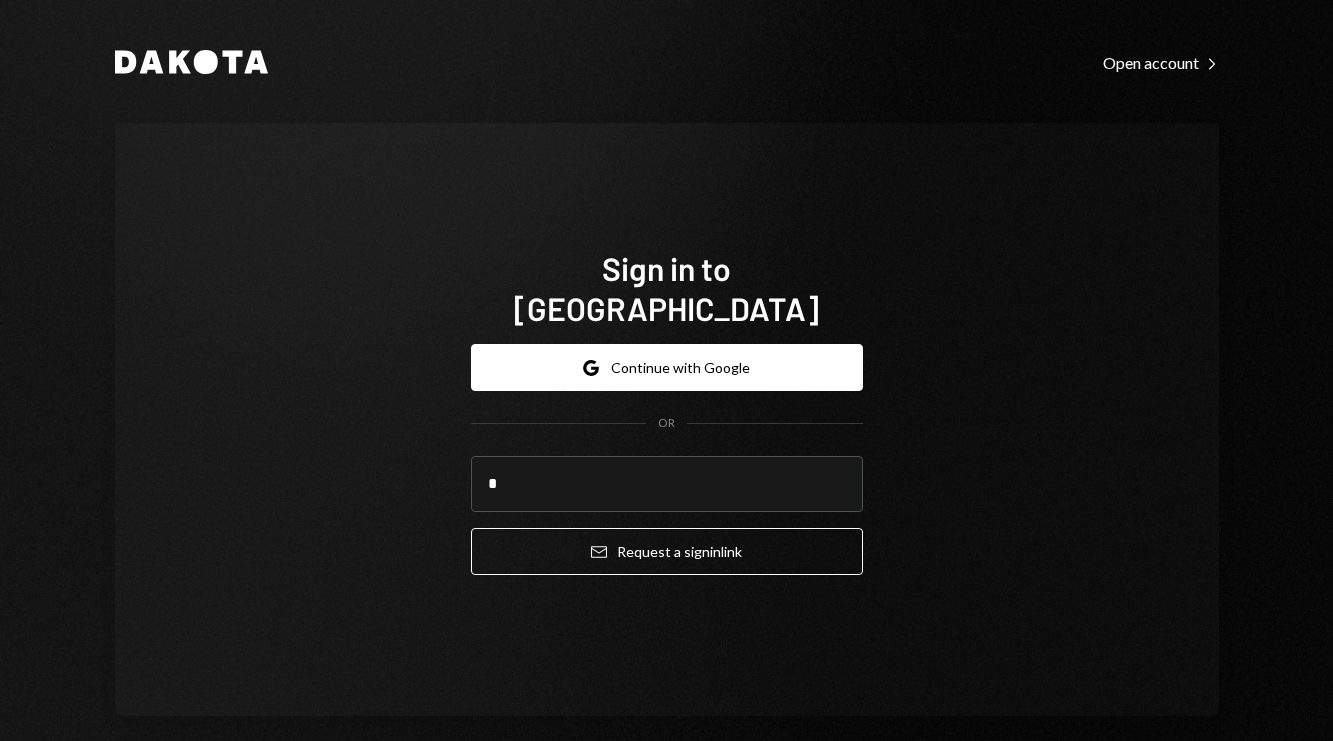 type on "**********" 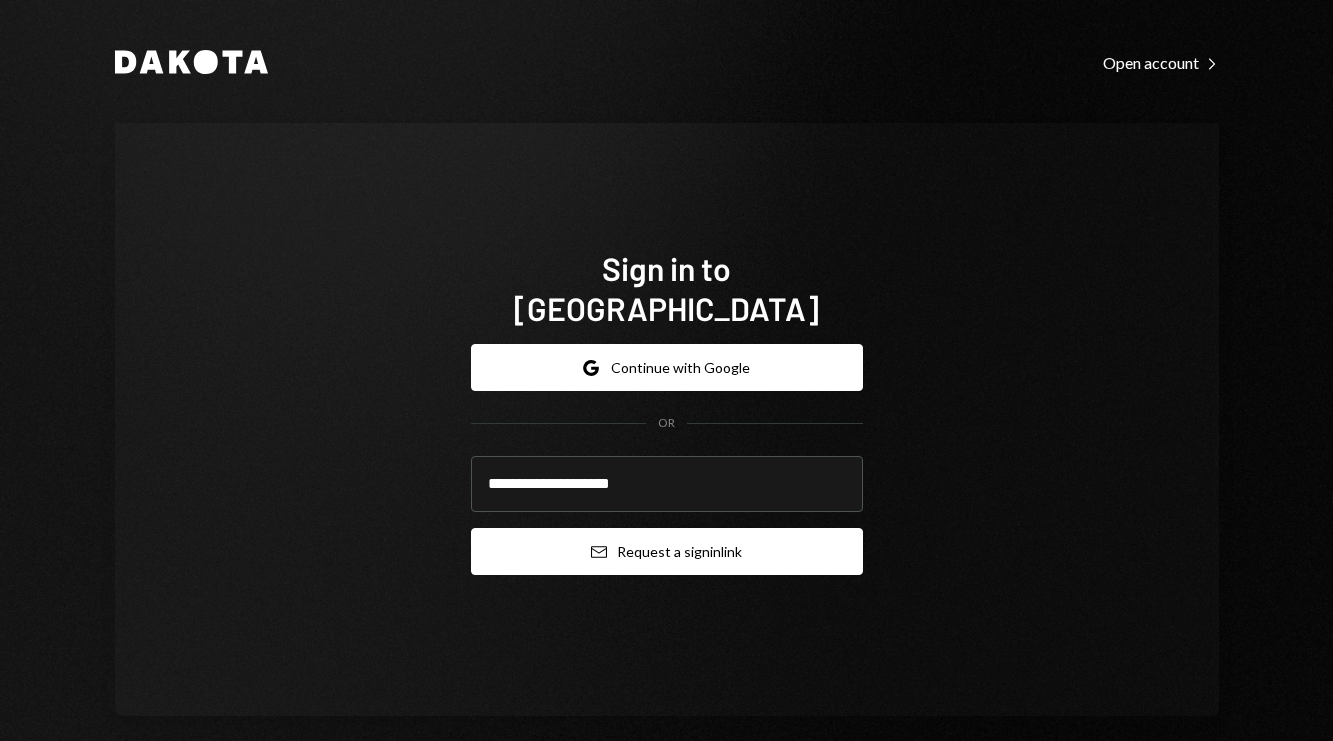 click on "Email Request a sign  in  link" at bounding box center [667, 551] 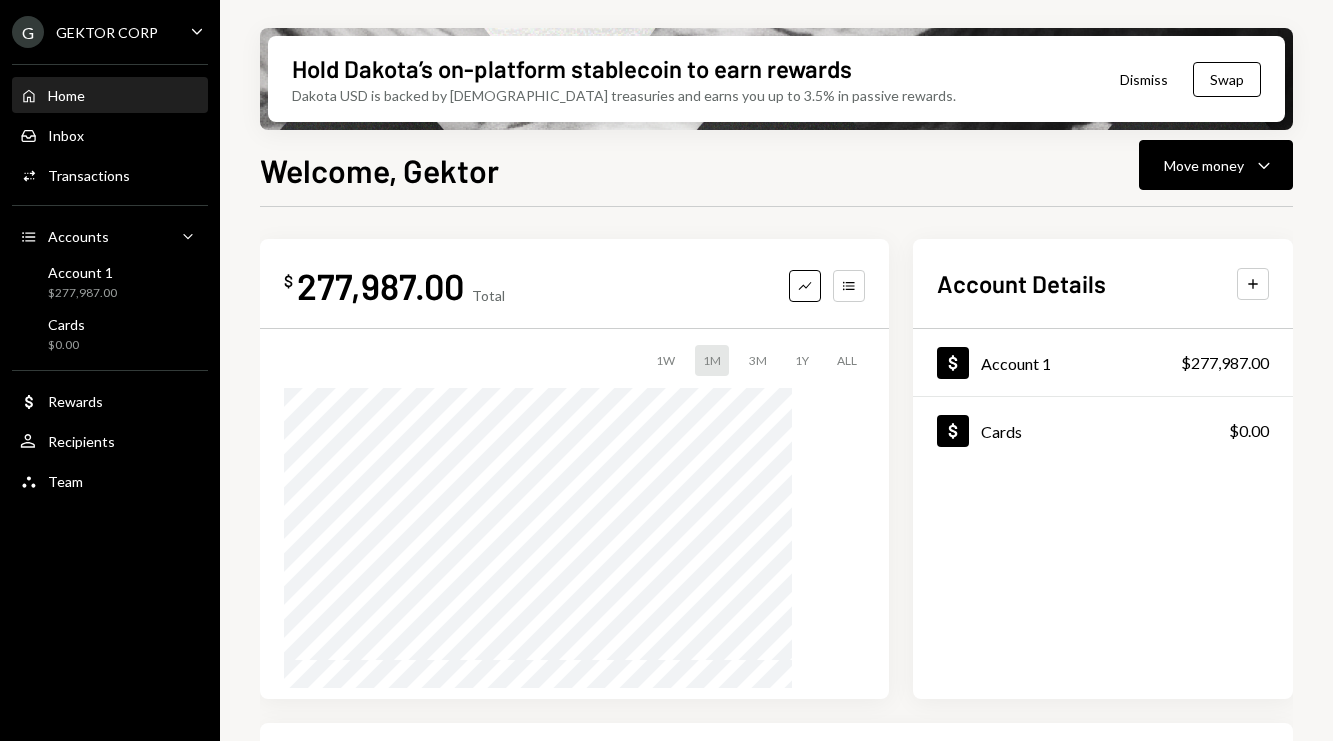 scroll, scrollTop: 0, scrollLeft: 0, axis: both 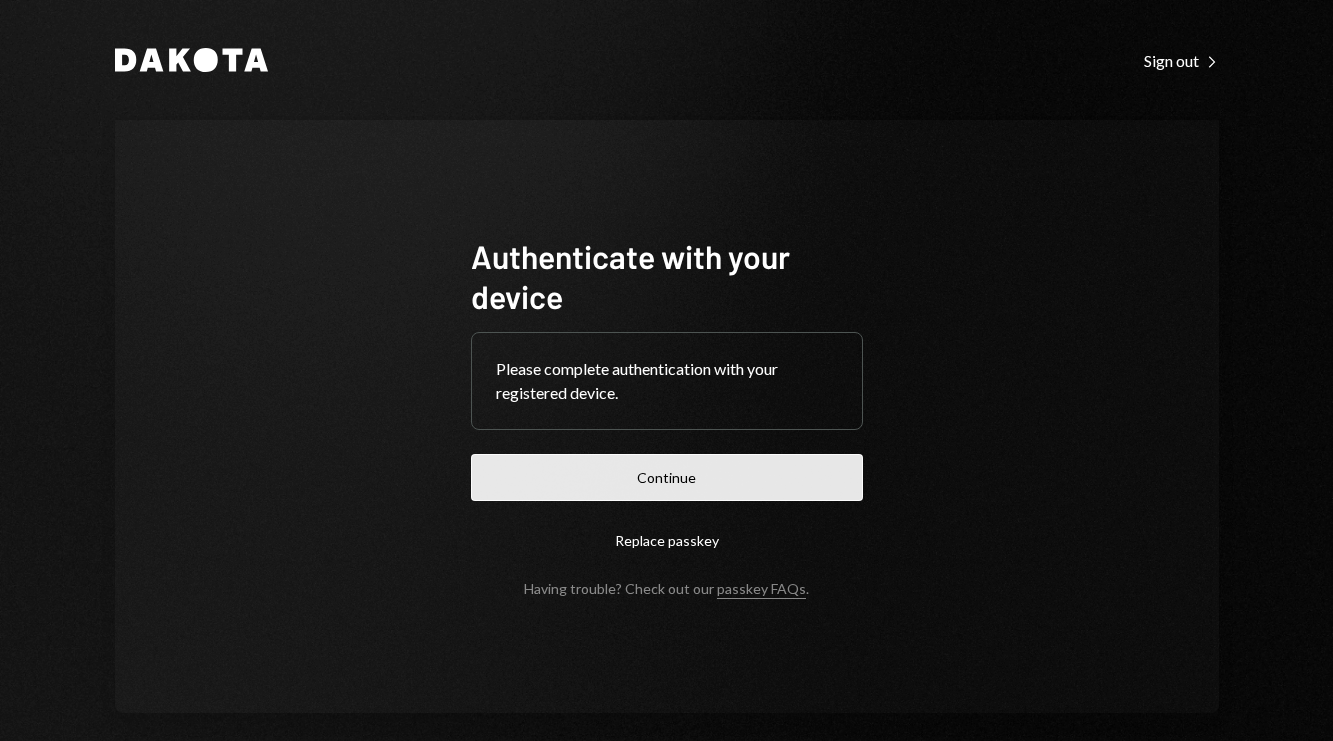 click on "Continue" at bounding box center (667, 477) 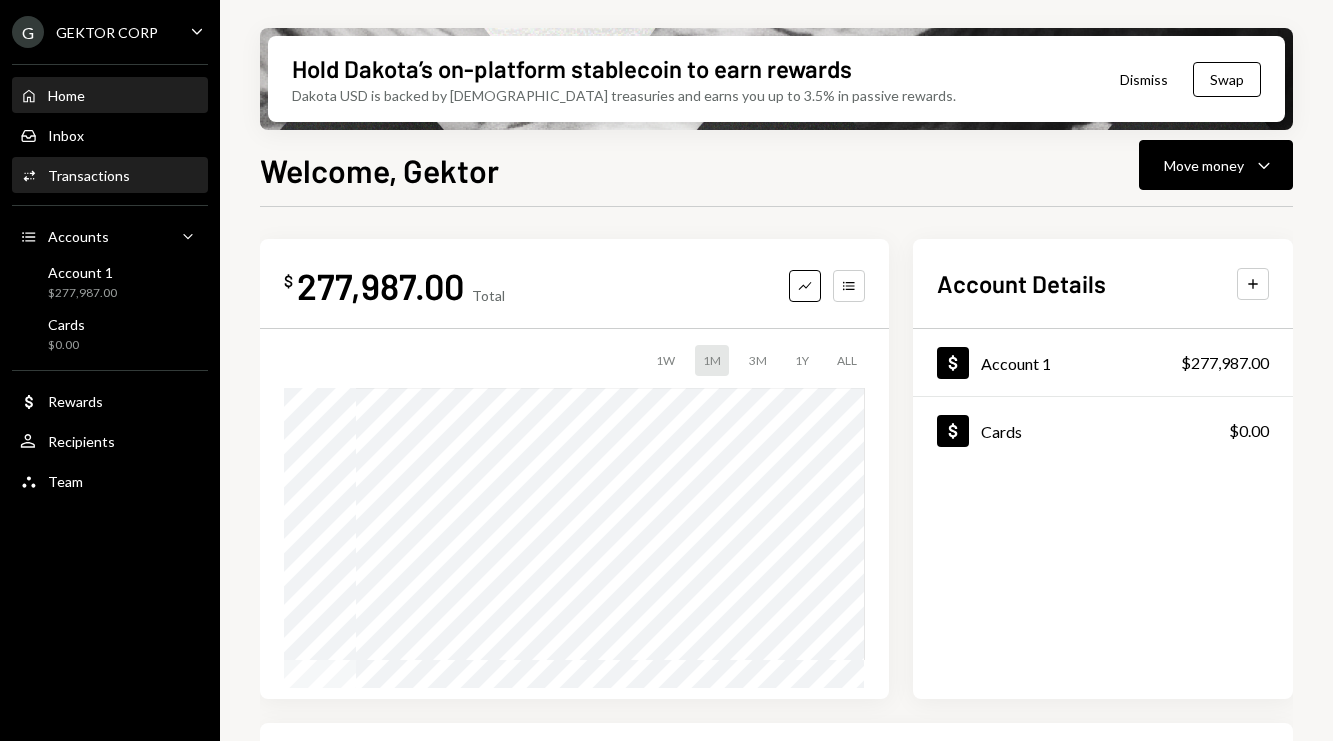 click on "Activities Transactions" at bounding box center (110, 176) 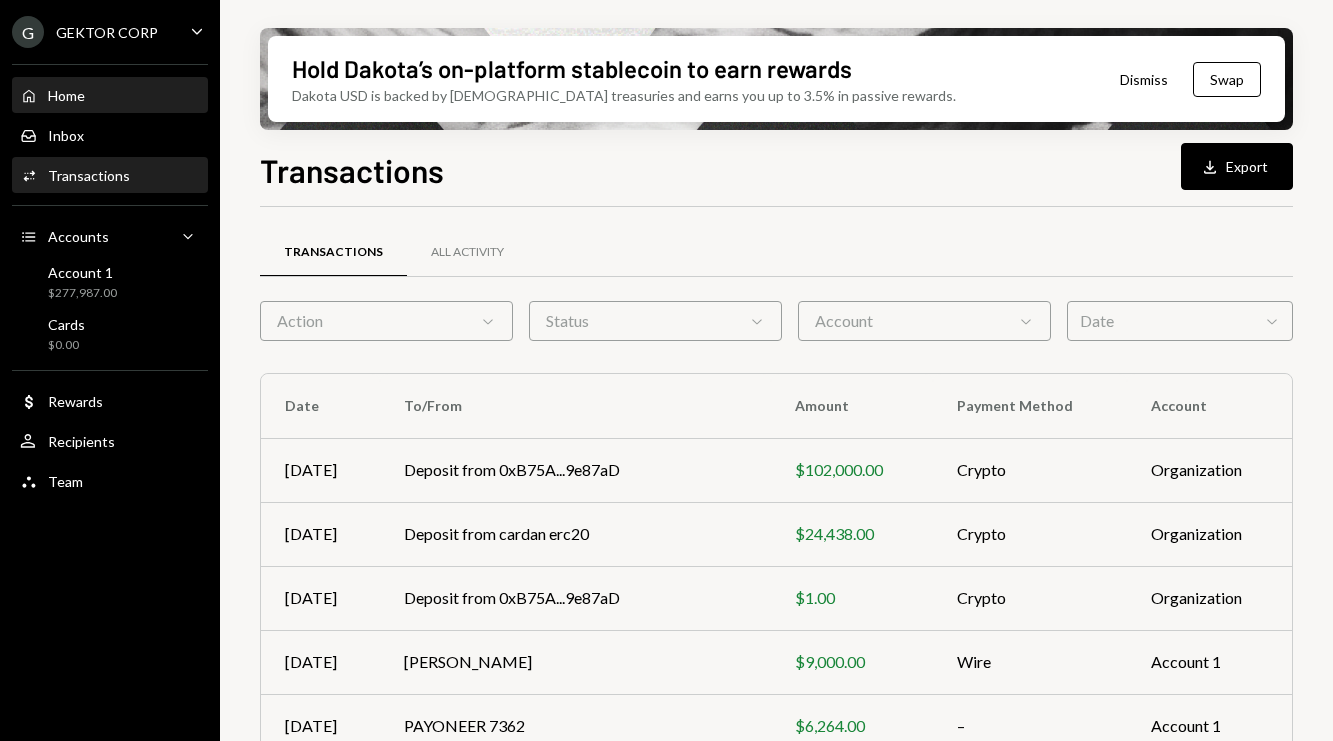click on "Home Home" at bounding box center (110, 96) 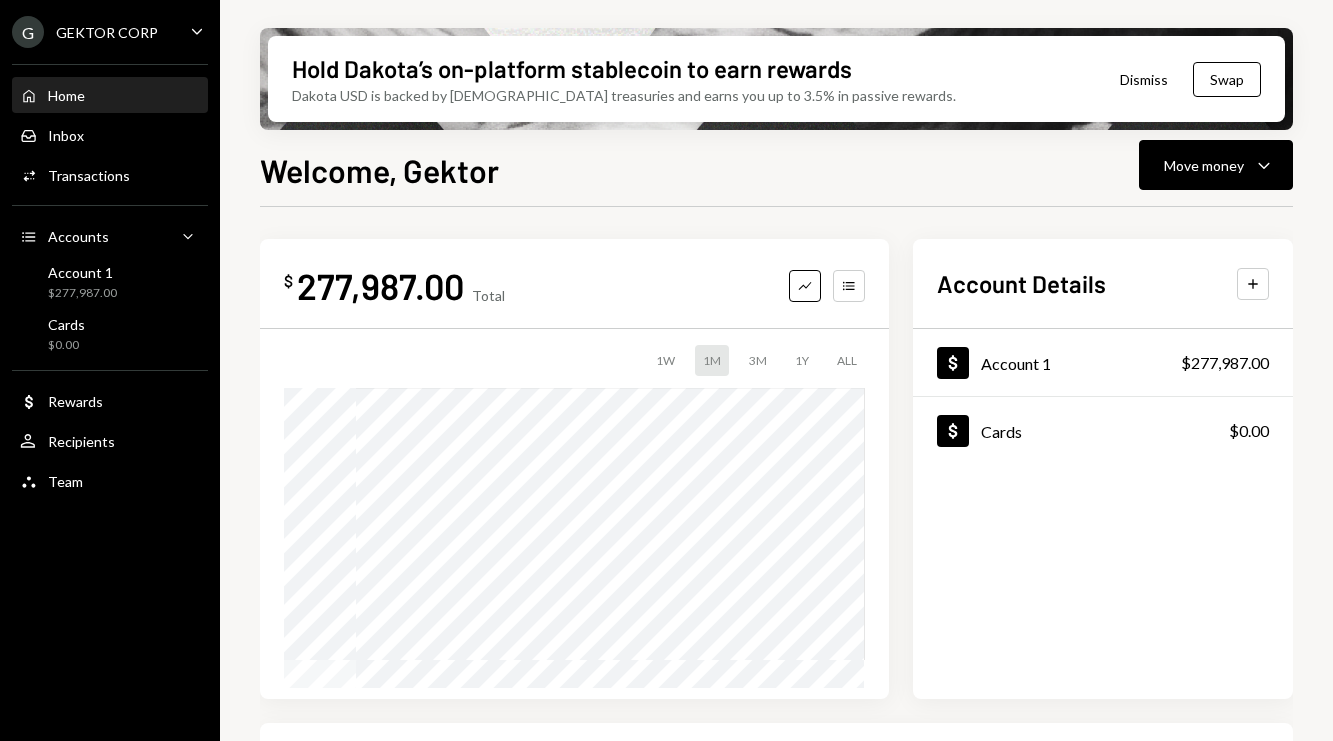 click on "Welcome, Gektor Move money Caret Down $ 277,987.00 Total Graph Accounts 1W 1M 3M 1Y ALL Account Details Plus Dollar Account 1 $277,987.00 Dollar Cards $0.00 Recent Transactions View all Type Initiated By Initiated At Account Status Deposit 102,000  USDT 0xB75A...9e87aD Copy 5:59 PM Account 1 Completed Deposit 24,438  USDT cardan erc20 5:58 PM Account 1 Completed Deposit 1  USDT 0xB75A...9e87aD Copy 5:51 PM Account 1 Completed Bank Deposit $9,000.00 AGUSTIN LOPEZ SAUBIDET 4:43 PM Account 1 Completed Bank Deposit $6,264.00 PAYONEER 7362 1:10 AM Account 1 Completed" at bounding box center (776, 502) 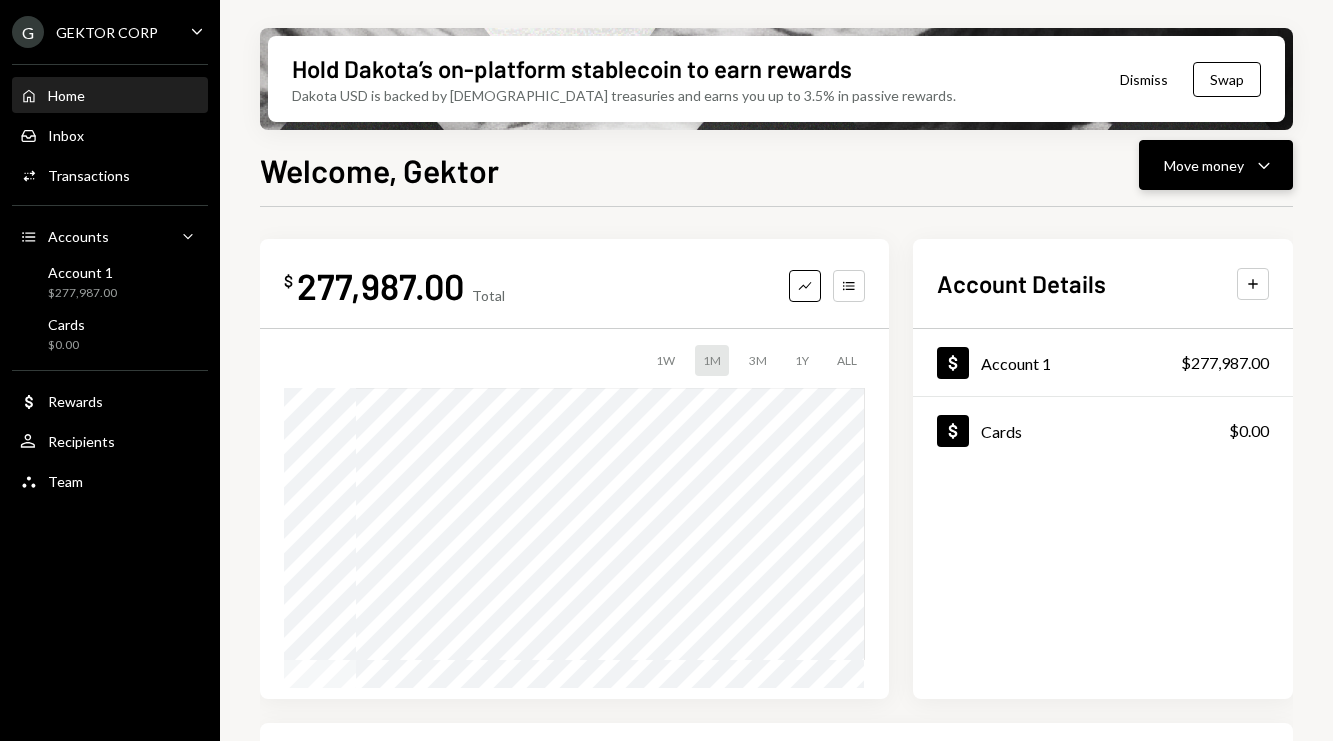 click on "Move money Caret Down" at bounding box center (1216, 165) 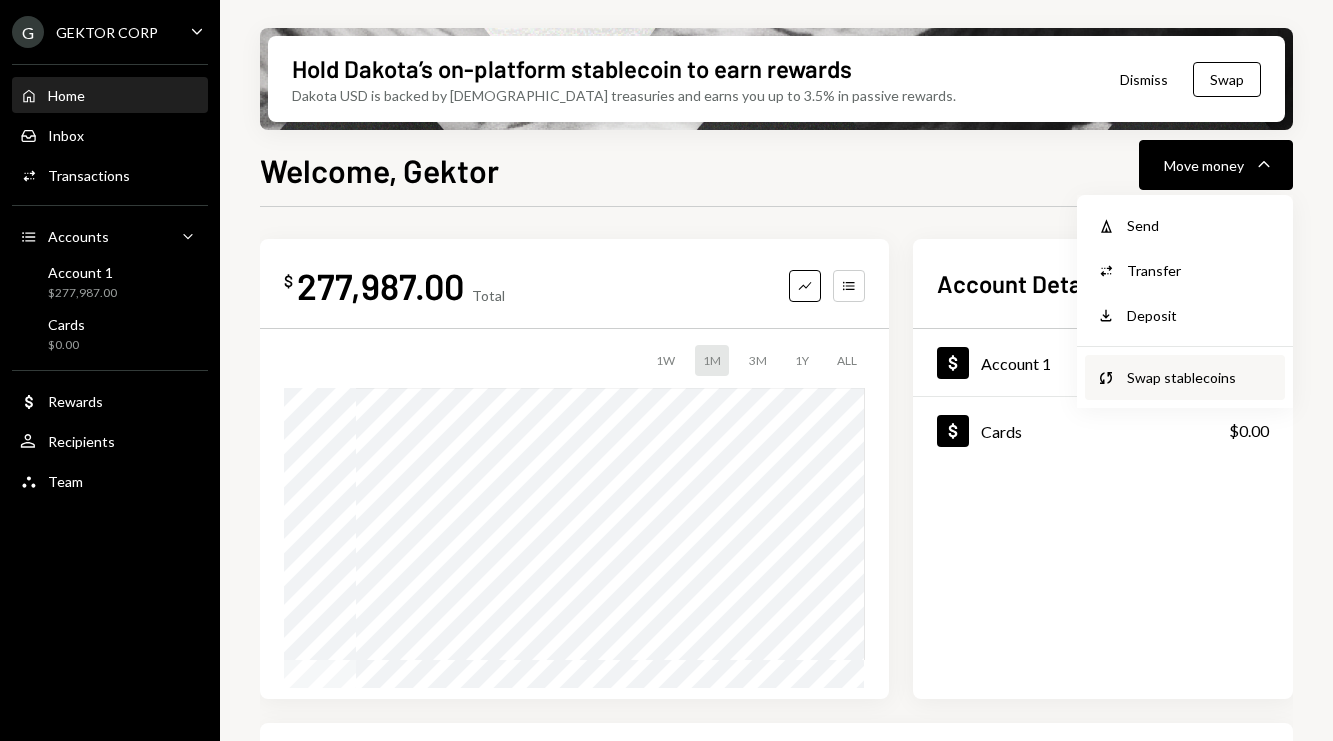 click on "Swap stablecoins" at bounding box center [1200, 377] 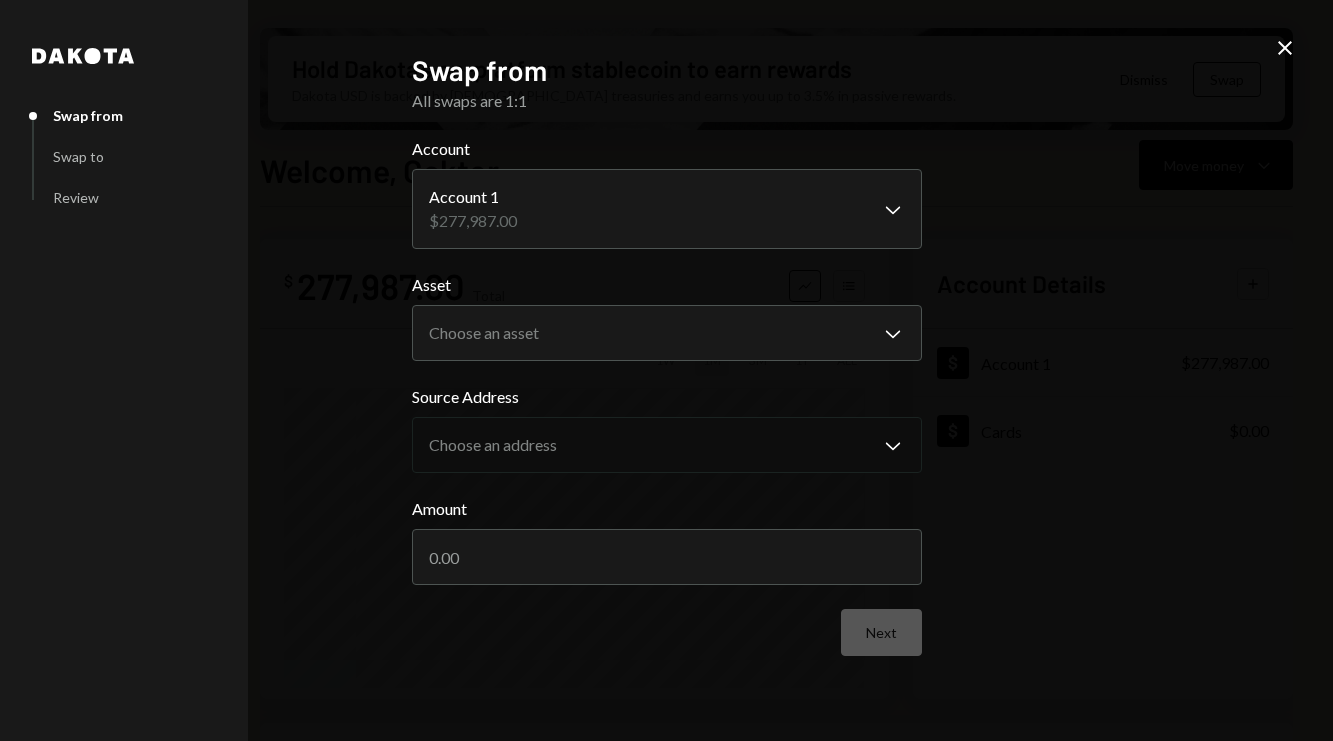 click on "**********" at bounding box center (667, 396) 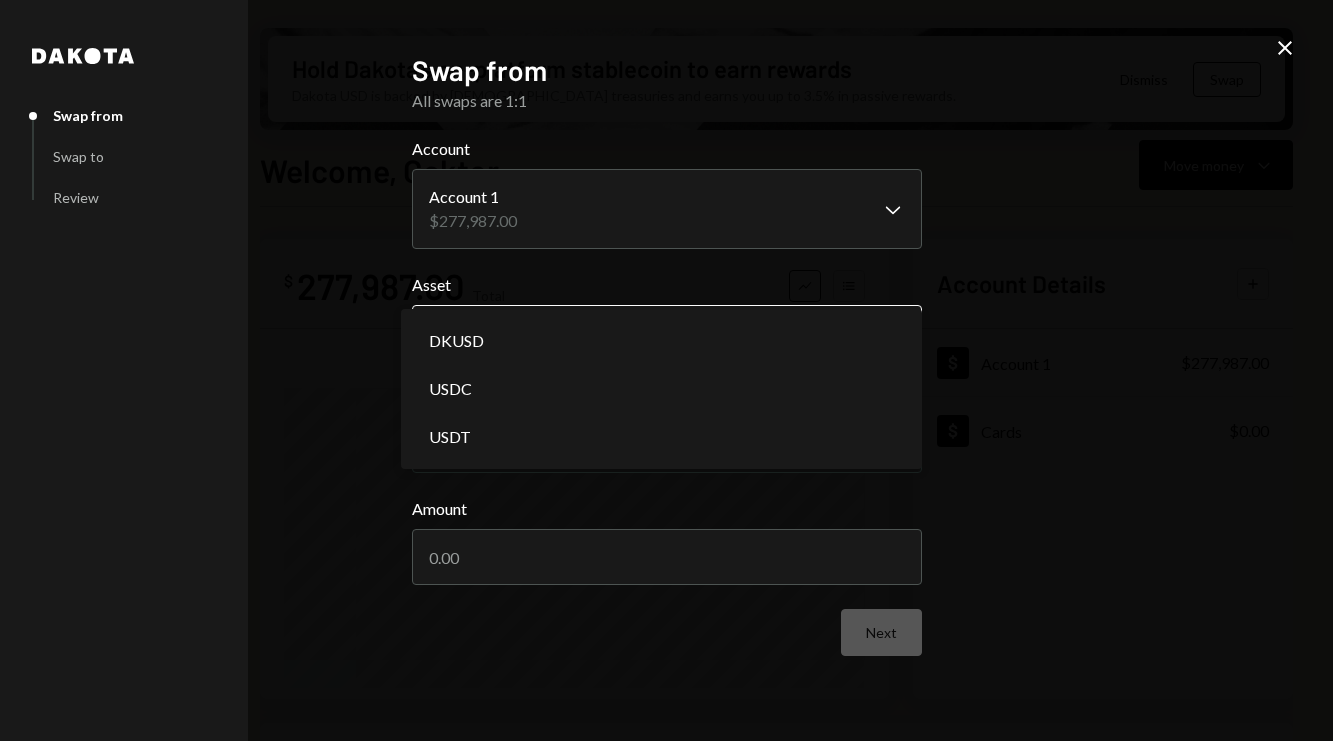 click on "G GEKTOR CORP Caret Down Home Home Inbox Inbox Activities Transactions Accounts Accounts Caret Down Account 1 $277,987.00 Cards $0.00 Dollar Rewards User Recipients Team Team Hold Dakota’s on-platform stablecoin to earn rewards Dakota USD is backed by U.S. treasuries and earns you up to 3.5% in passive rewards. Dismiss Swap Welcome, Gektor Move money Caret Down $ 277,987.00 Total Graph Accounts 1W 1M 3M 1Y ALL Account Details Plus Dollar Account 1 $277,987.00 Dollar Cards $0.00 Recent Transactions View all Type Initiated By Initiated At Account Status Deposit 102,000  USDT 0xB75A...9e87aD Copy 5:59 PM Account 1 Completed Deposit 24,438  USDT cardan erc20 5:58 PM Account 1 Completed Deposit 1  USDT 0xB75A...9e87aD Copy 5:51 PM Account 1 Completed Bank Deposit $9,000.00 AGUSTIN LOPEZ SAUBIDET 4:43 PM Account 1 Completed Bank Deposit $6,264.00 PAYONEER 7362 1:10 AM Account 1 Completed Welcome, Gektor - Dakota Dakota Swap from Swap to Review Swap from All swaps are 1:1 Account Account 1 $277,987.00 Chevron Down" at bounding box center [666, 370] 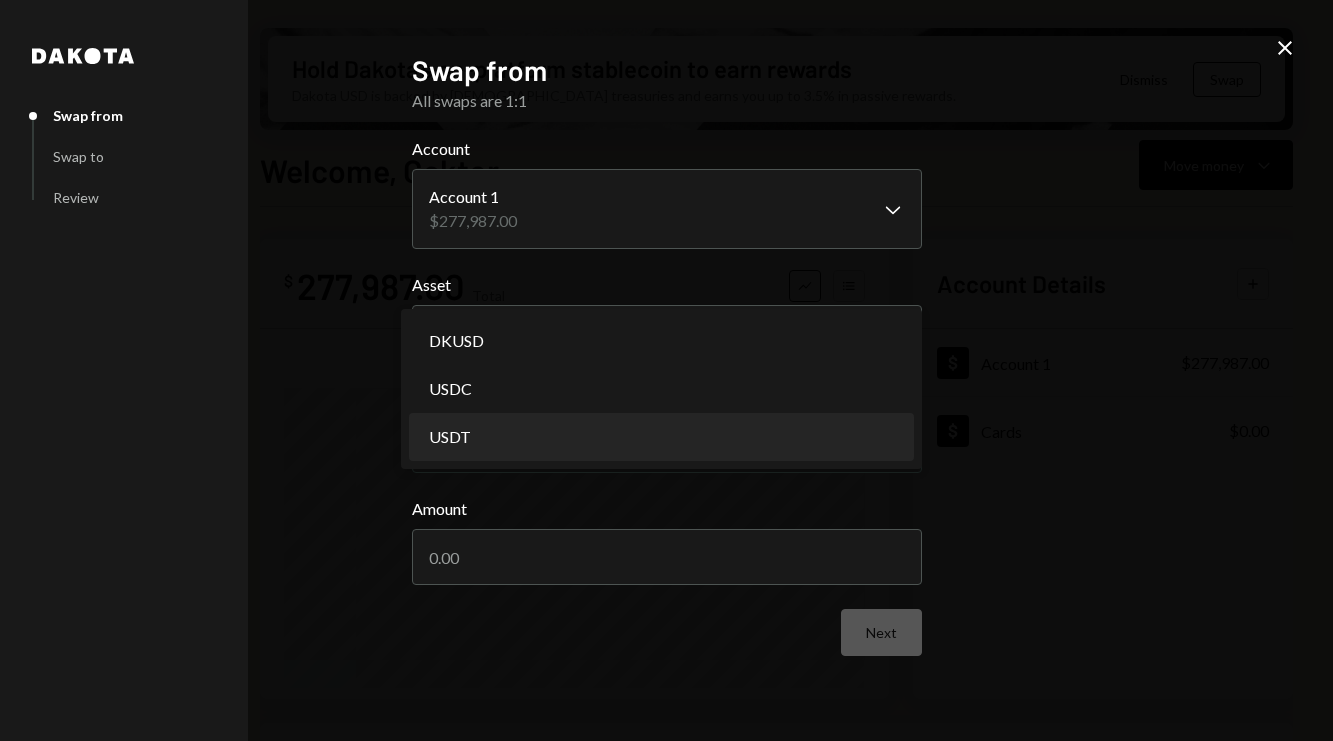 select on "****" 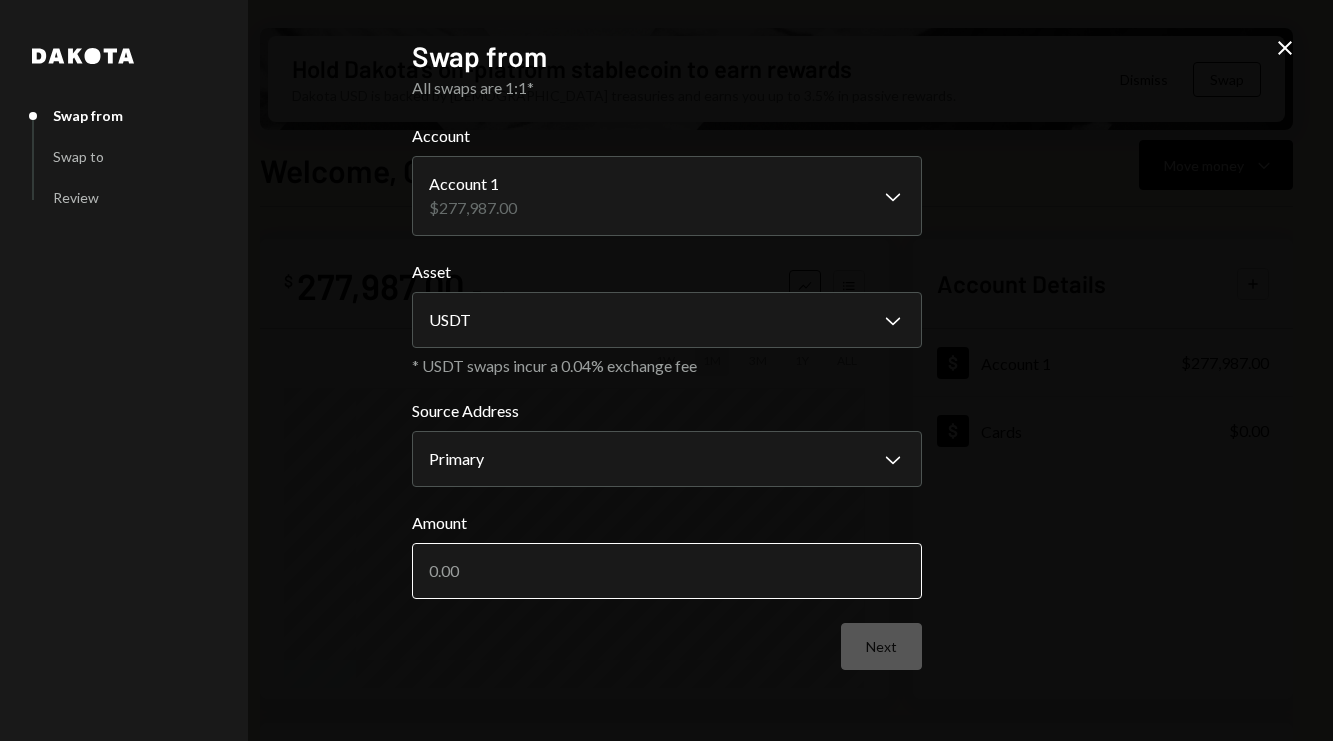 click on "Amount" at bounding box center (667, 571) 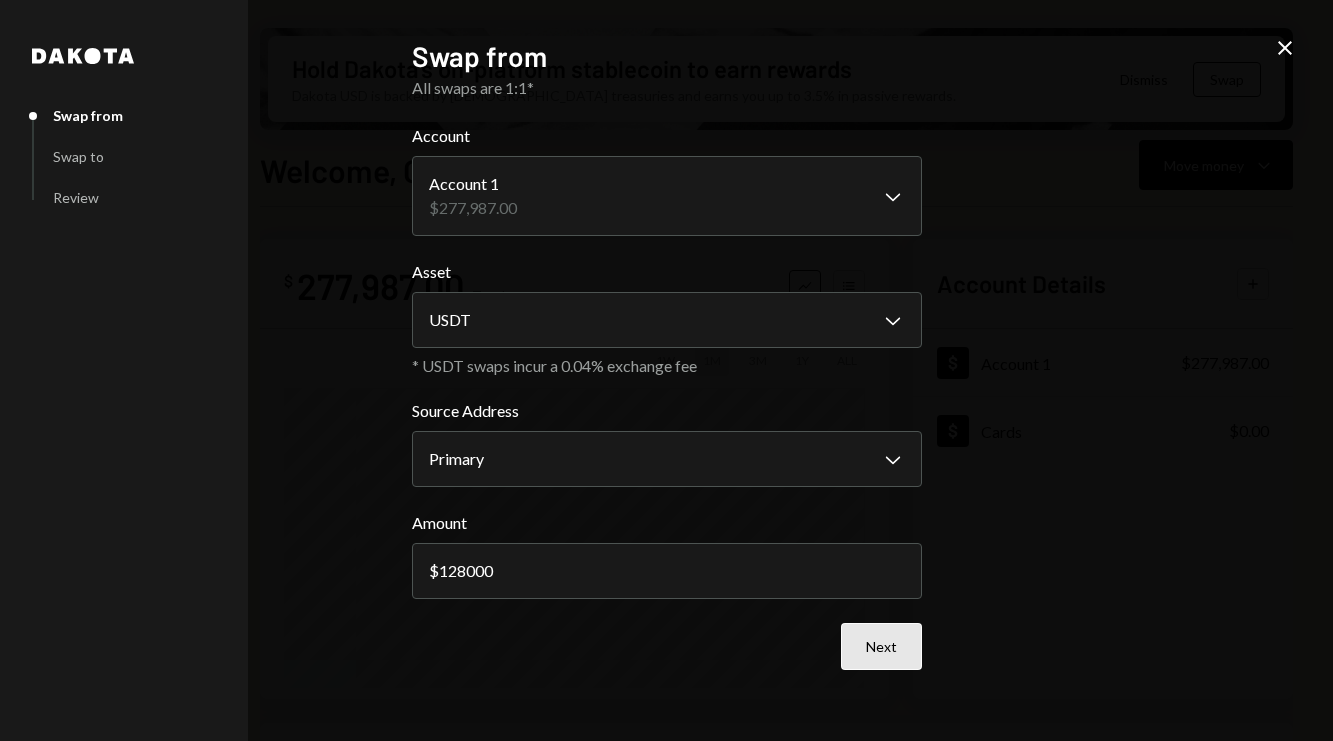 click on "Next" at bounding box center (881, 646) 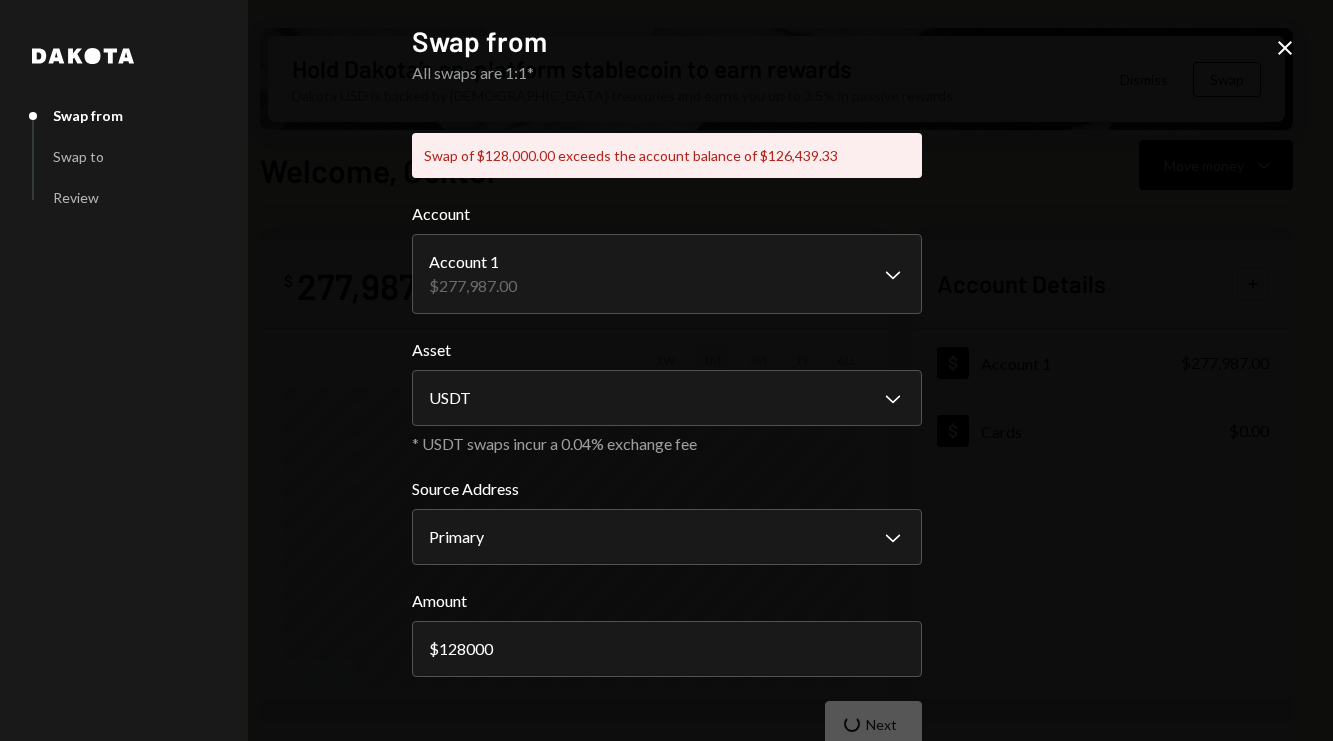 drag, startPoint x: 553, startPoint y: 642, endPoint x: 295, endPoint y: 642, distance: 258 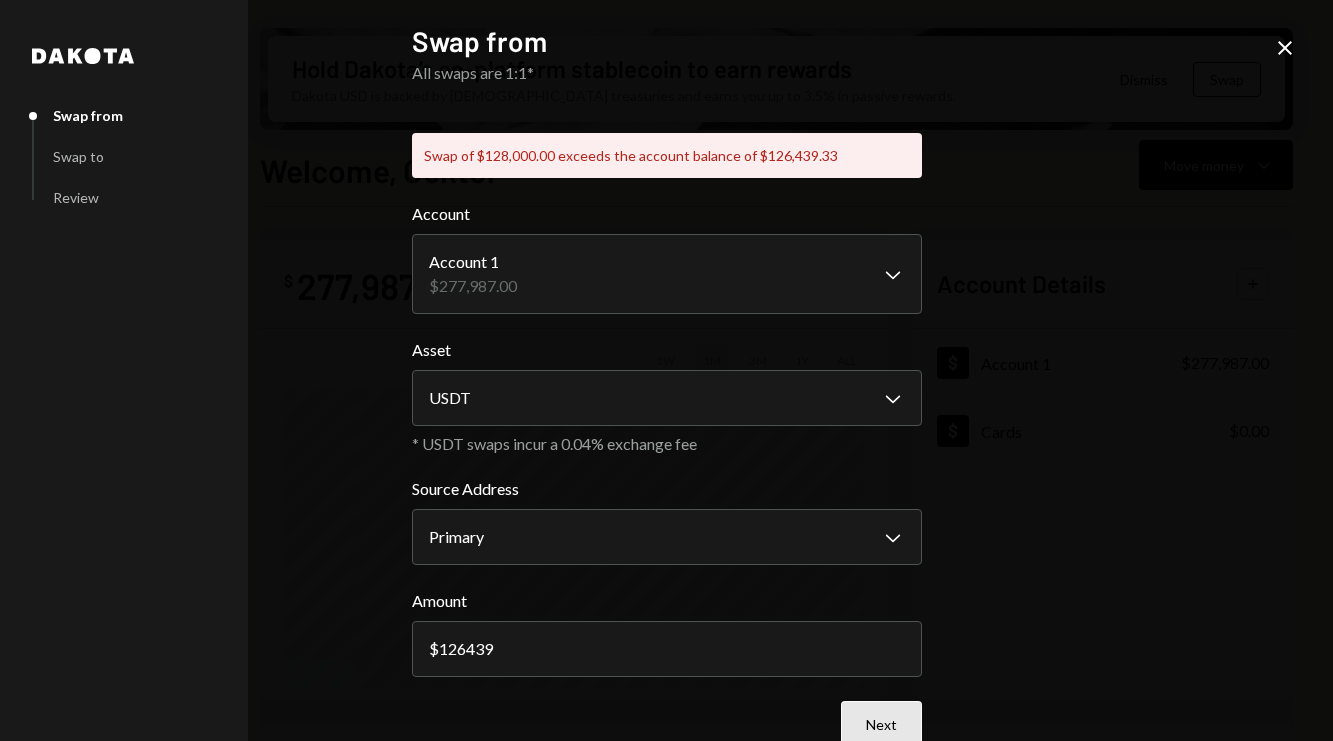 type on "126439" 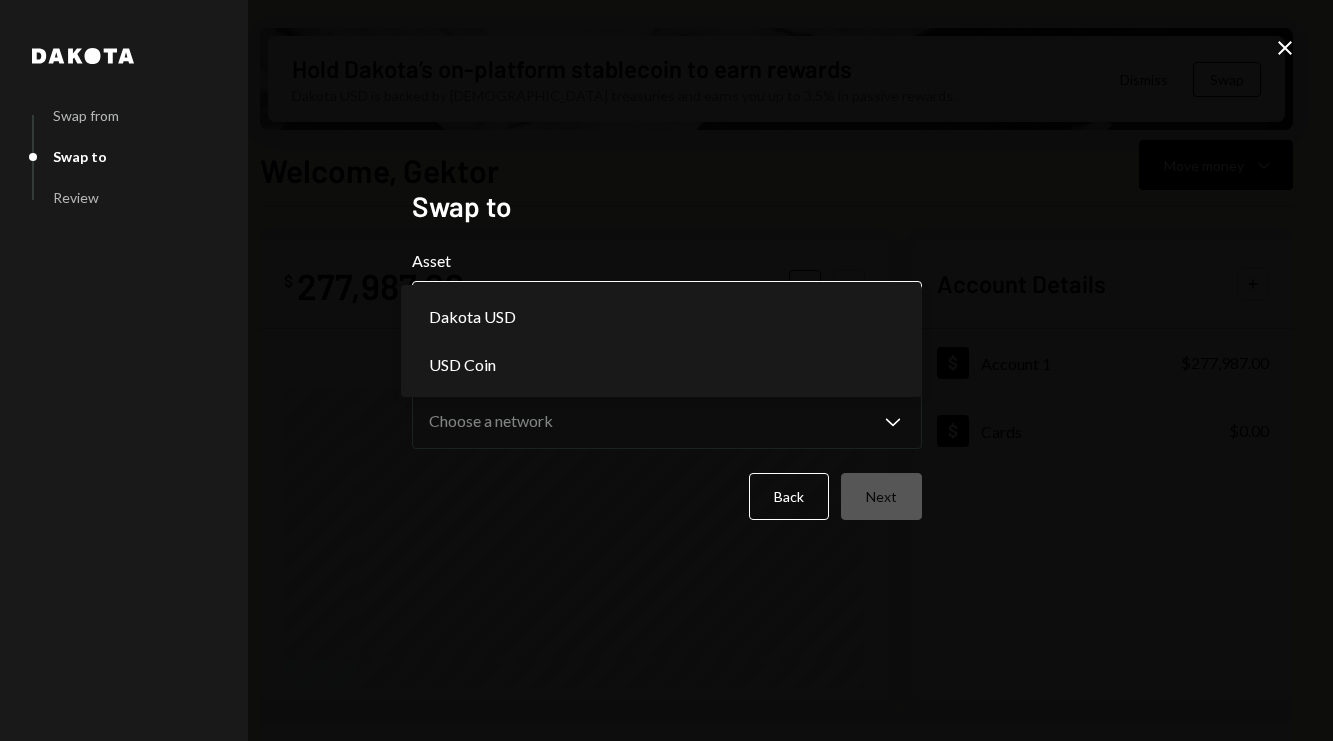 click on "**********" at bounding box center [666, 370] 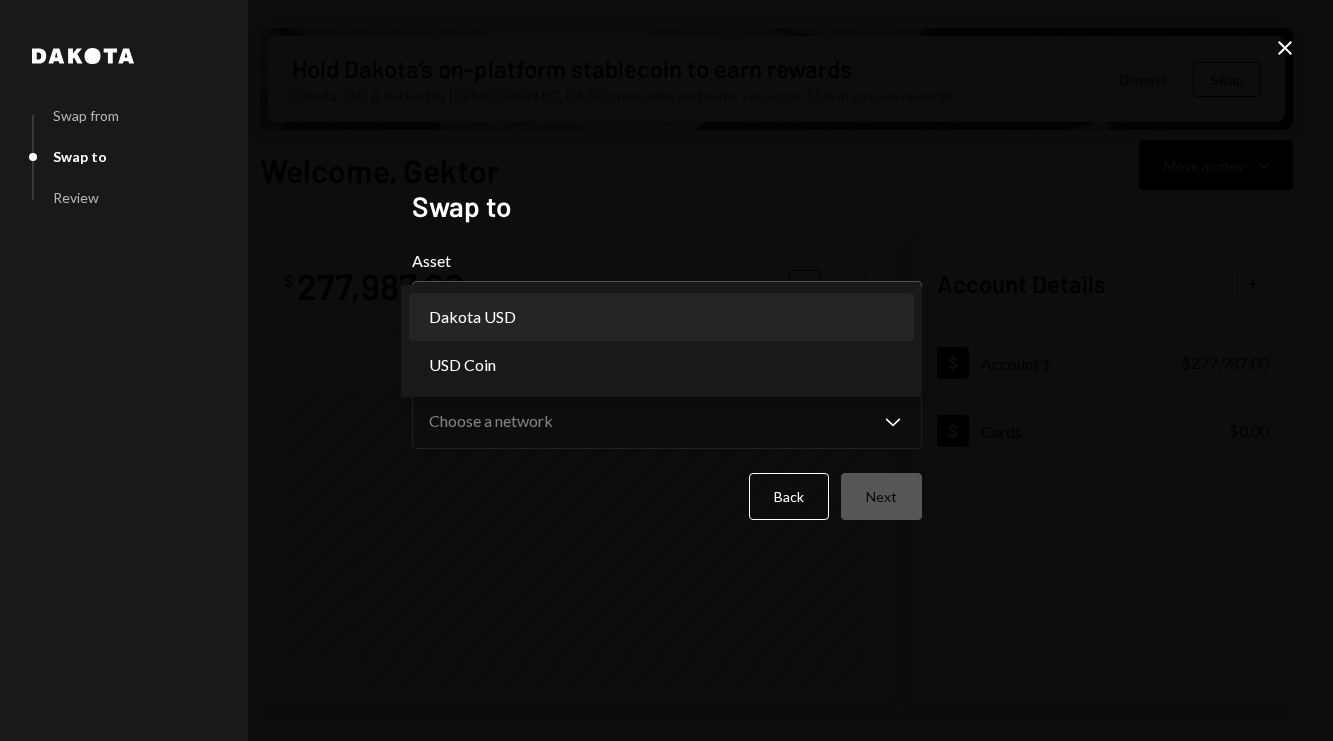 select on "*****" 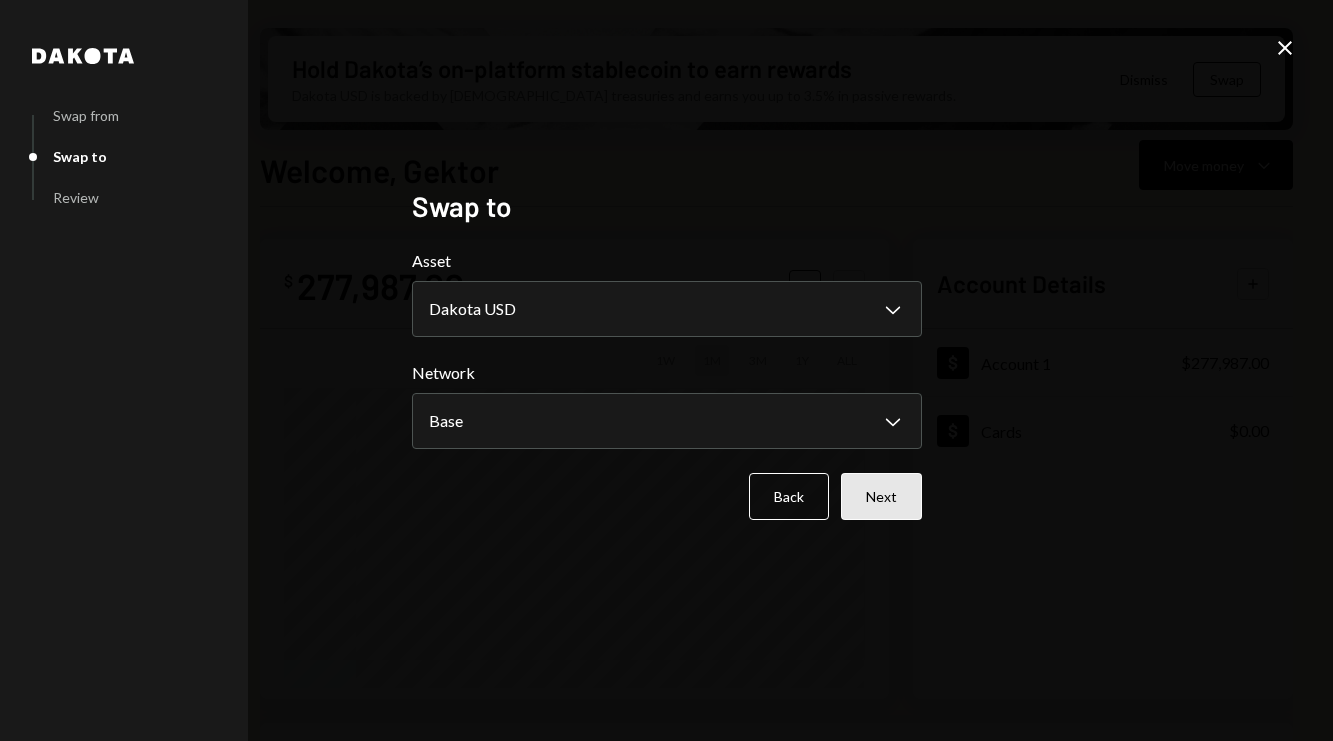 click on "Next" at bounding box center (881, 496) 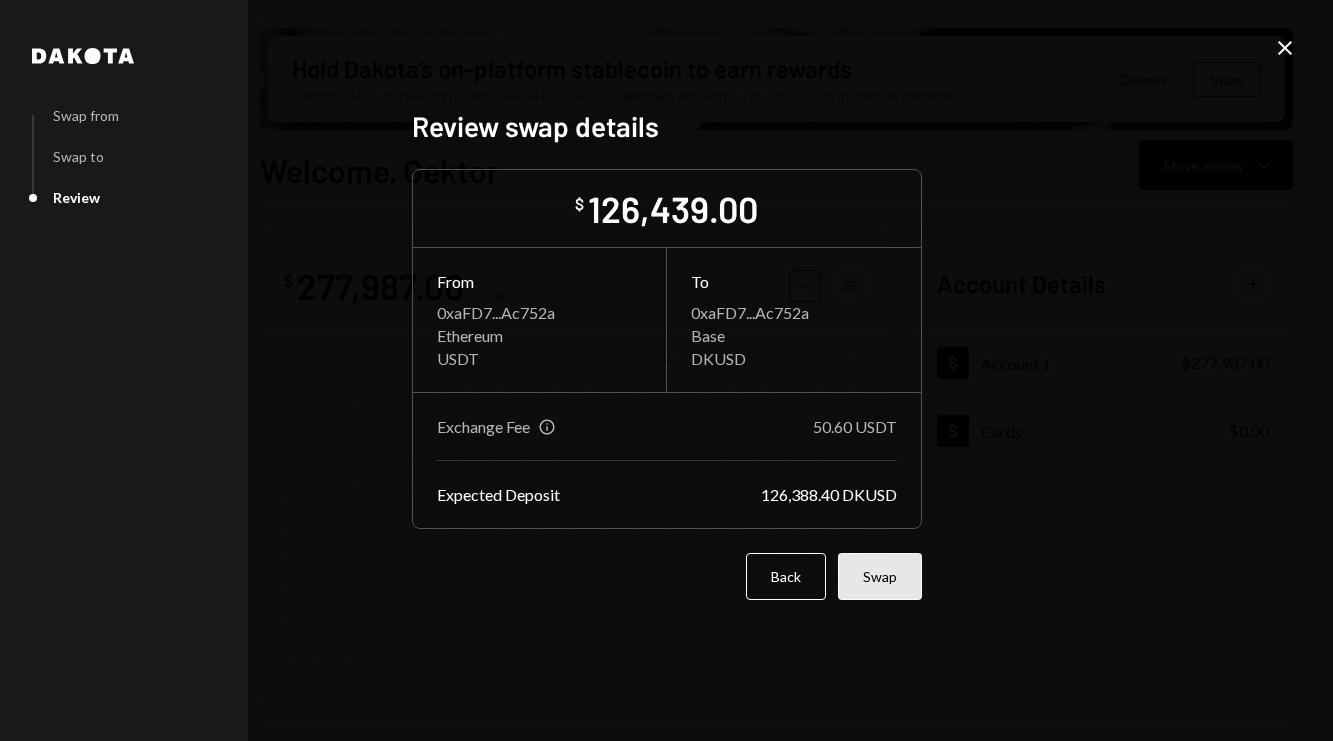 click on "Swap" at bounding box center (880, 576) 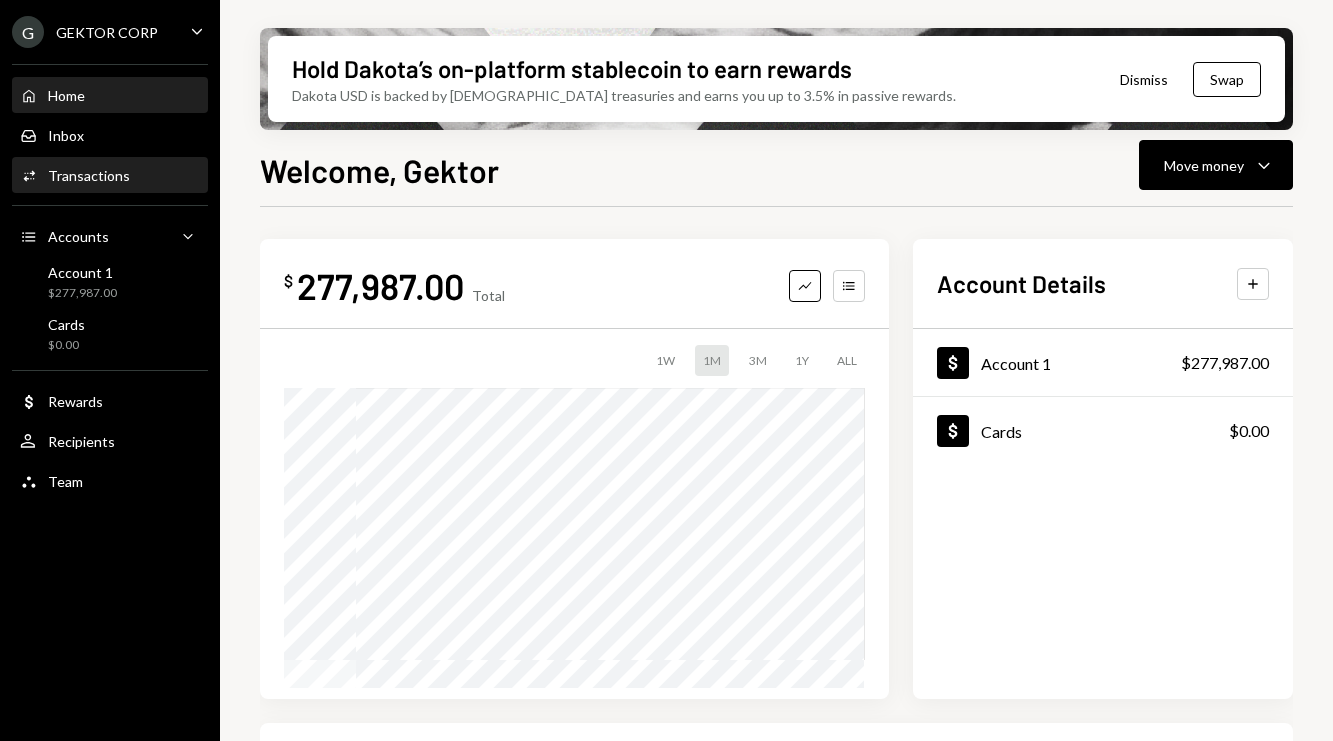click on "Activities Transactions" at bounding box center (110, 176) 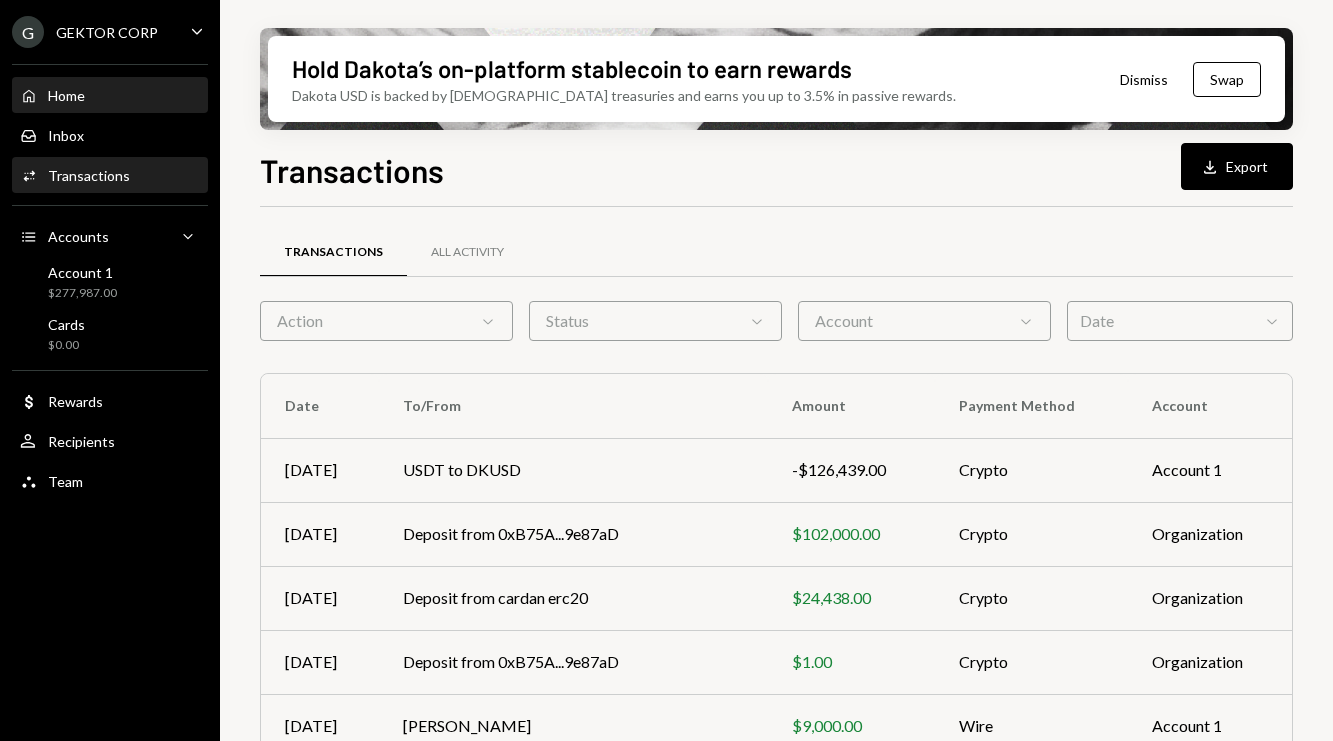 click on "Home" at bounding box center [66, 95] 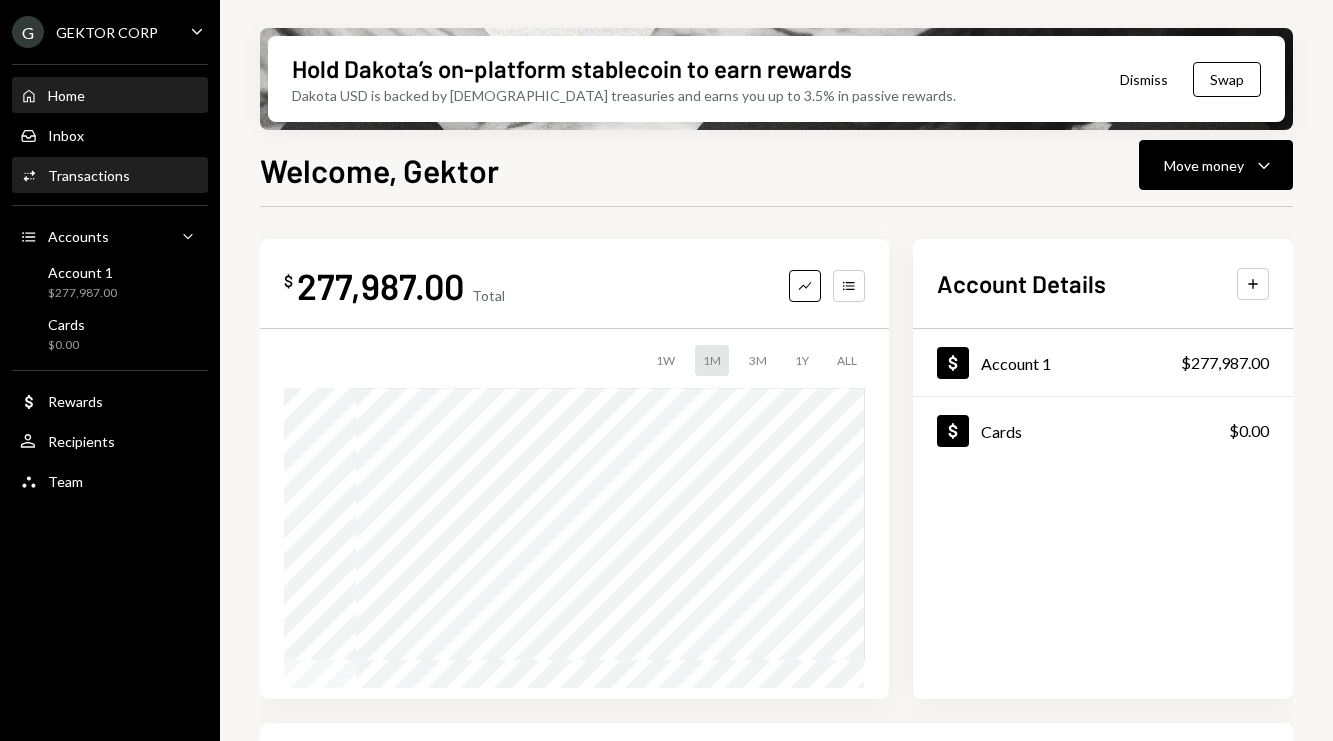 click on "Activities Transactions" at bounding box center [110, 176] 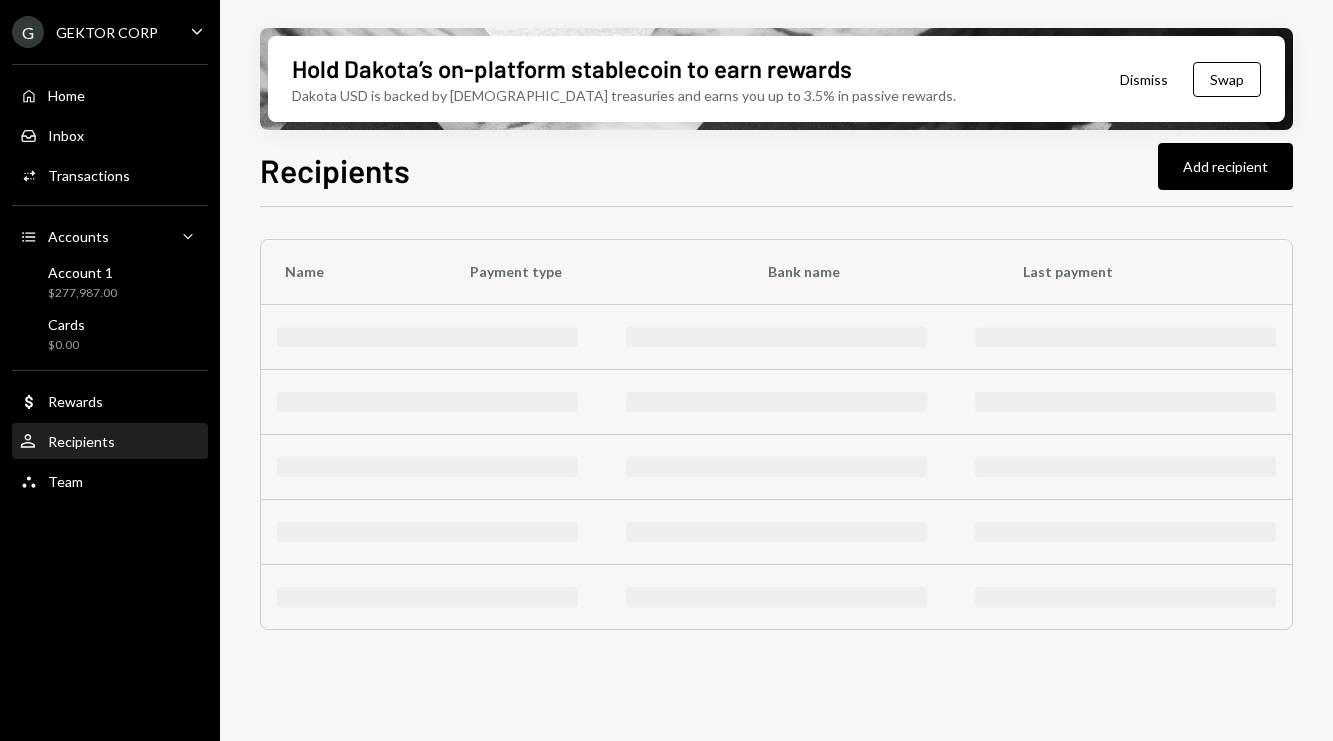 scroll, scrollTop: 0, scrollLeft: 0, axis: both 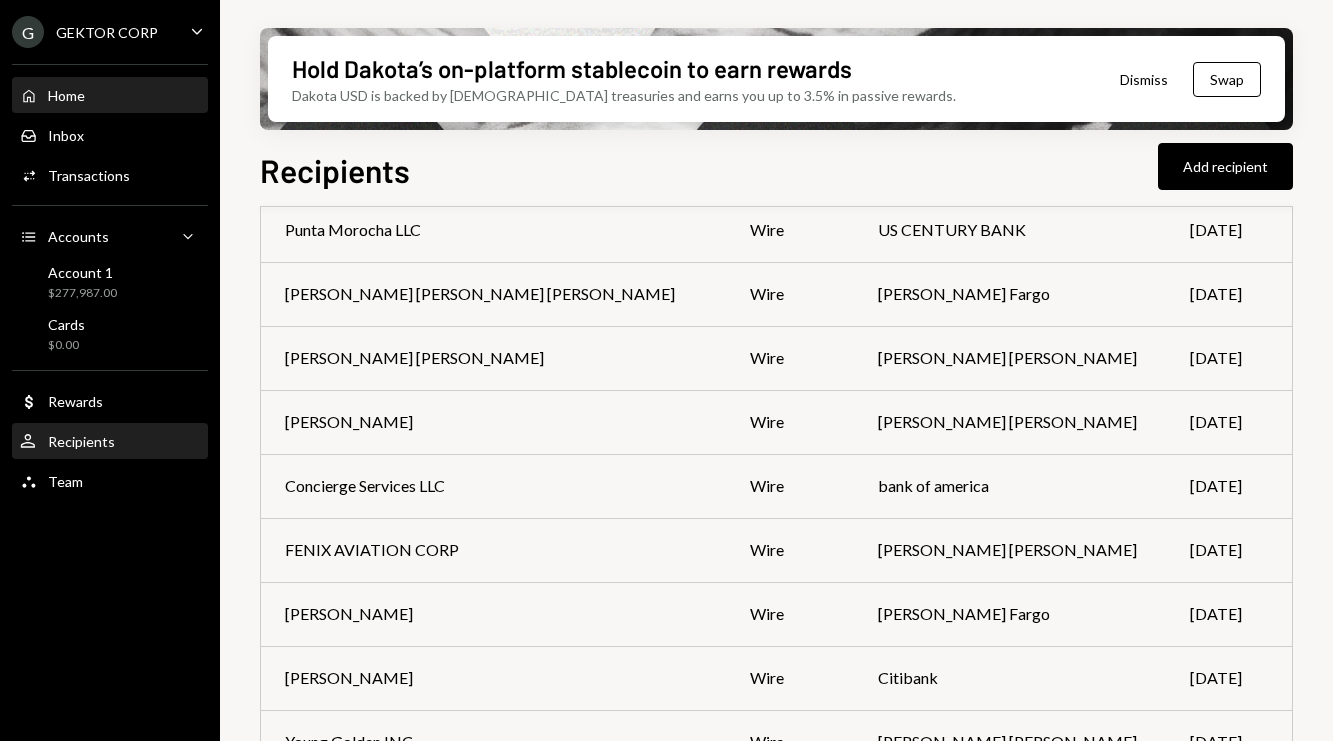 click on "Home Home" at bounding box center [110, 95] 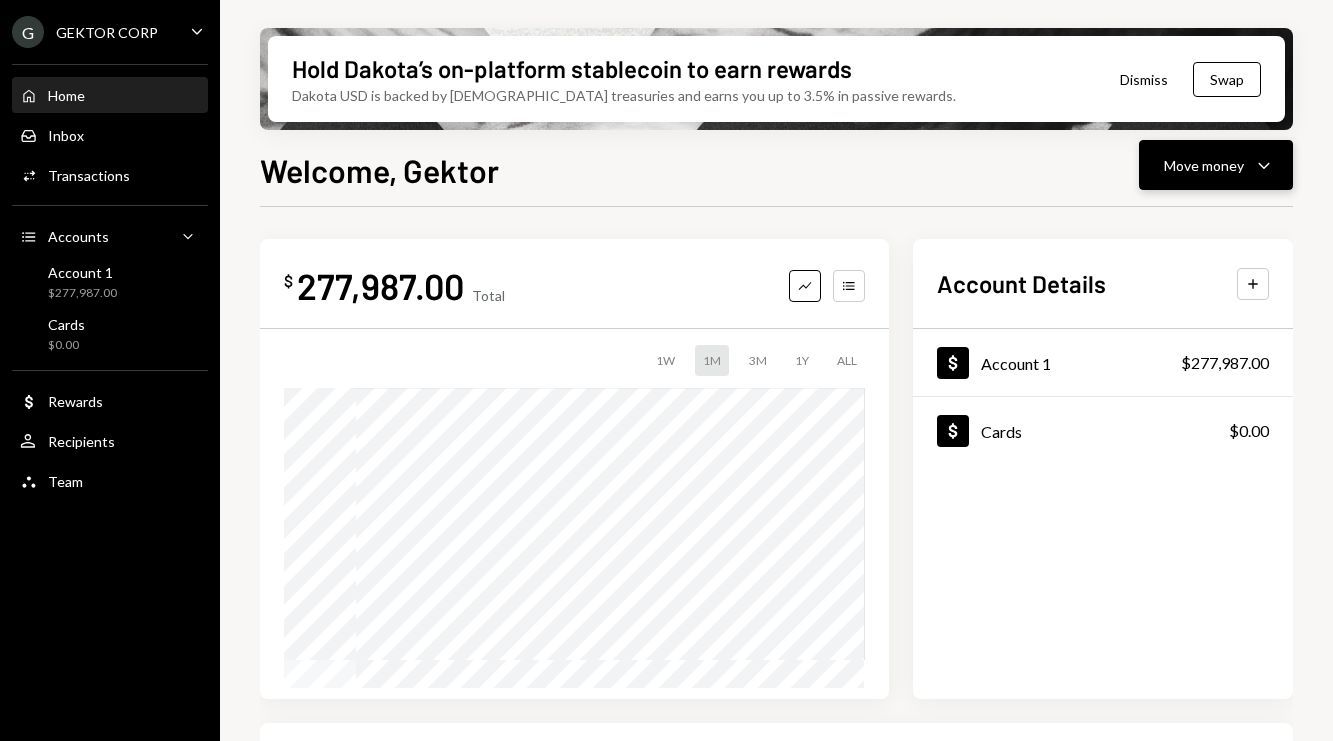 click on "Caret Down" 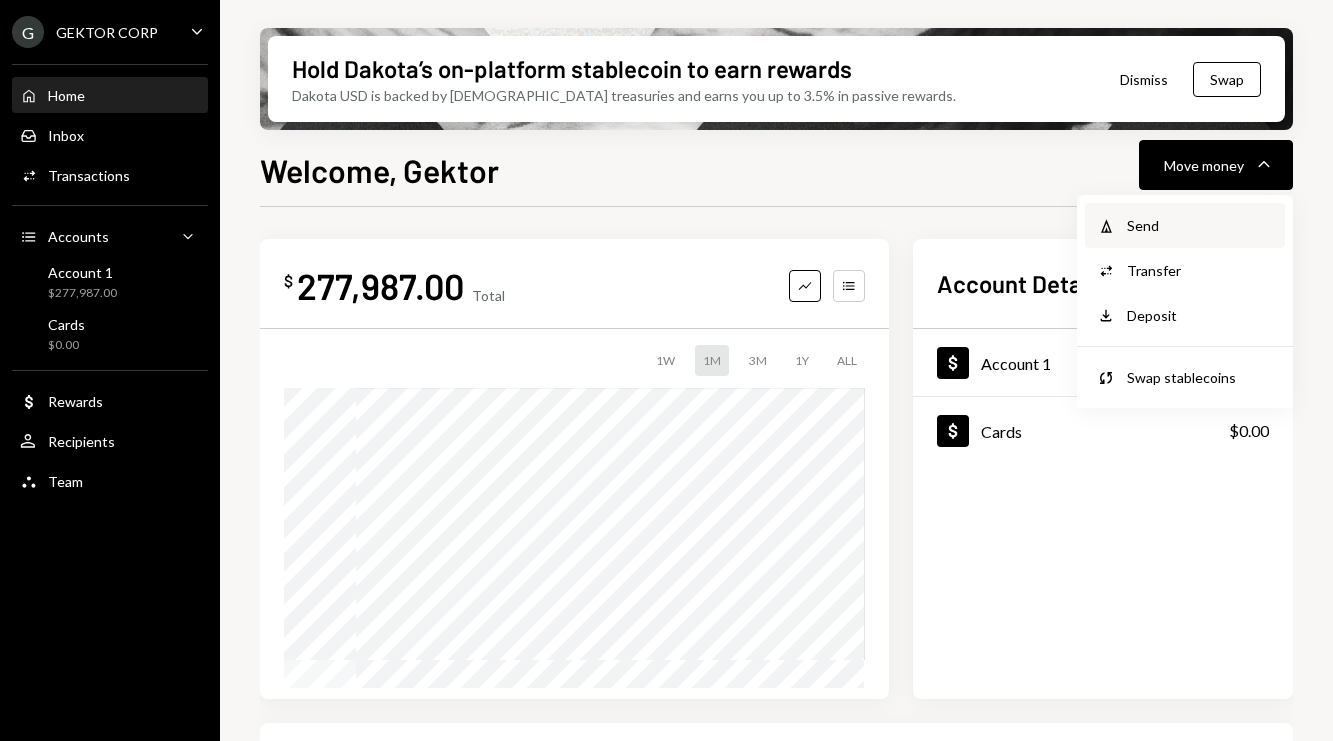 click on "Send" at bounding box center (1200, 225) 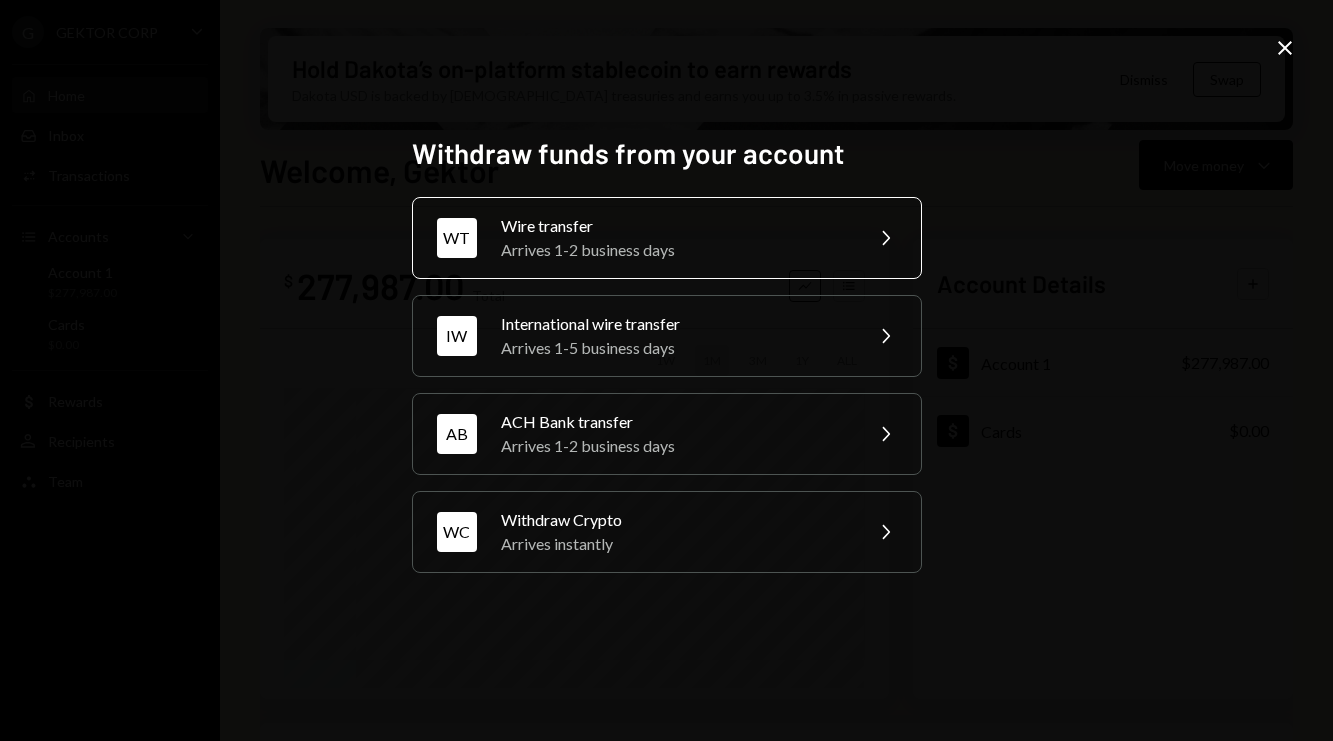 click on "WT Wire transfer Arrives 1-2 business days Chevron Right" at bounding box center [667, 238] 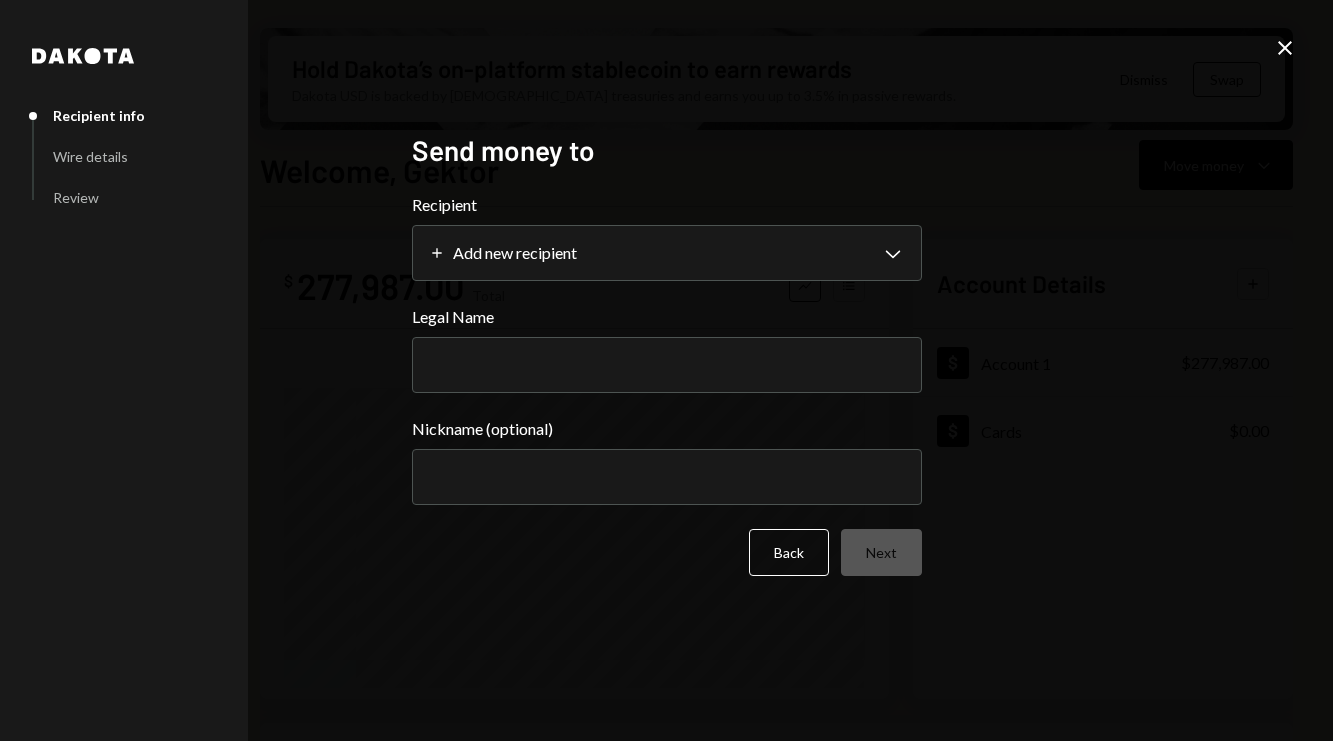 select 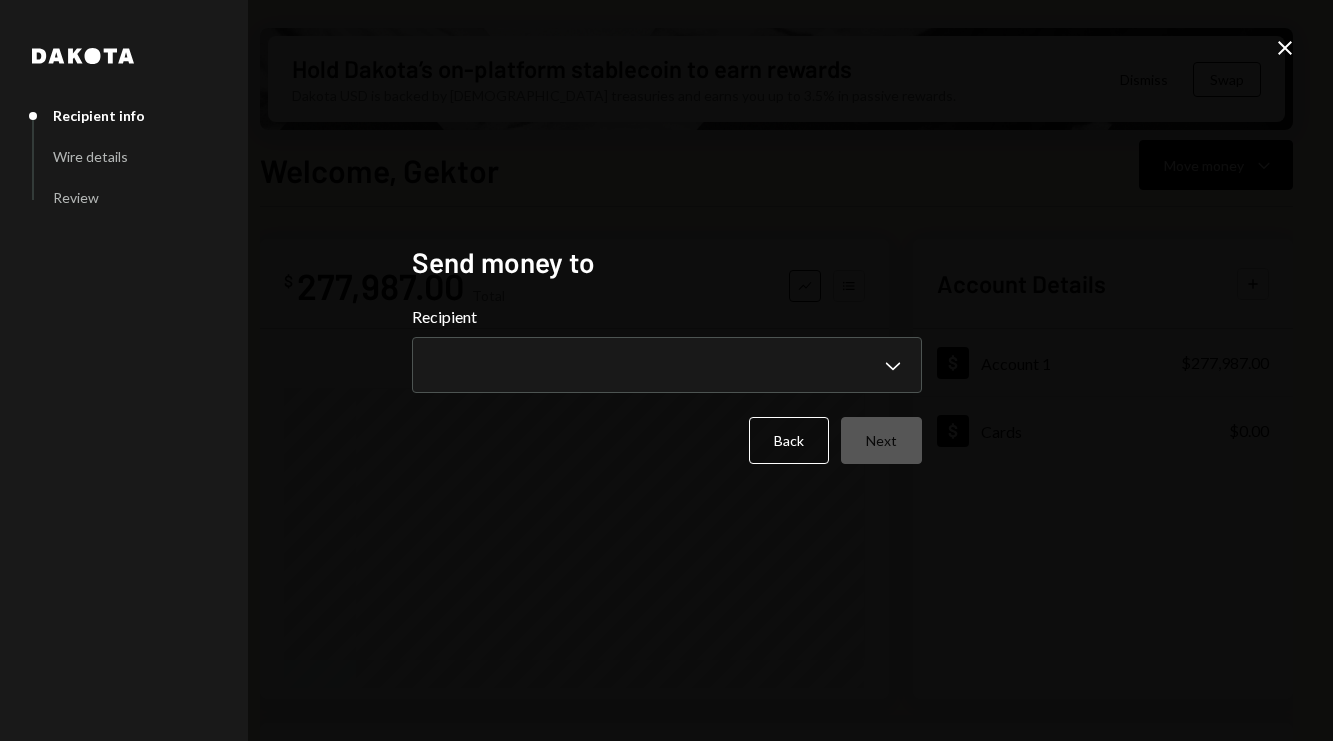 type 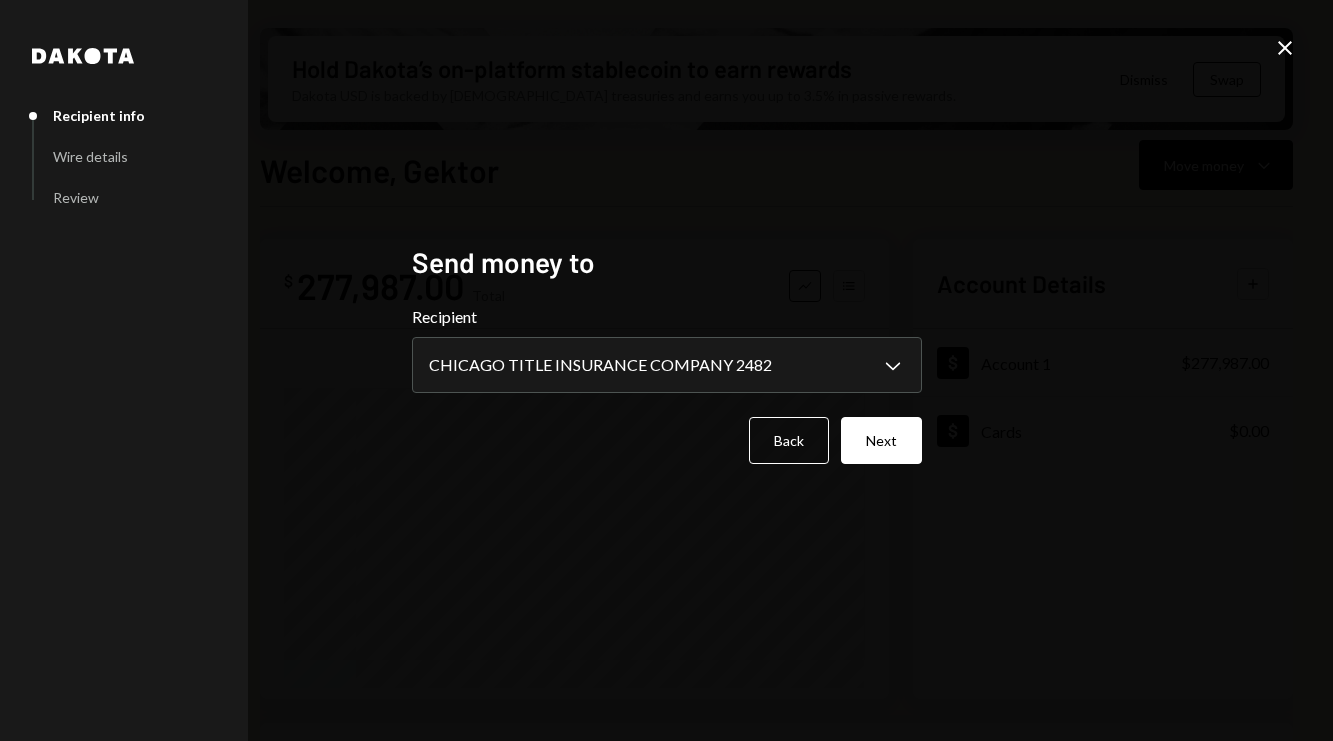 select on "**********" 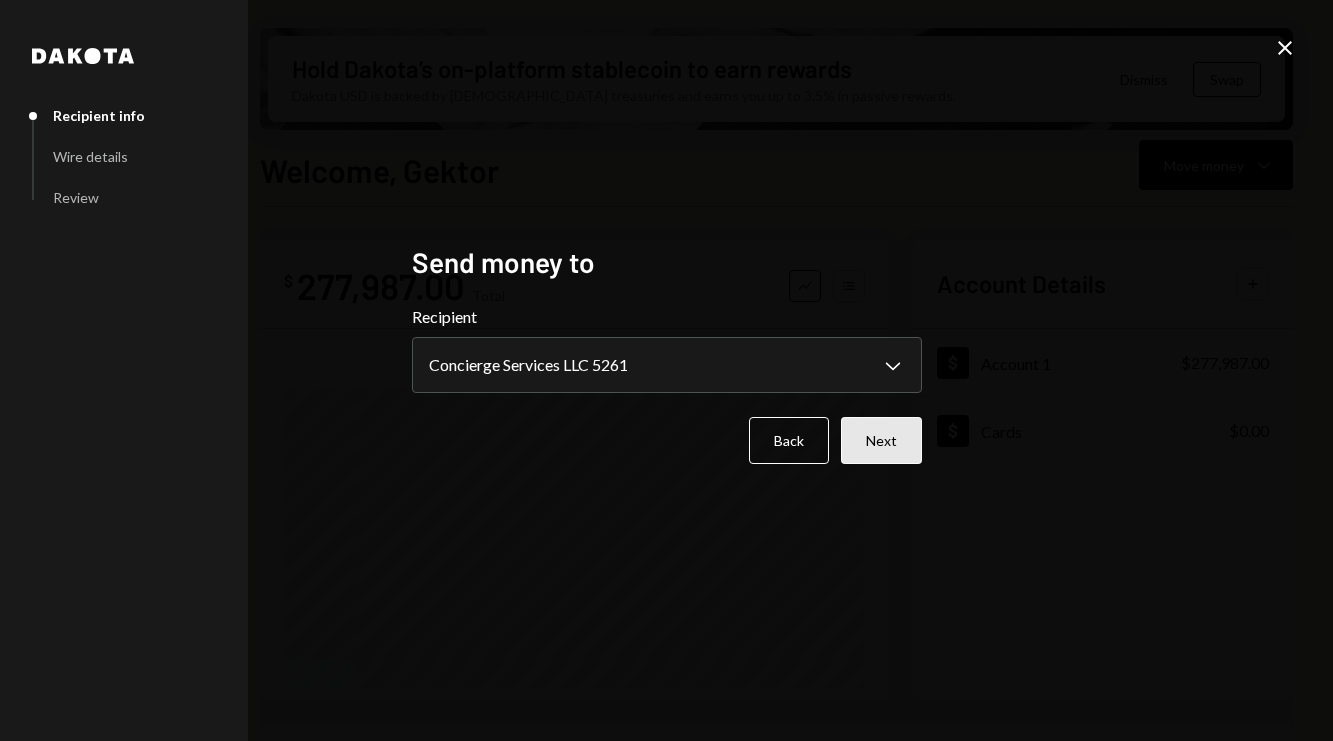 click on "Next" at bounding box center (881, 440) 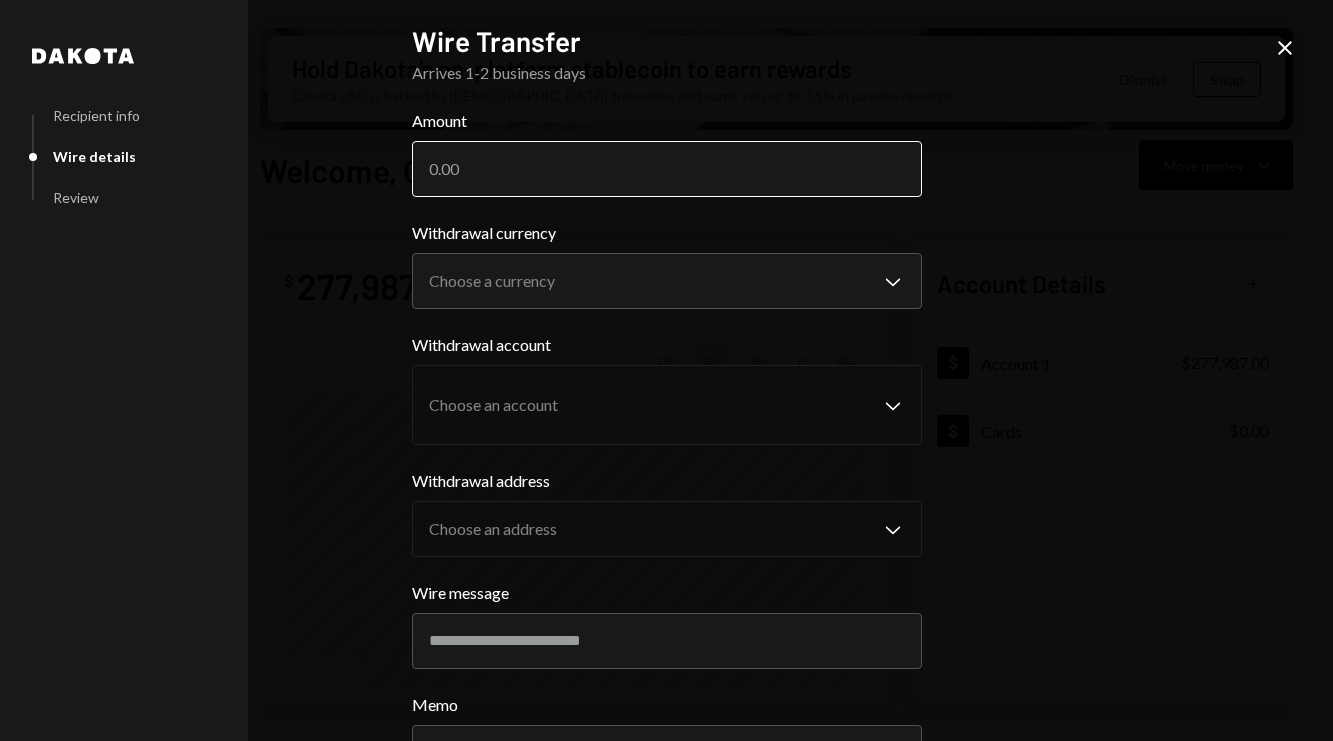click on "Amount" at bounding box center [667, 169] 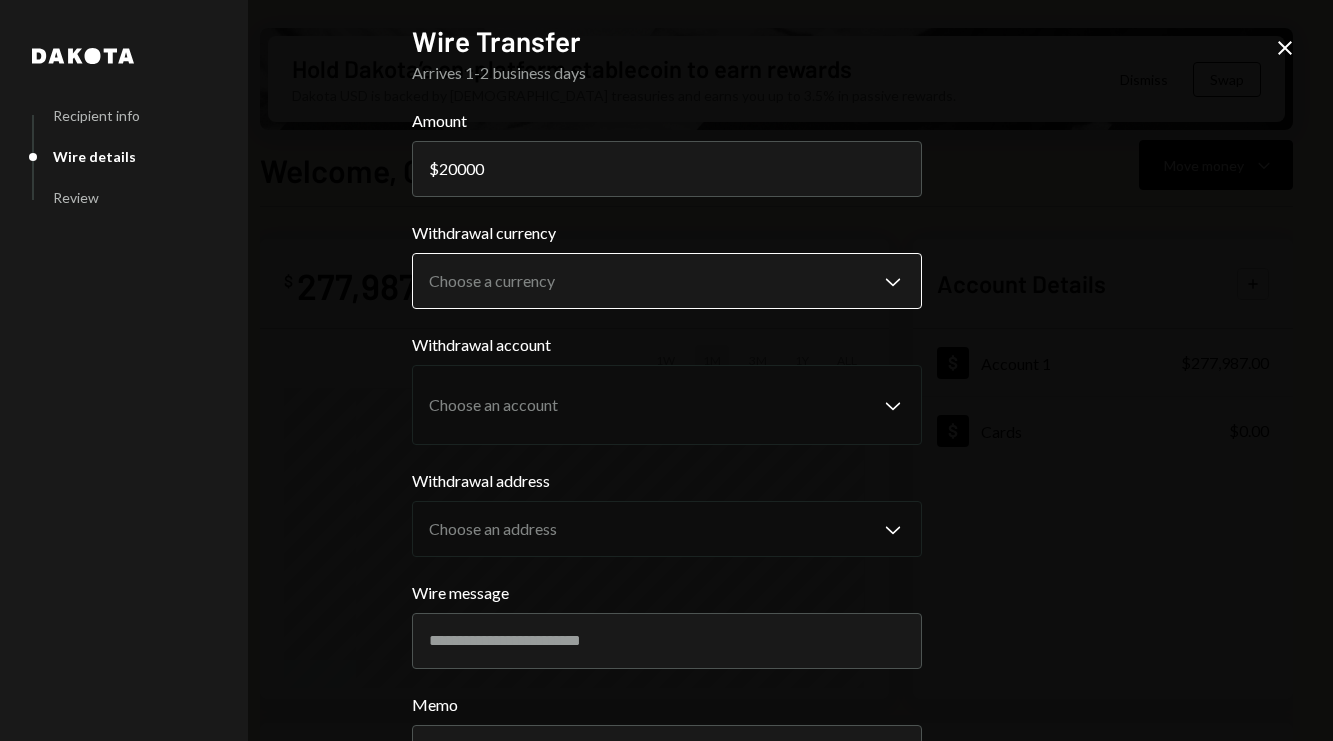 type on "20000" 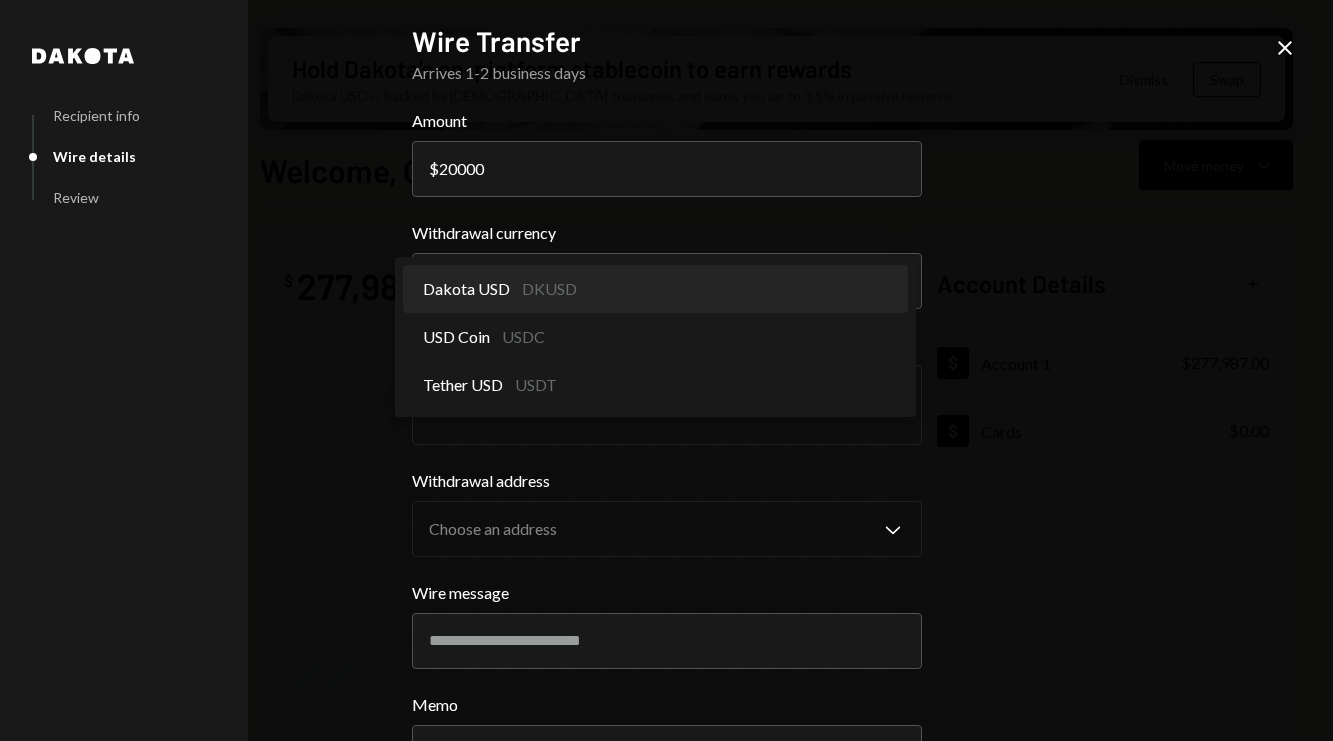 select on "*****" 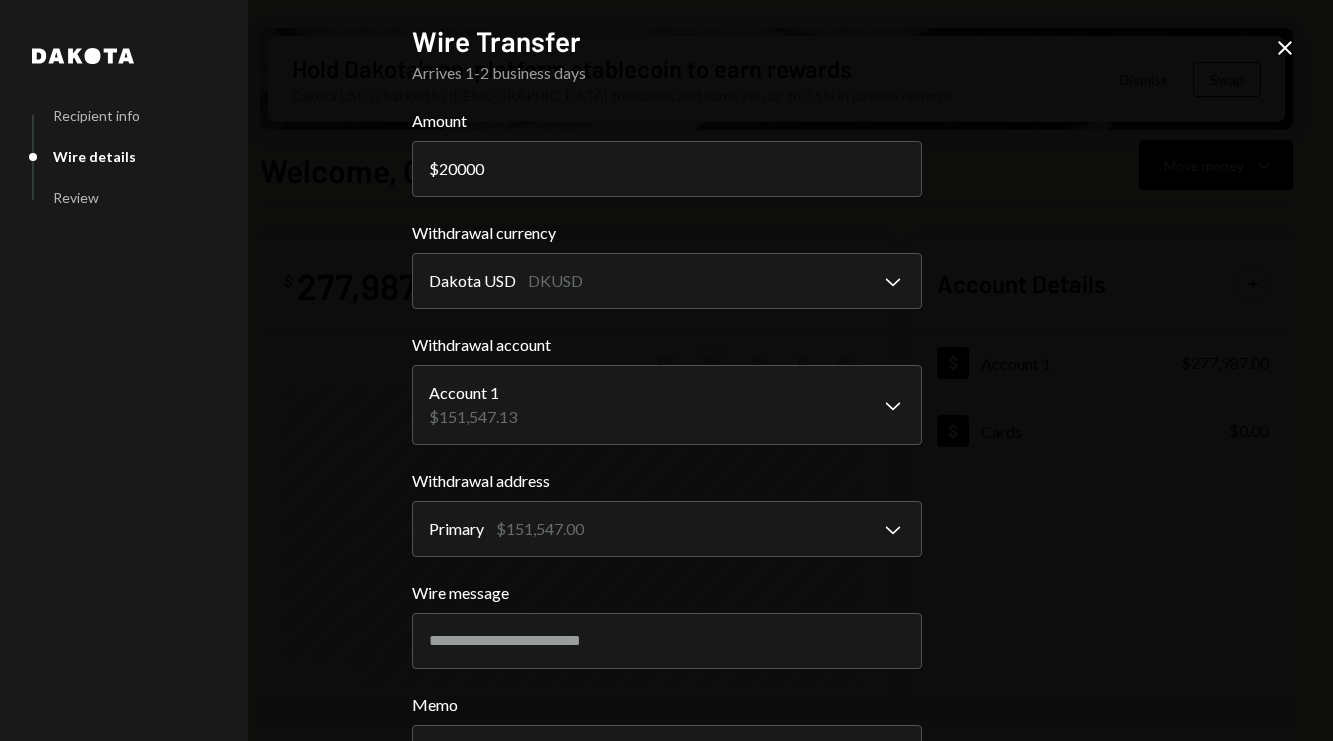 scroll, scrollTop: 166, scrollLeft: 0, axis: vertical 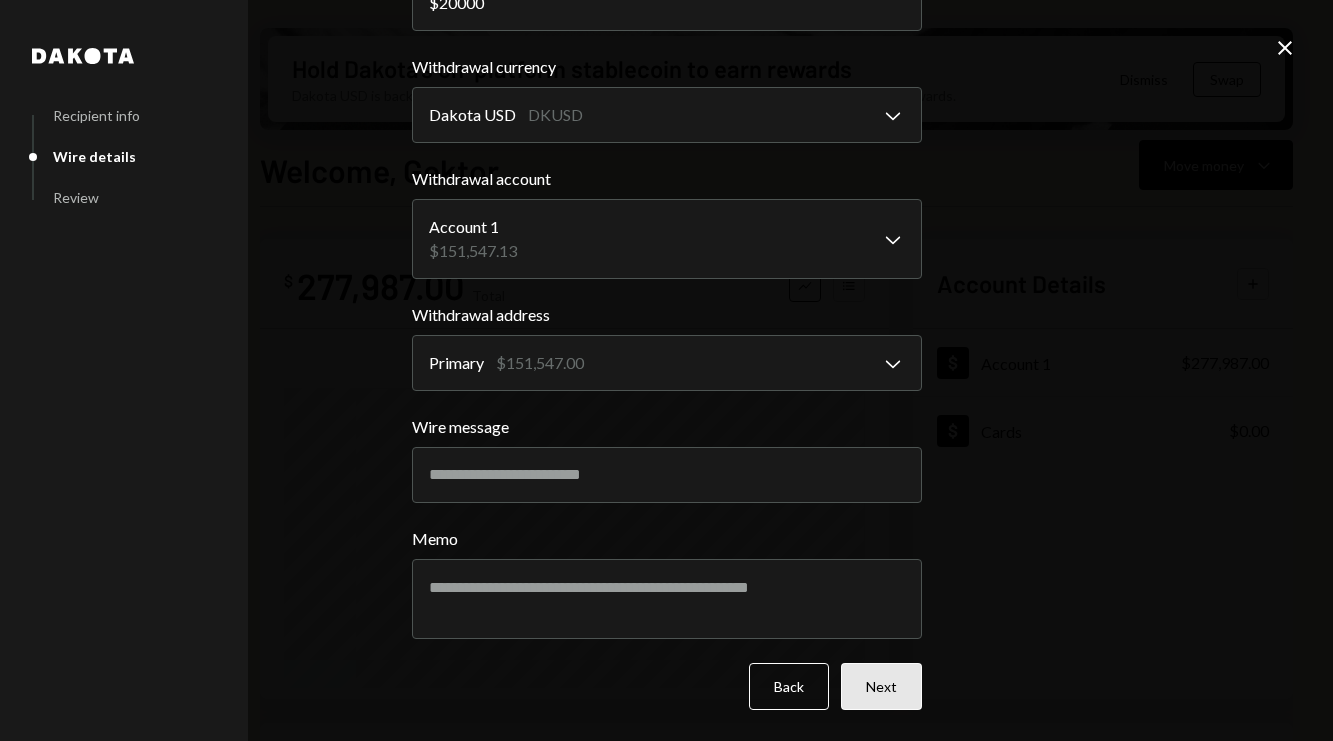 click on "Next" at bounding box center (881, 686) 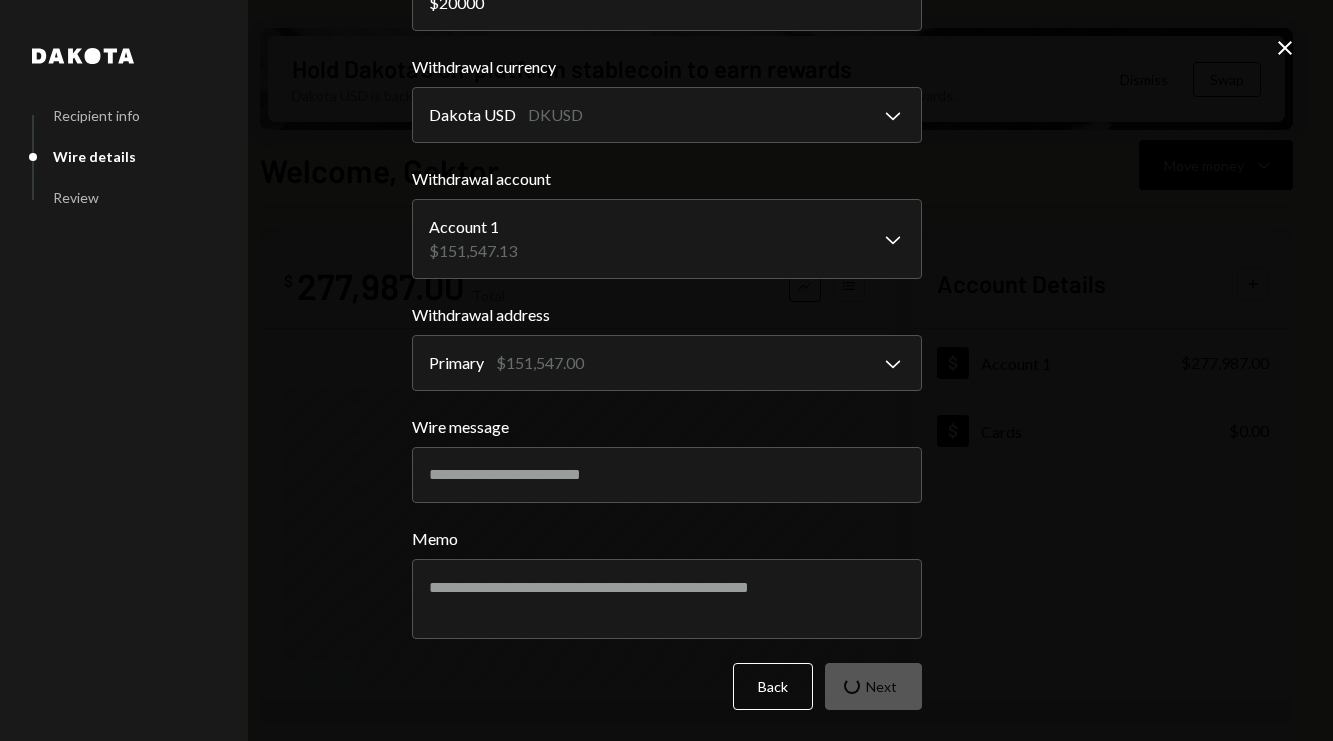 click on "Back Next" at bounding box center [667, 686] 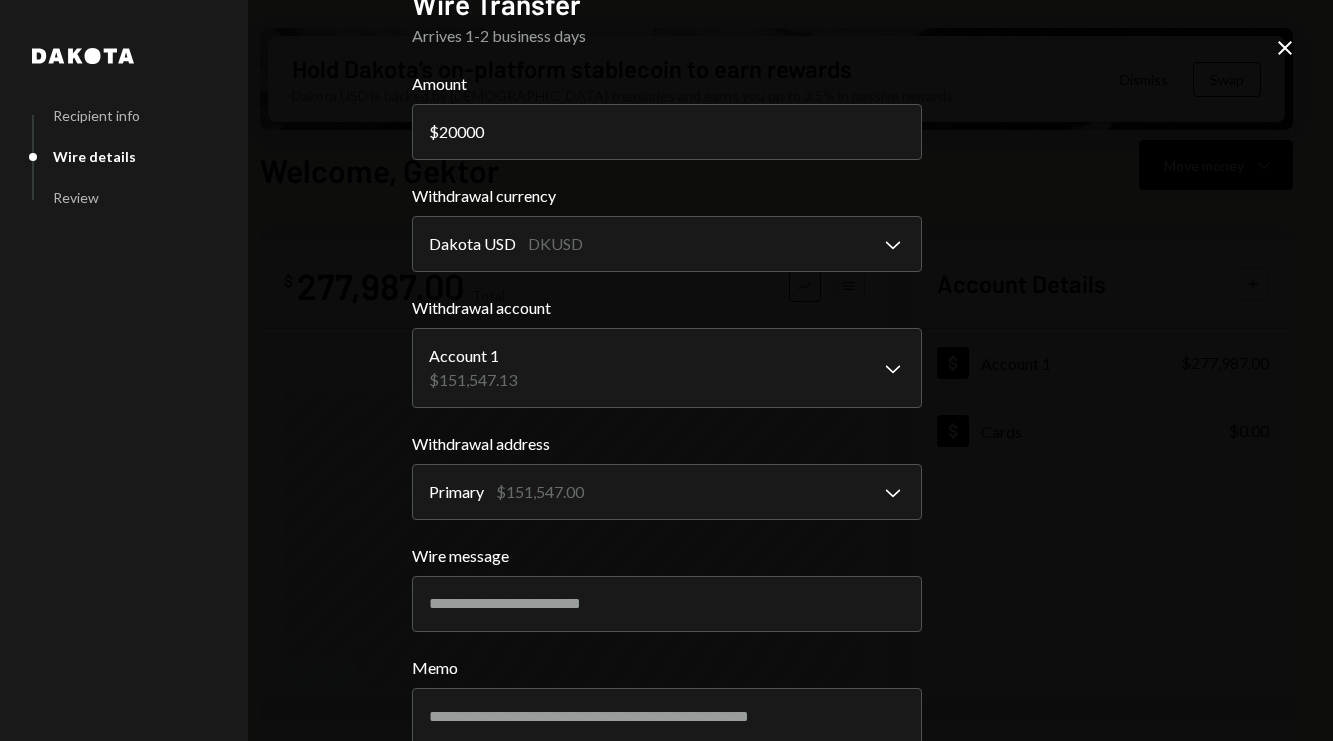 scroll, scrollTop: 0, scrollLeft: 0, axis: both 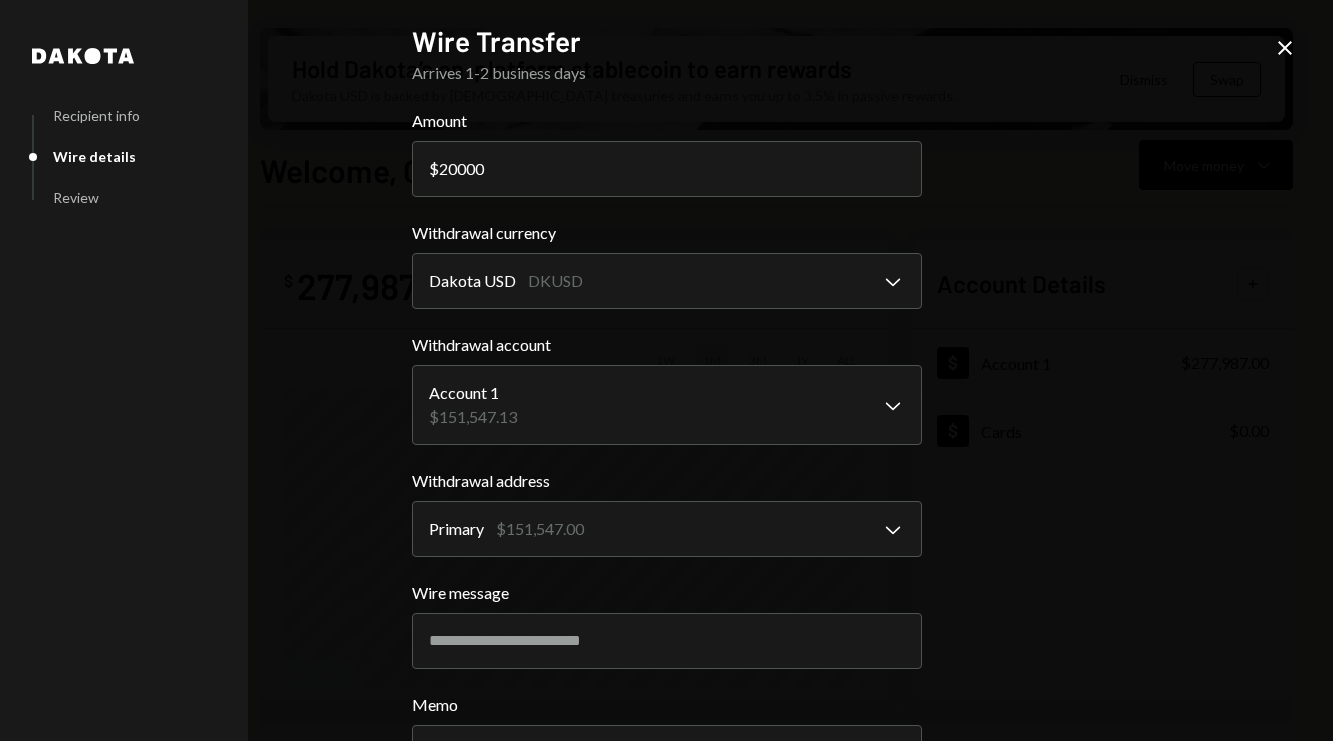 click on "Amount" at bounding box center (667, 121) 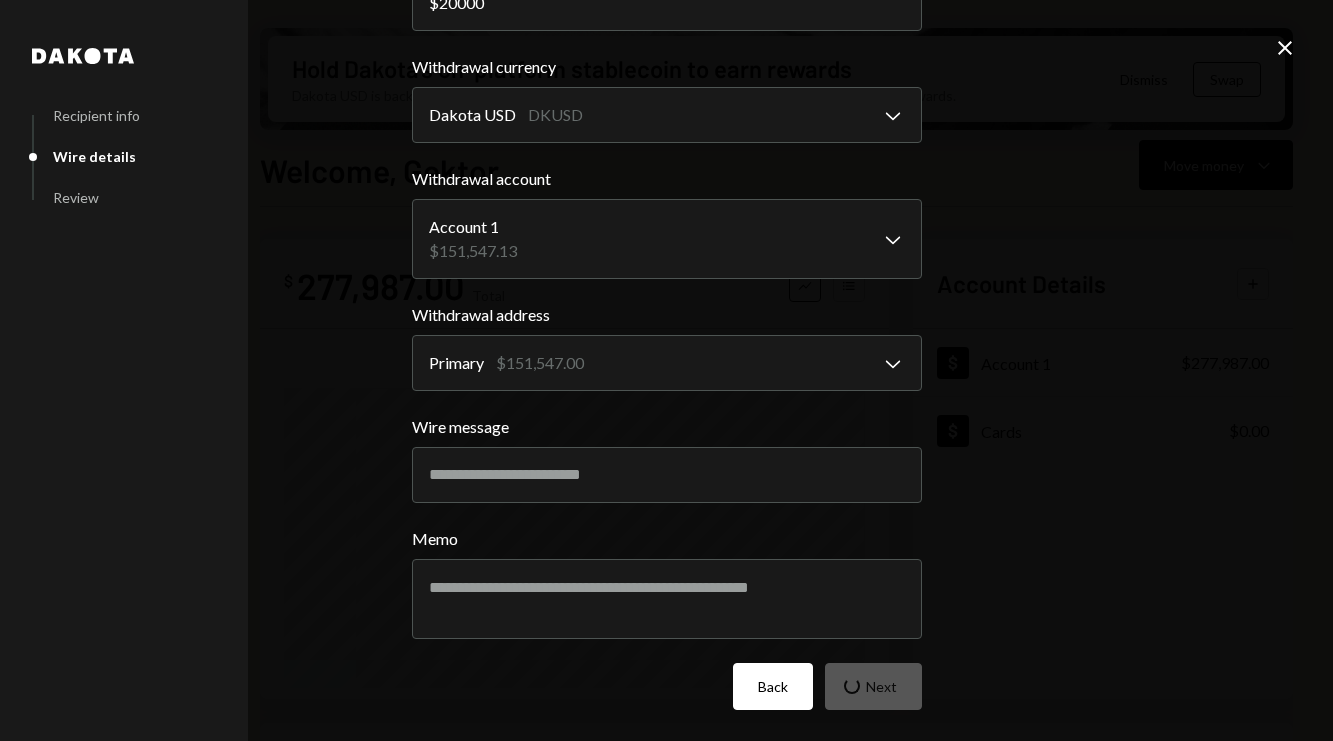 click on "Back" at bounding box center (773, 686) 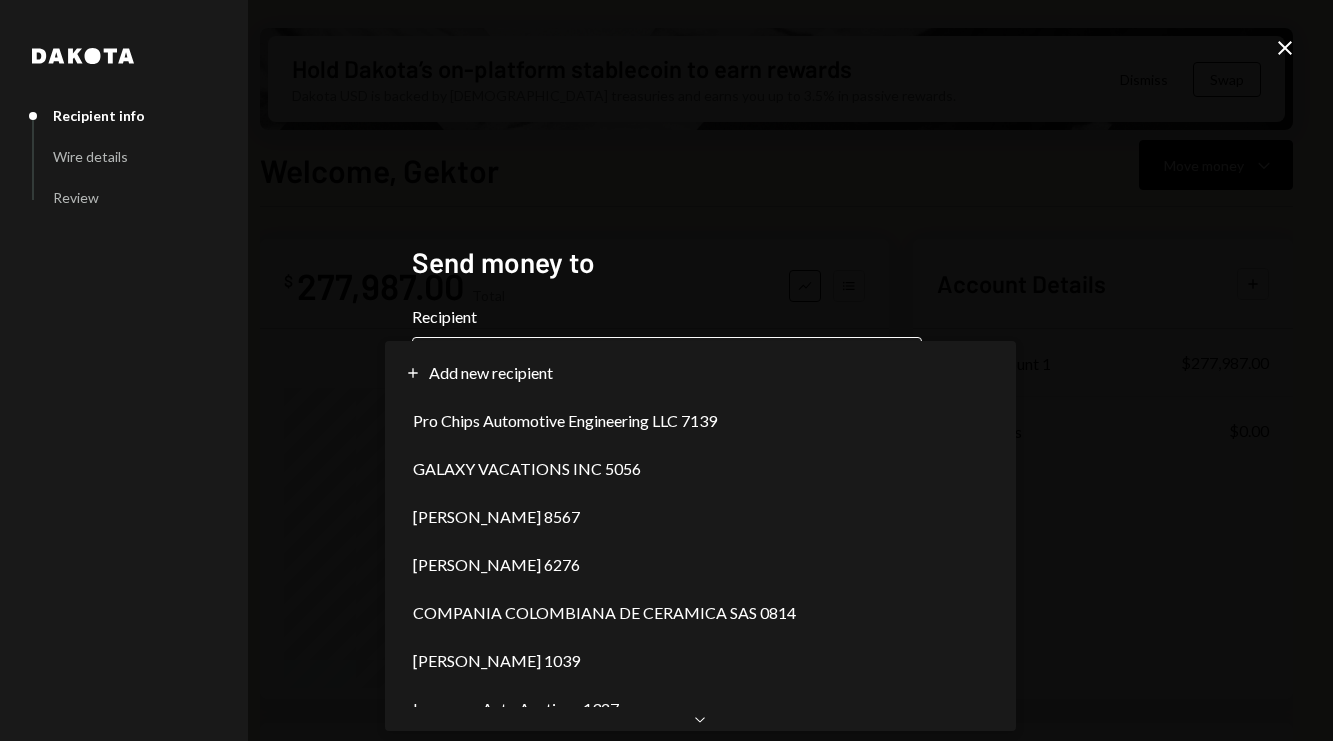 click on "**********" at bounding box center [666, 370] 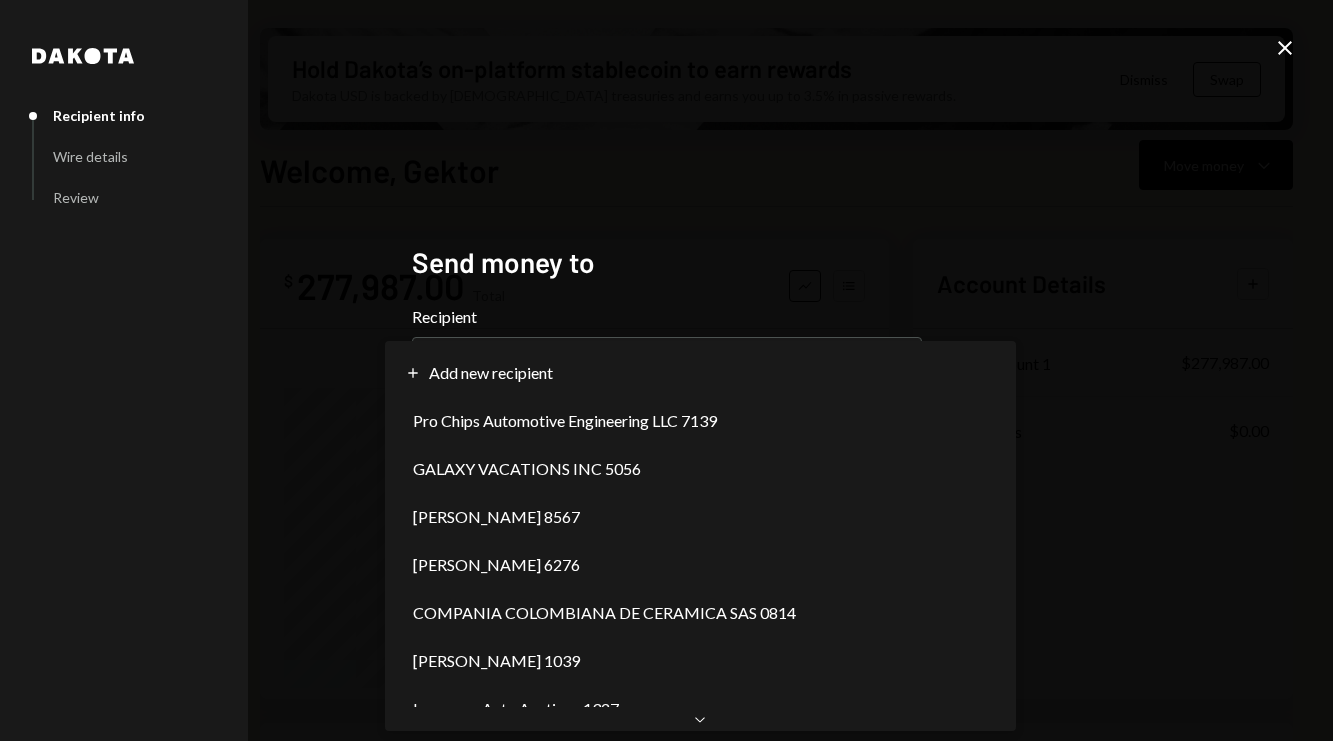 click on "**********" at bounding box center (666, 370) 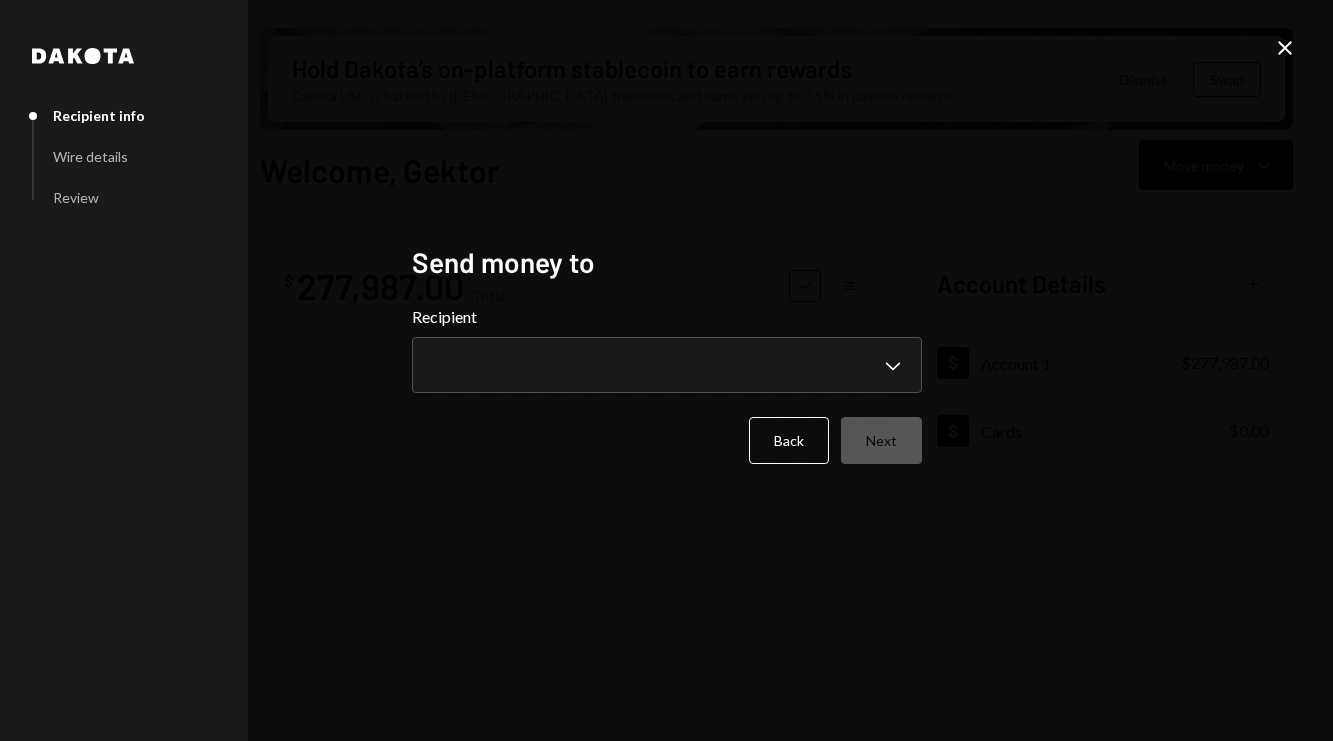 type 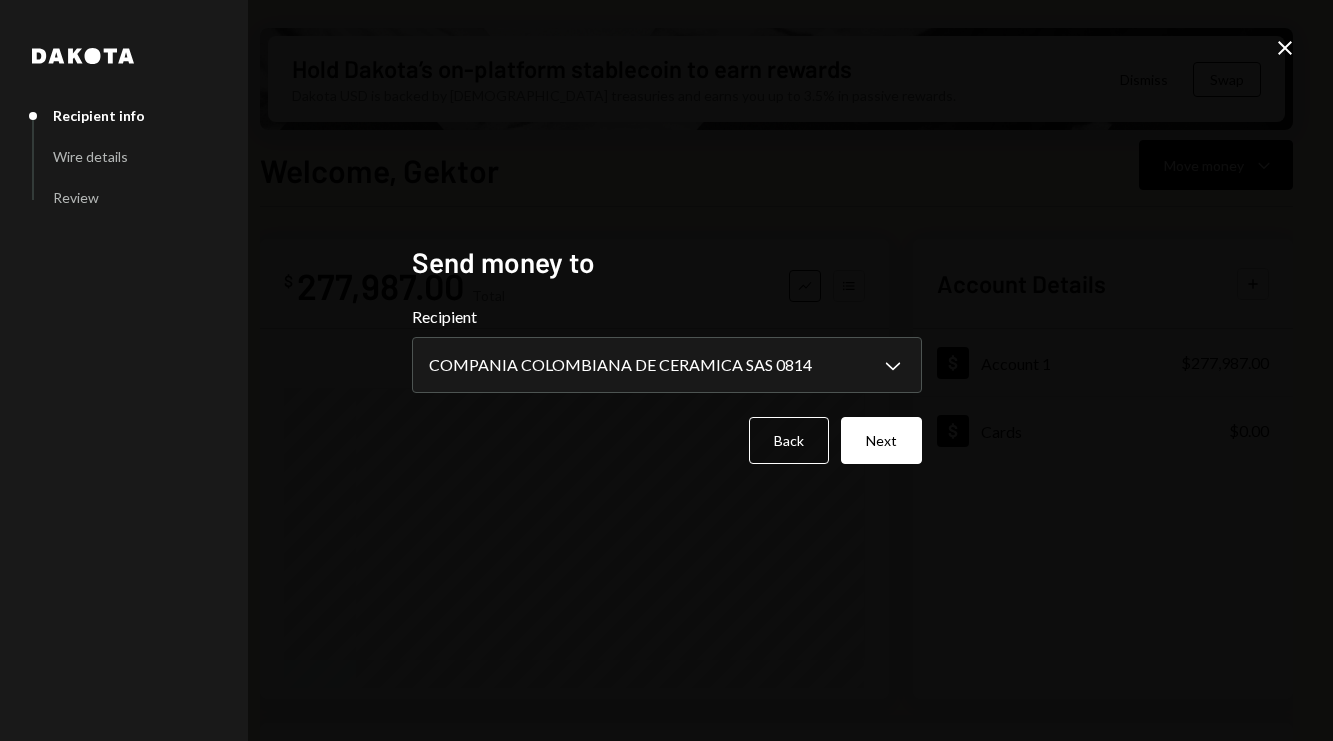 select on "**********" 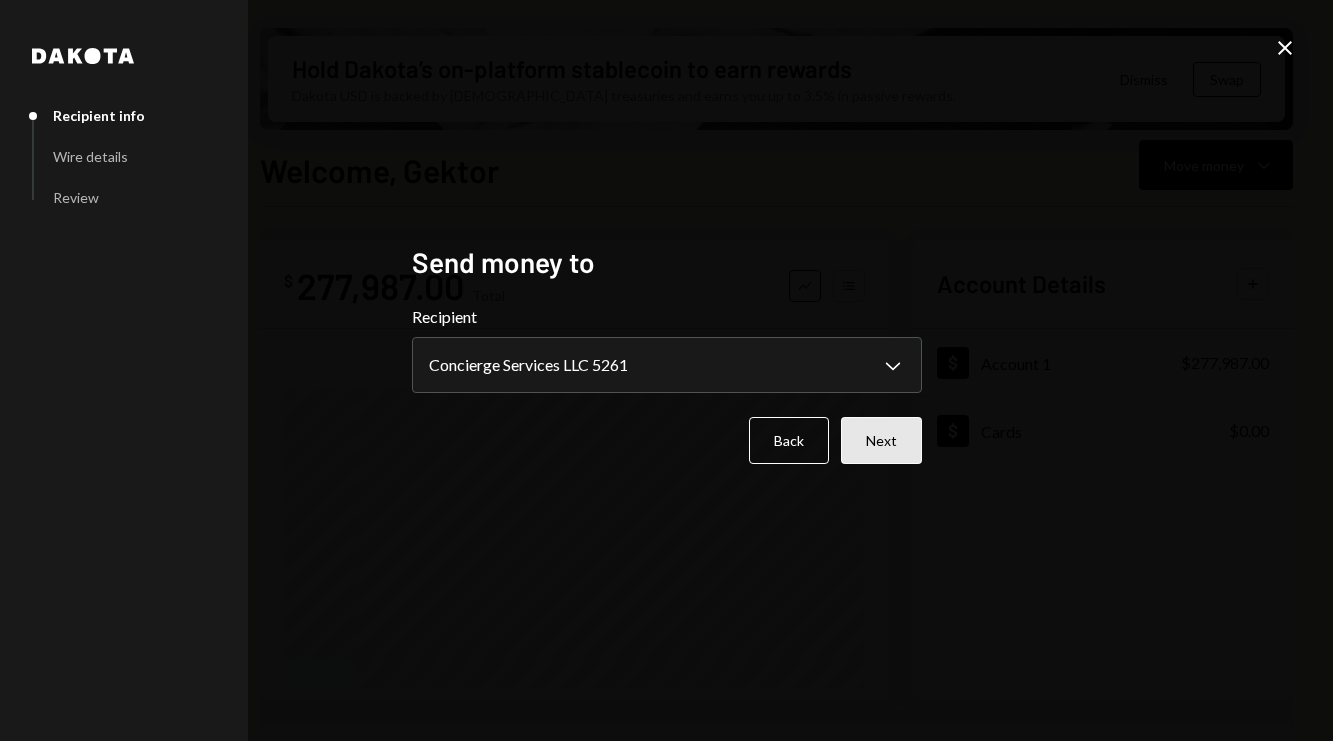 click on "Next" at bounding box center (881, 440) 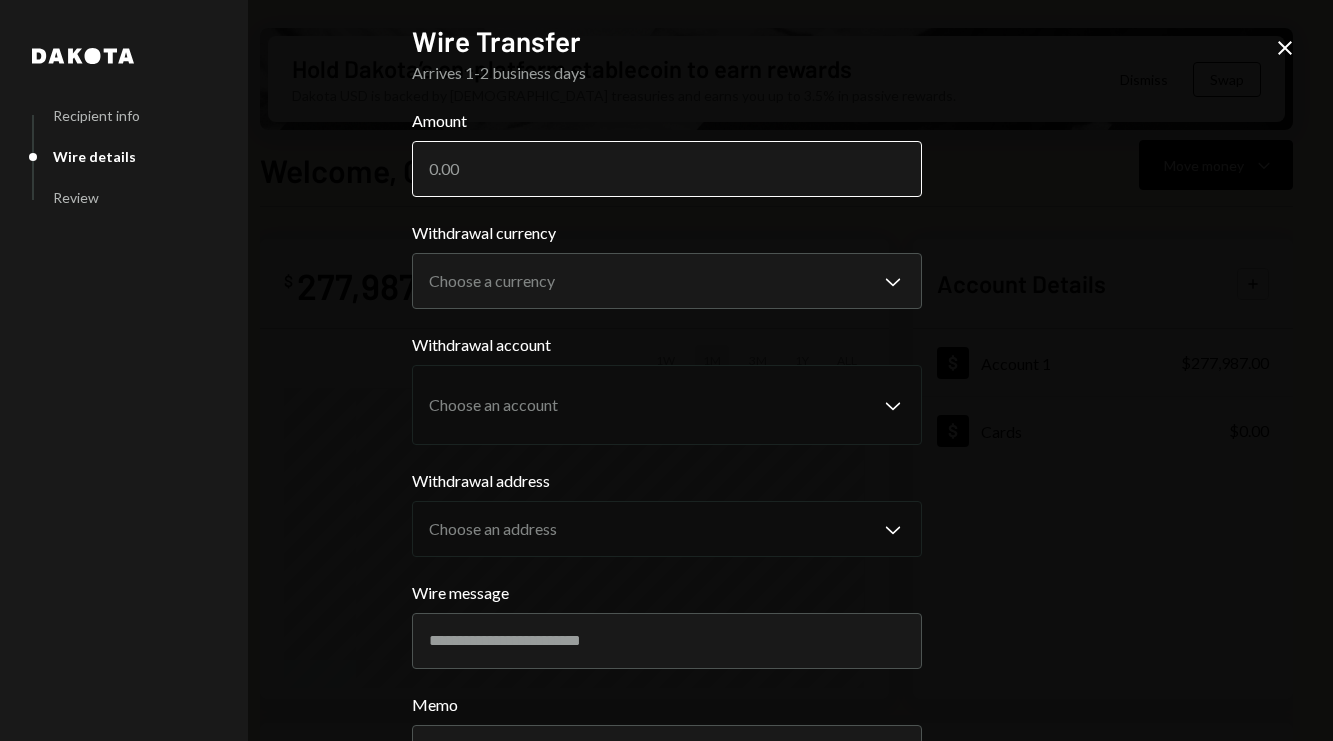 click on "Amount" at bounding box center [667, 169] 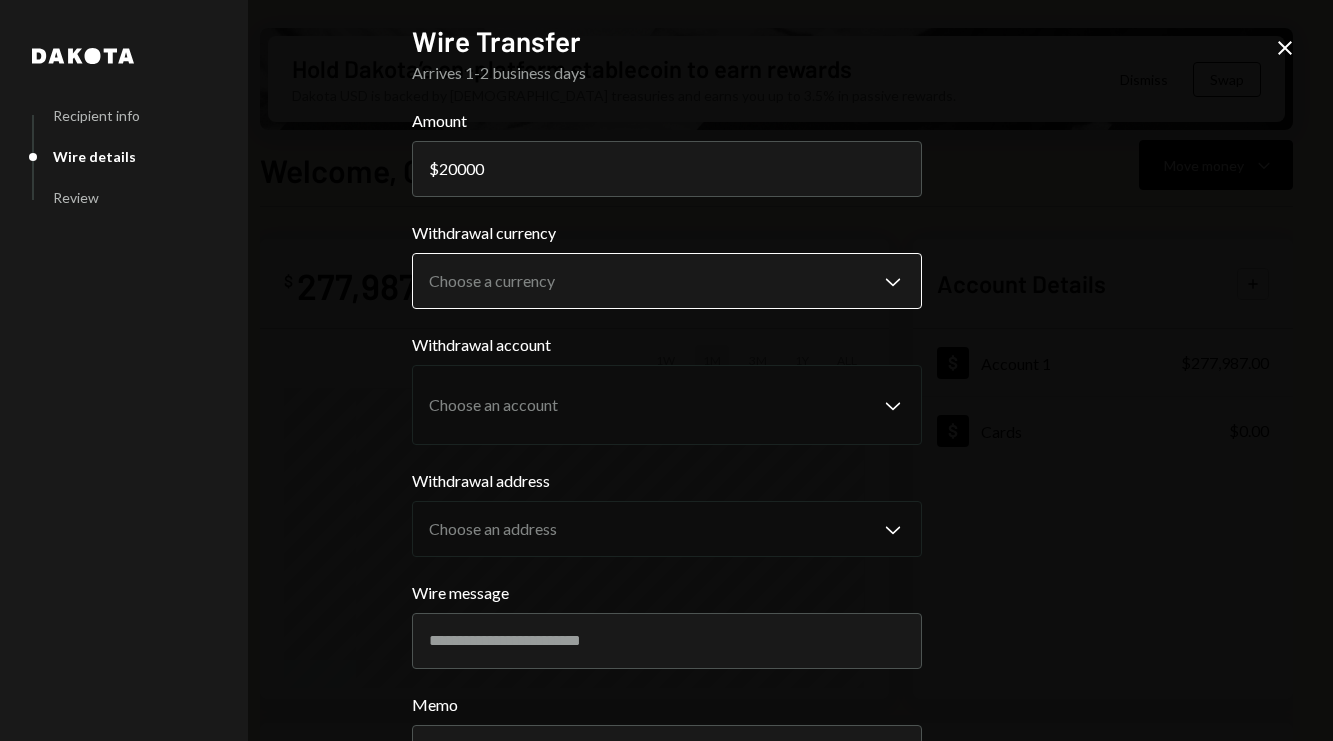 type on "20000" 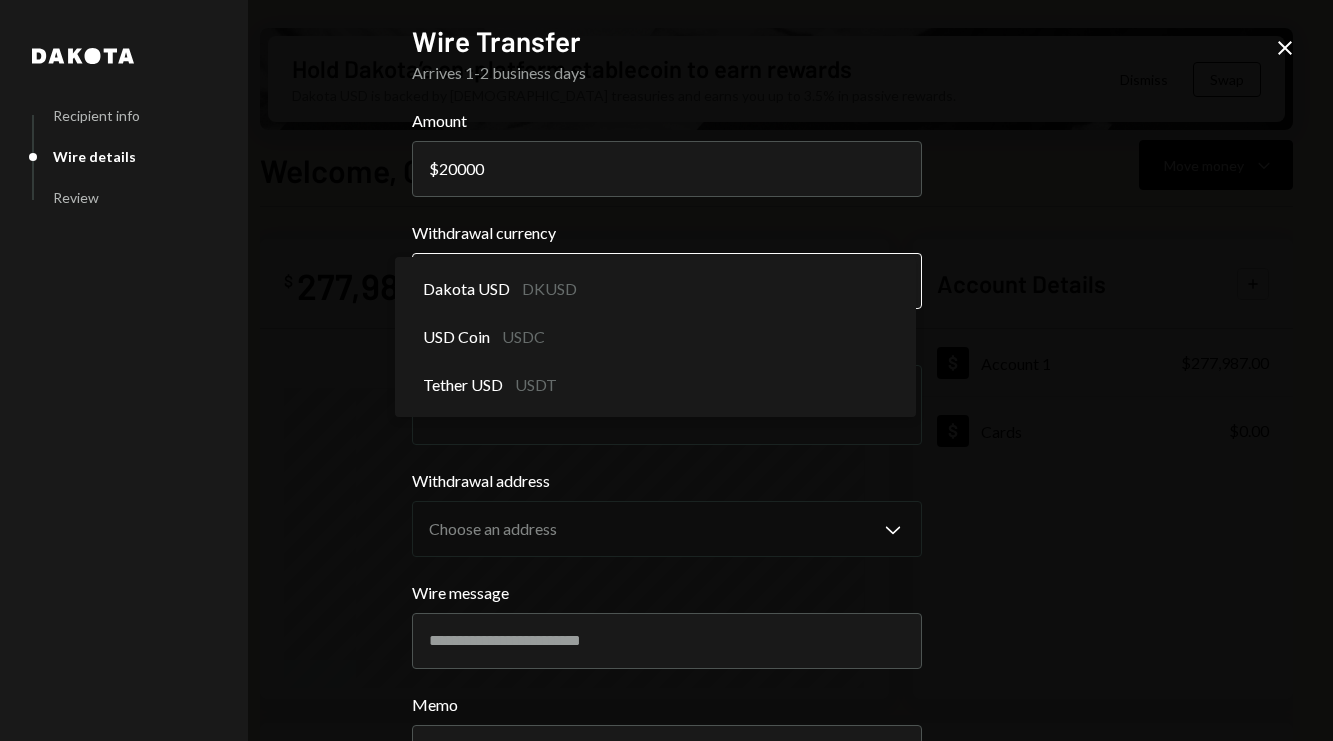 select on "*****" 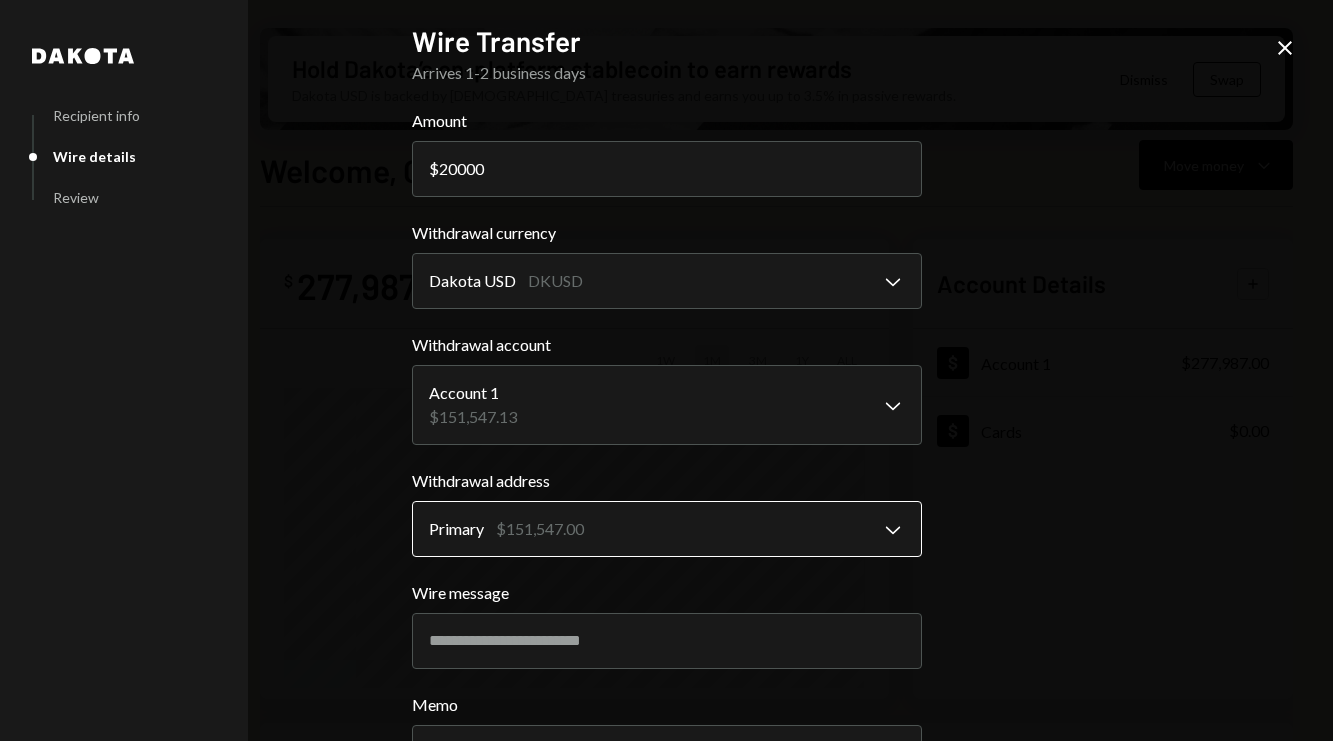 scroll, scrollTop: 166, scrollLeft: 0, axis: vertical 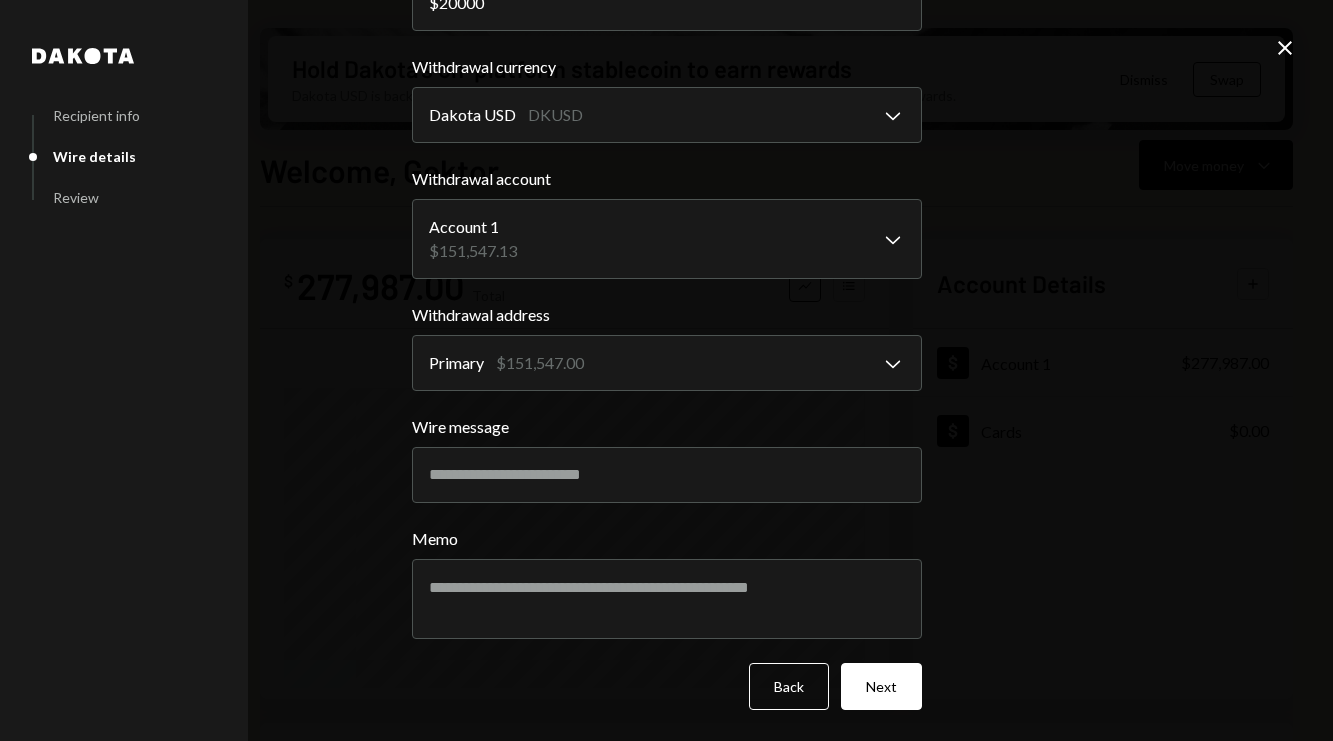 click on "**********" at bounding box center [667, 300] 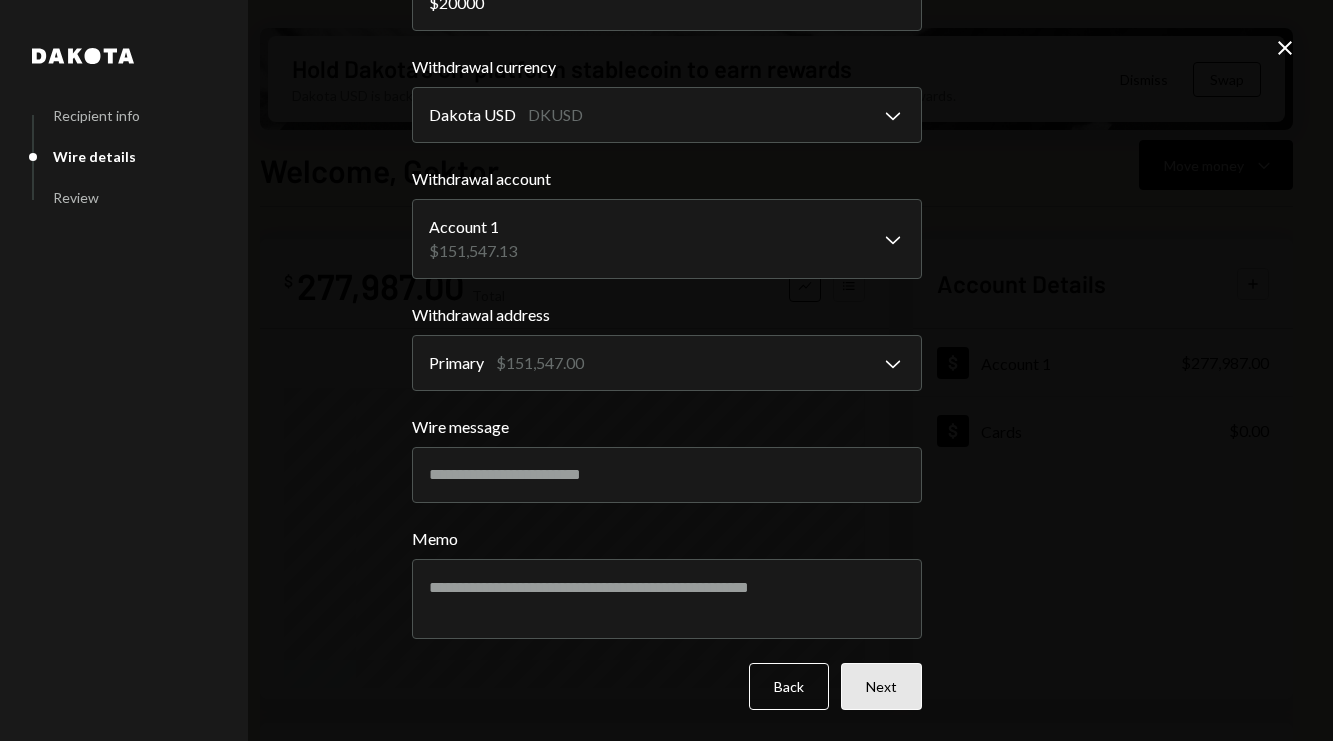 click on "Next" at bounding box center [881, 686] 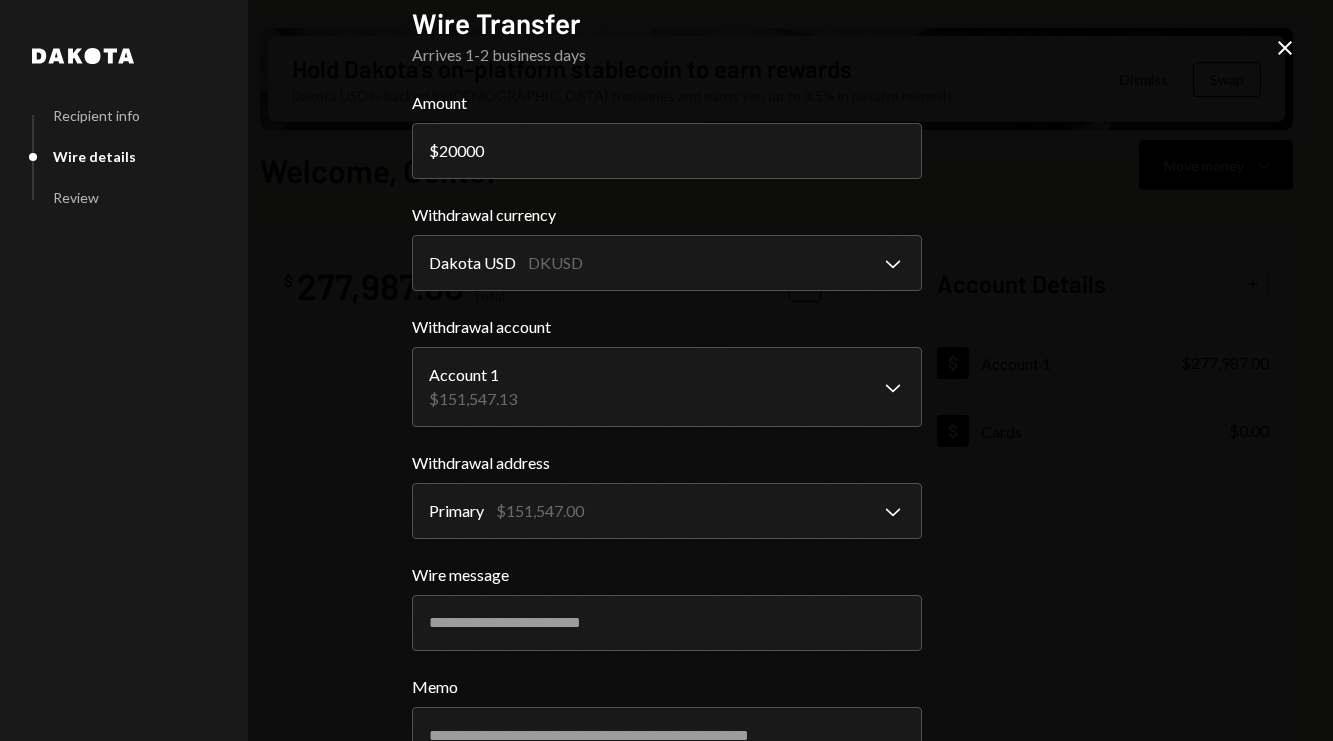 scroll, scrollTop: 0, scrollLeft: 0, axis: both 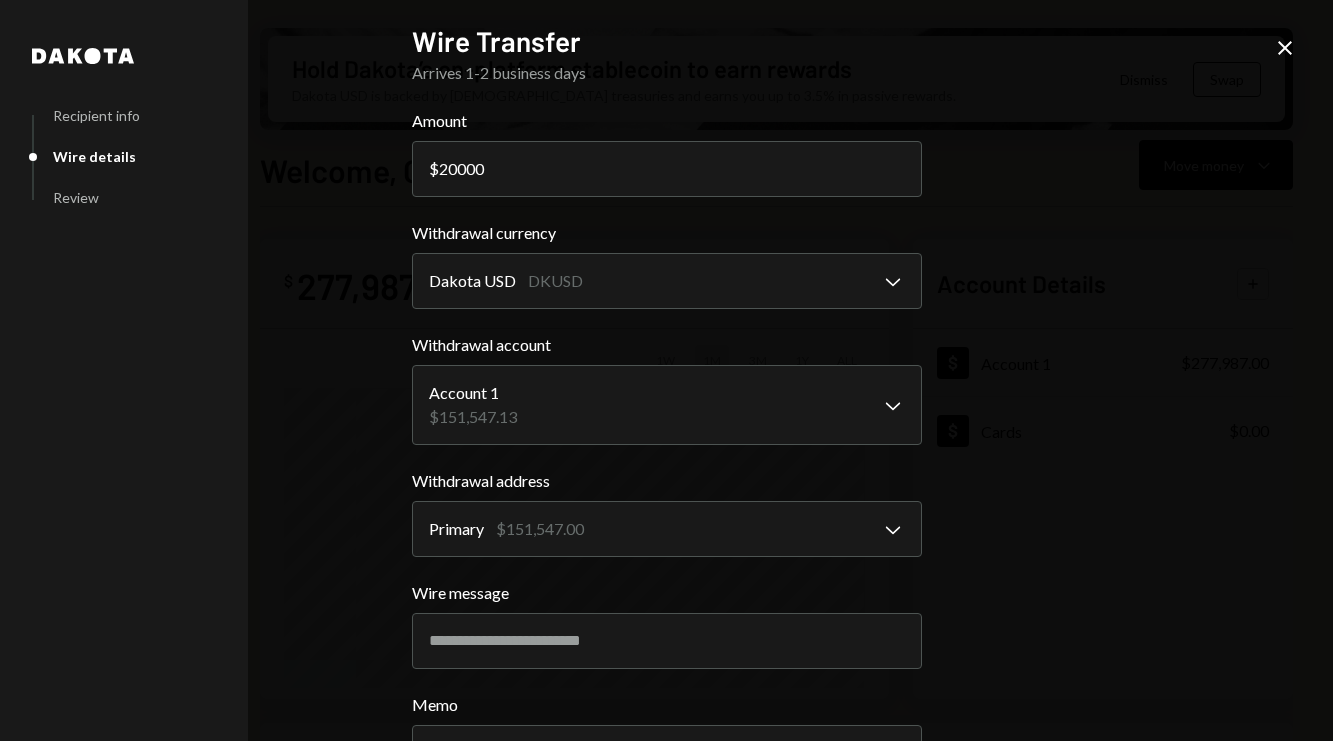 click on "Close" 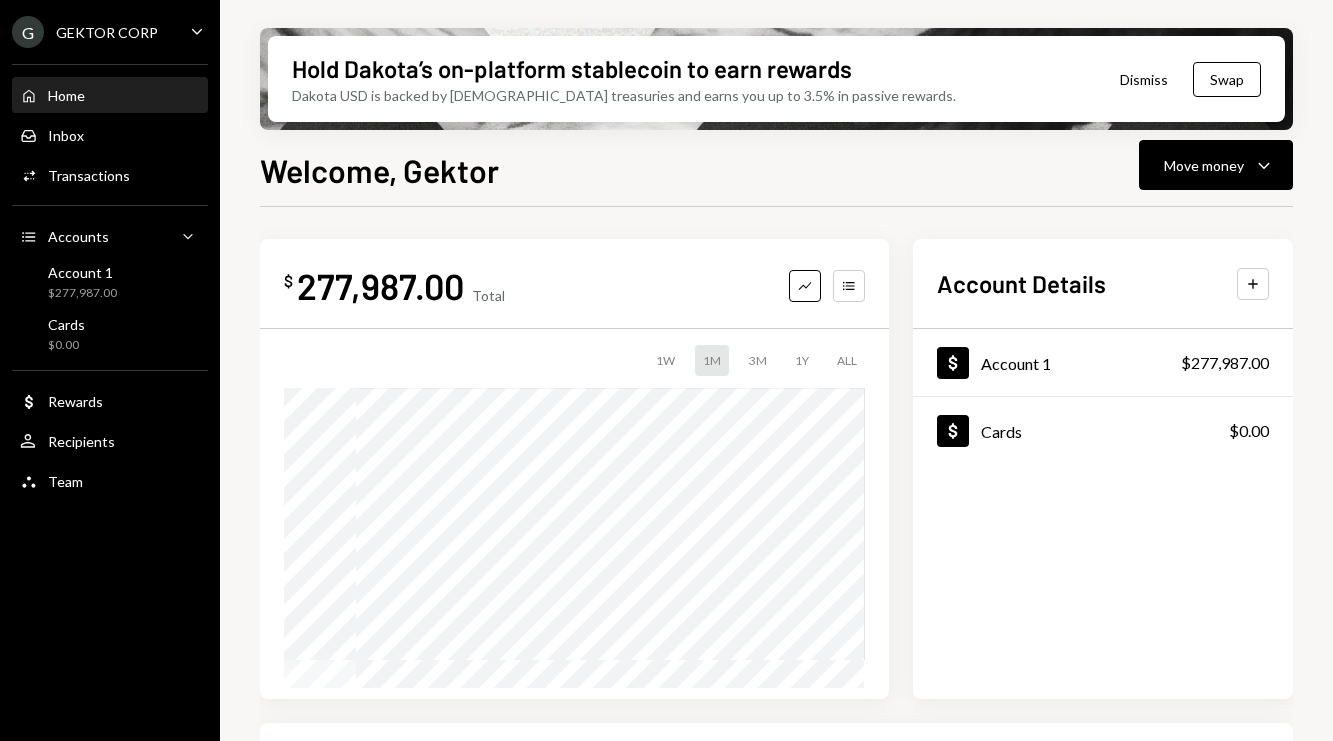 click on "Home Home Inbox Inbox Activities Transactions Accounts Accounts Caret Down Account 1 $277,987.00 Cards $0.00 Dollar Rewards User Recipients Team Team" at bounding box center [110, 277] 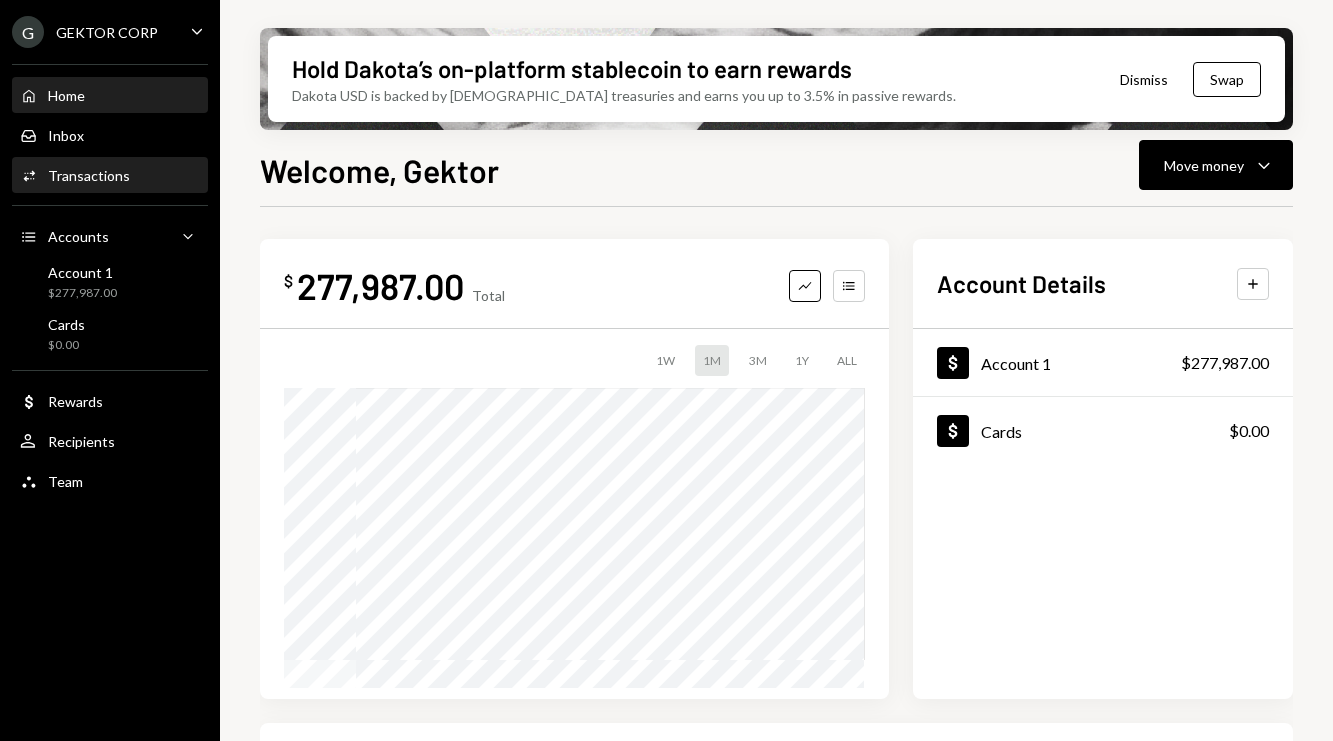 click on "Activities Transactions" at bounding box center [110, 176] 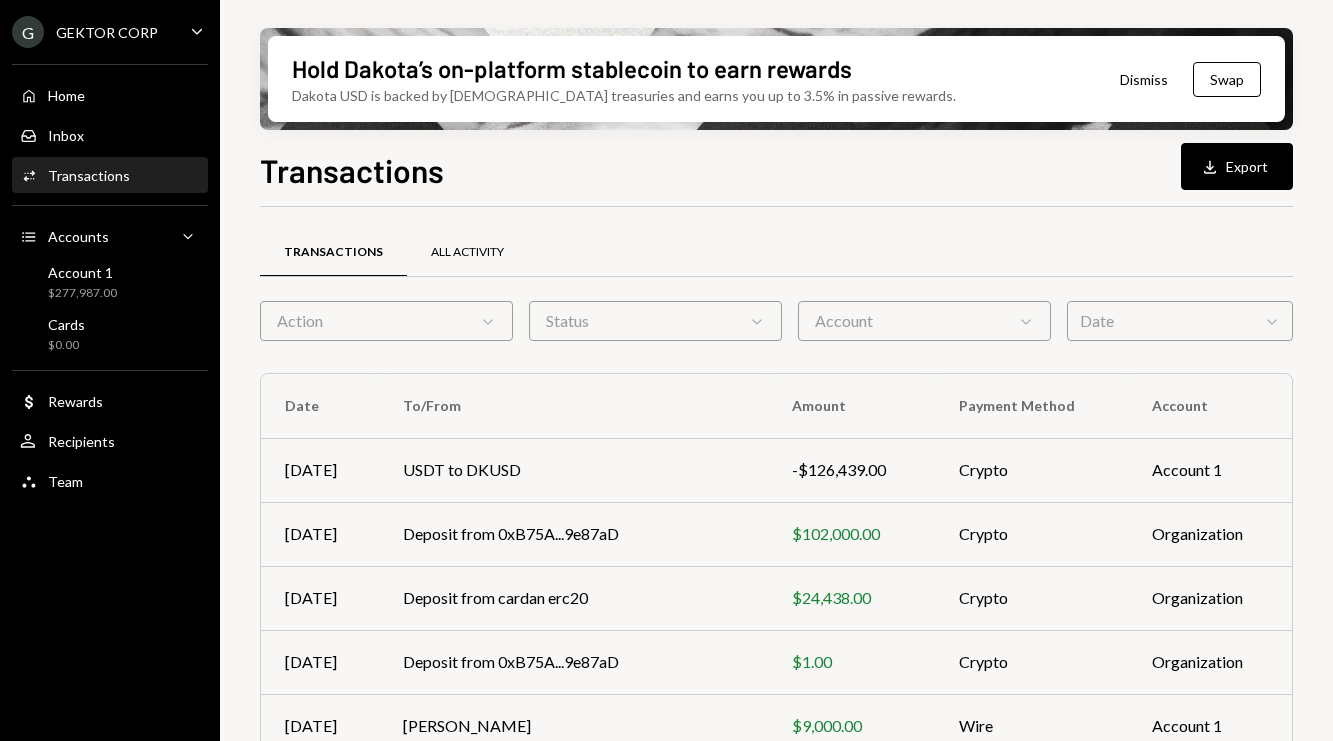 click on "All Activity" at bounding box center [467, 253] 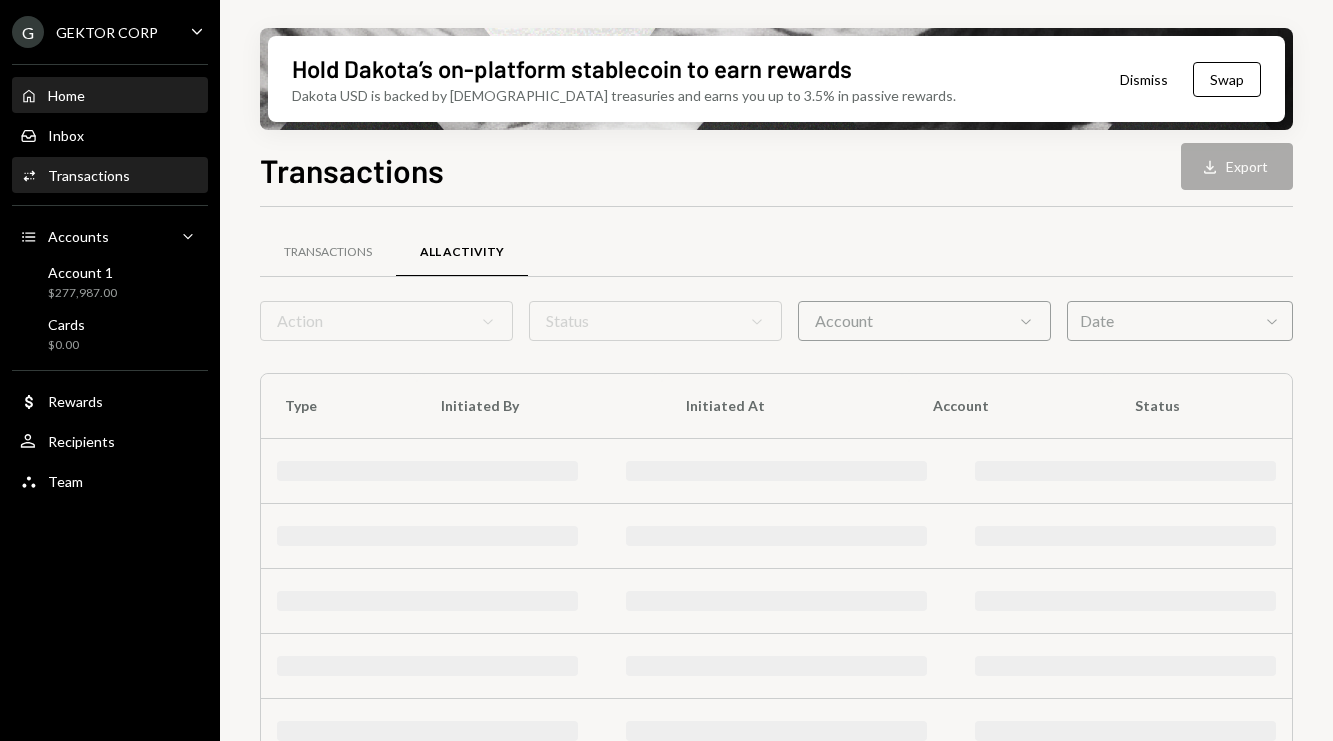 click on "Home Home" at bounding box center [110, 96] 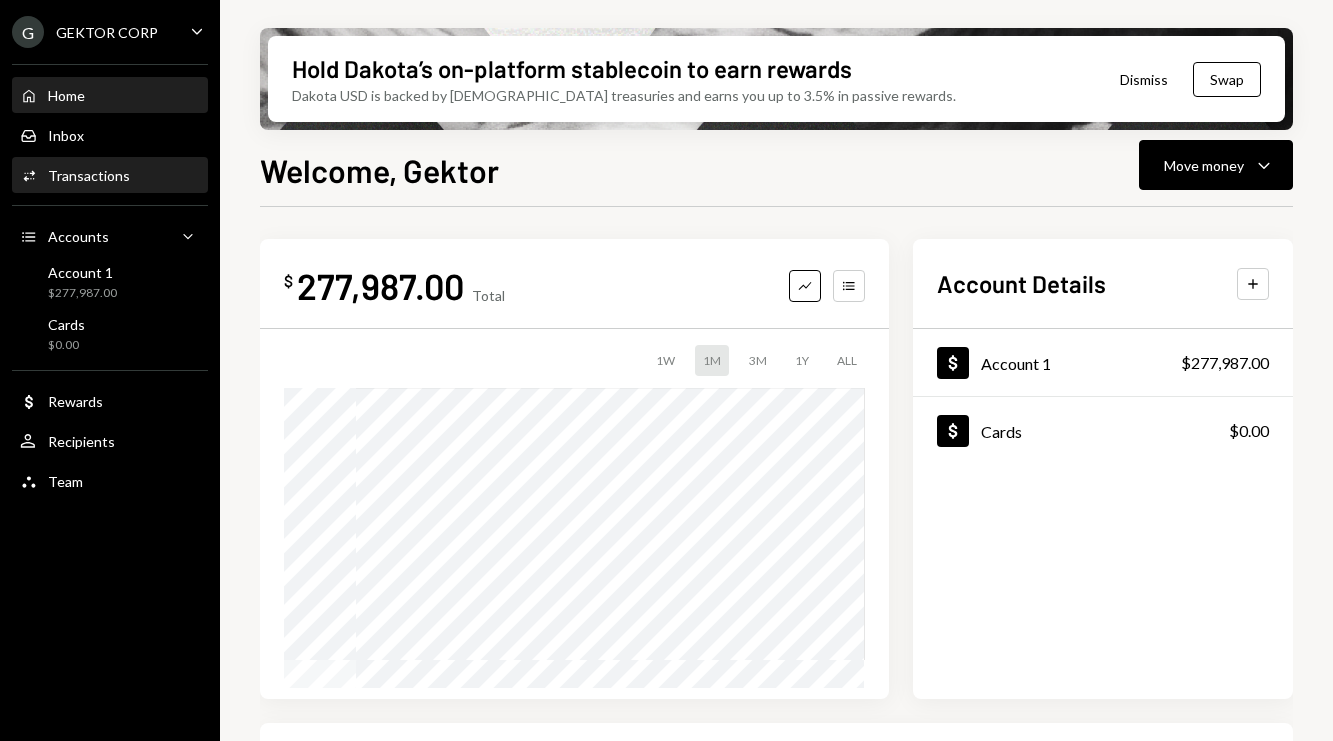 click on "Transactions" at bounding box center [89, 175] 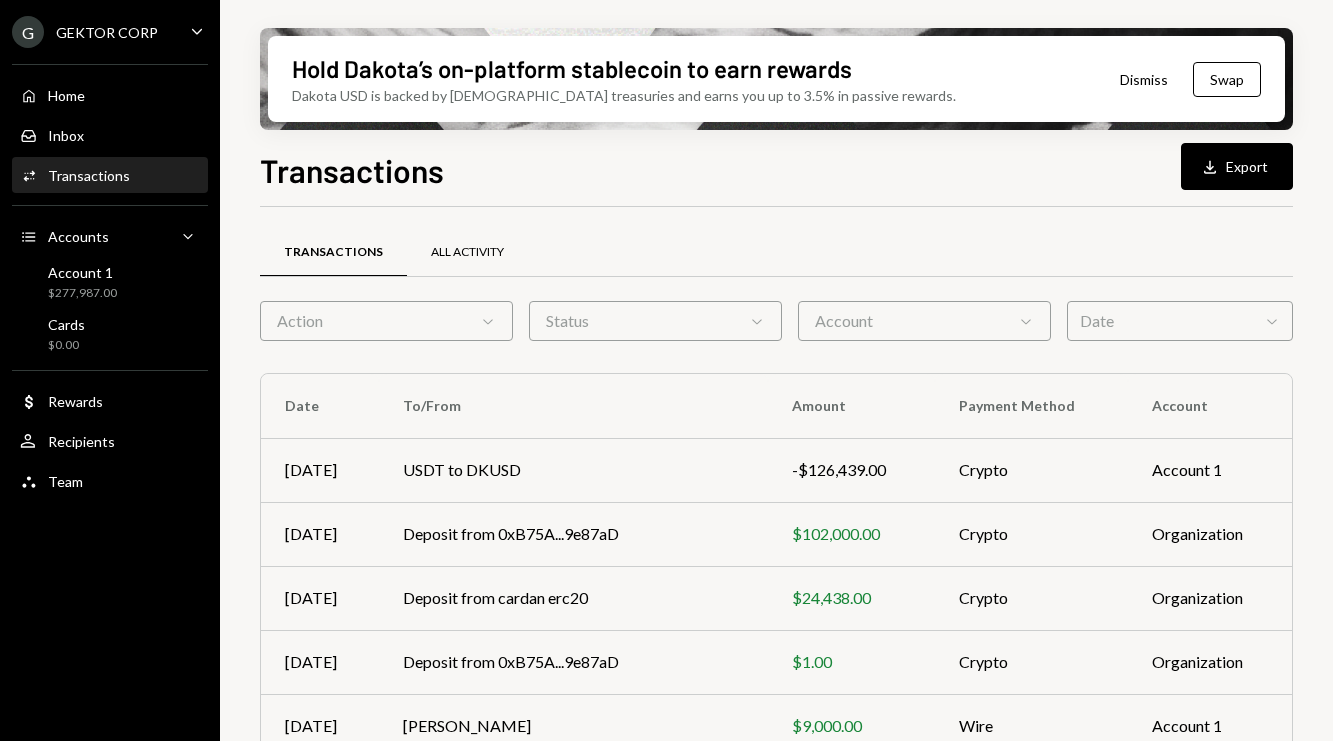 click on "All Activity" at bounding box center [467, 252] 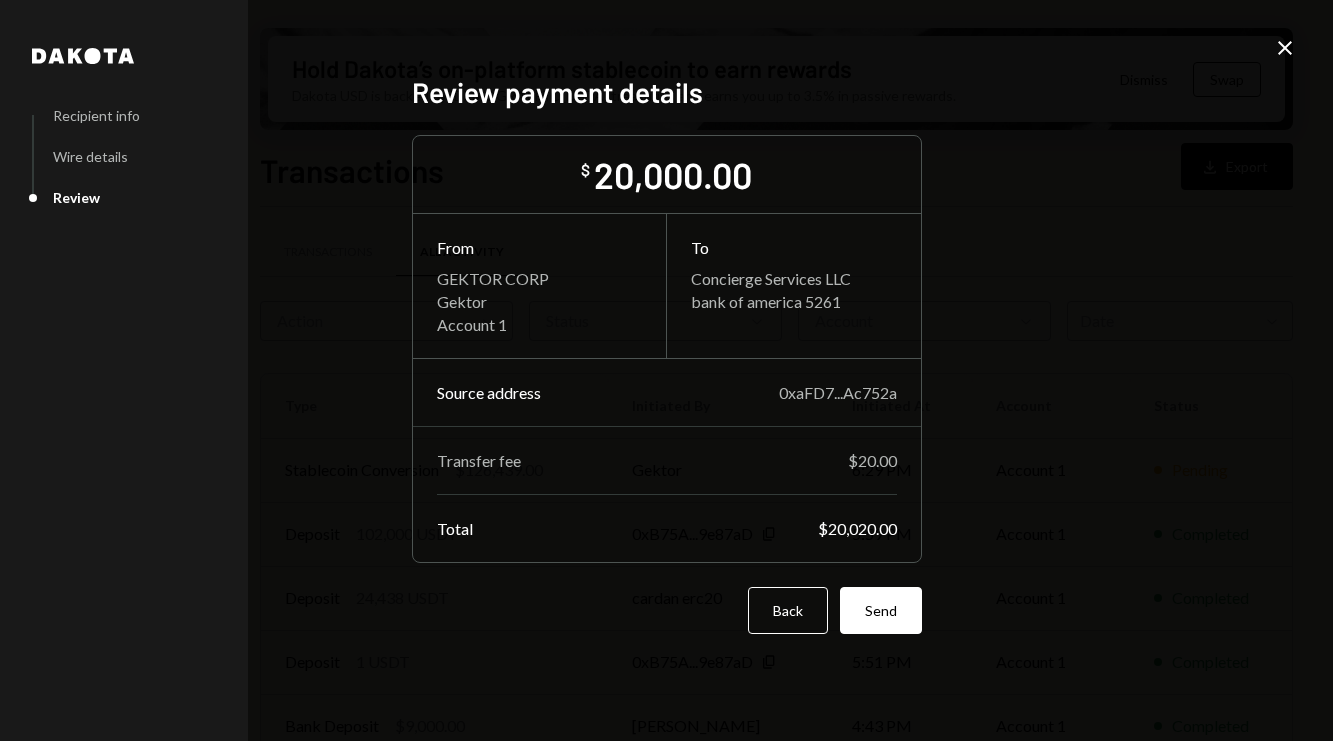 type 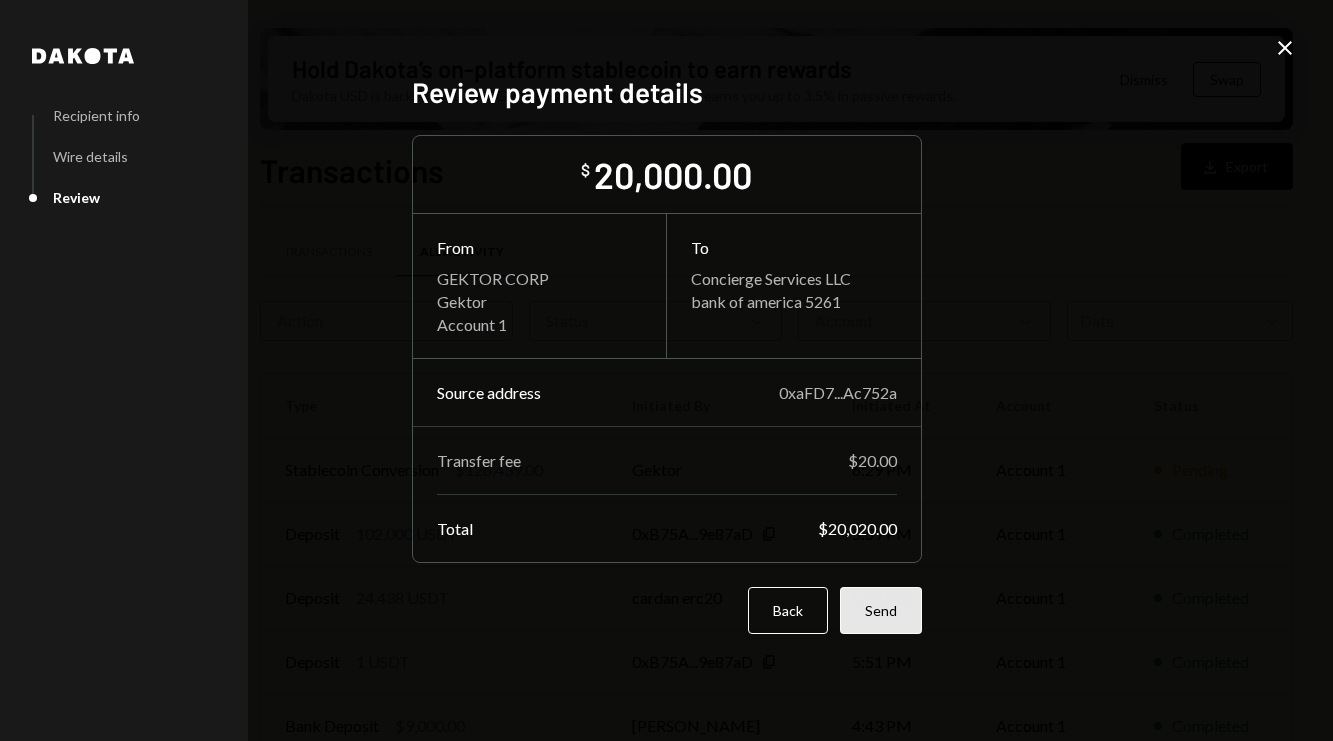 click on "Send" at bounding box center (881, 610) 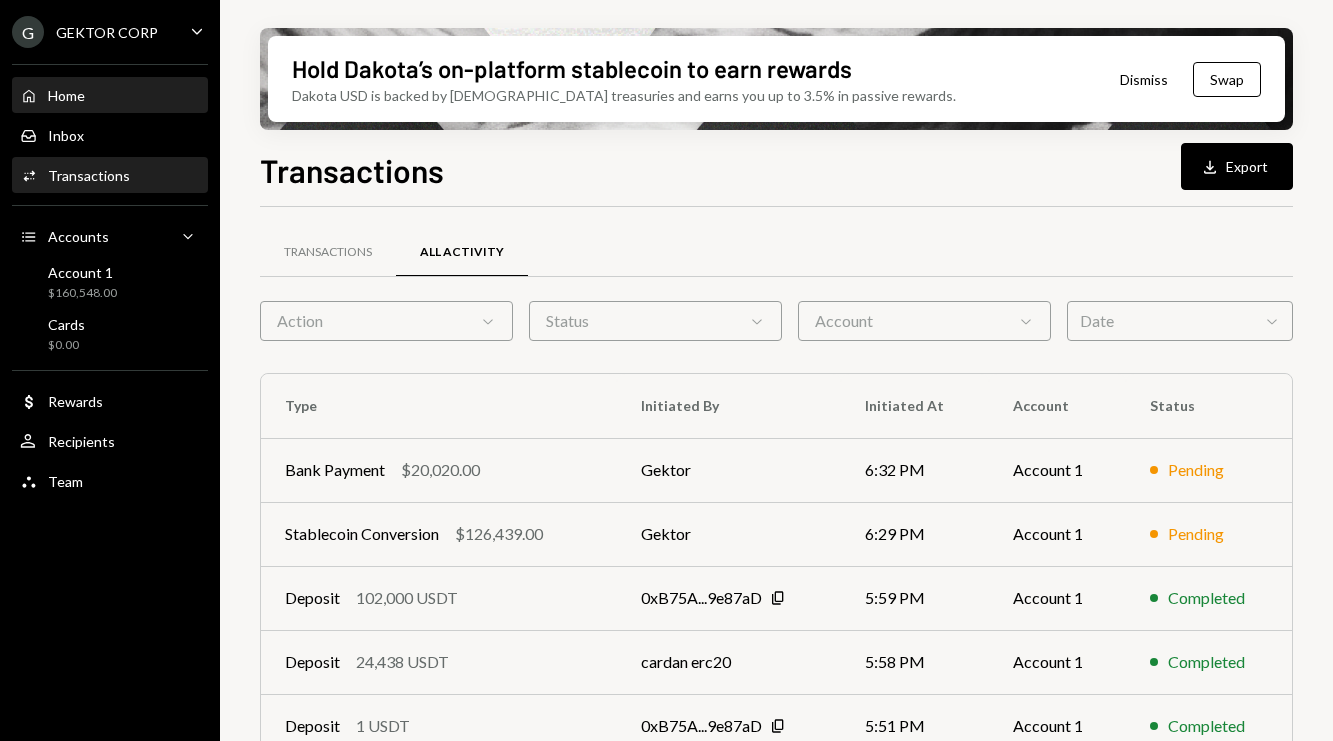 click on "Home Home" at bounding box center (110, 96) 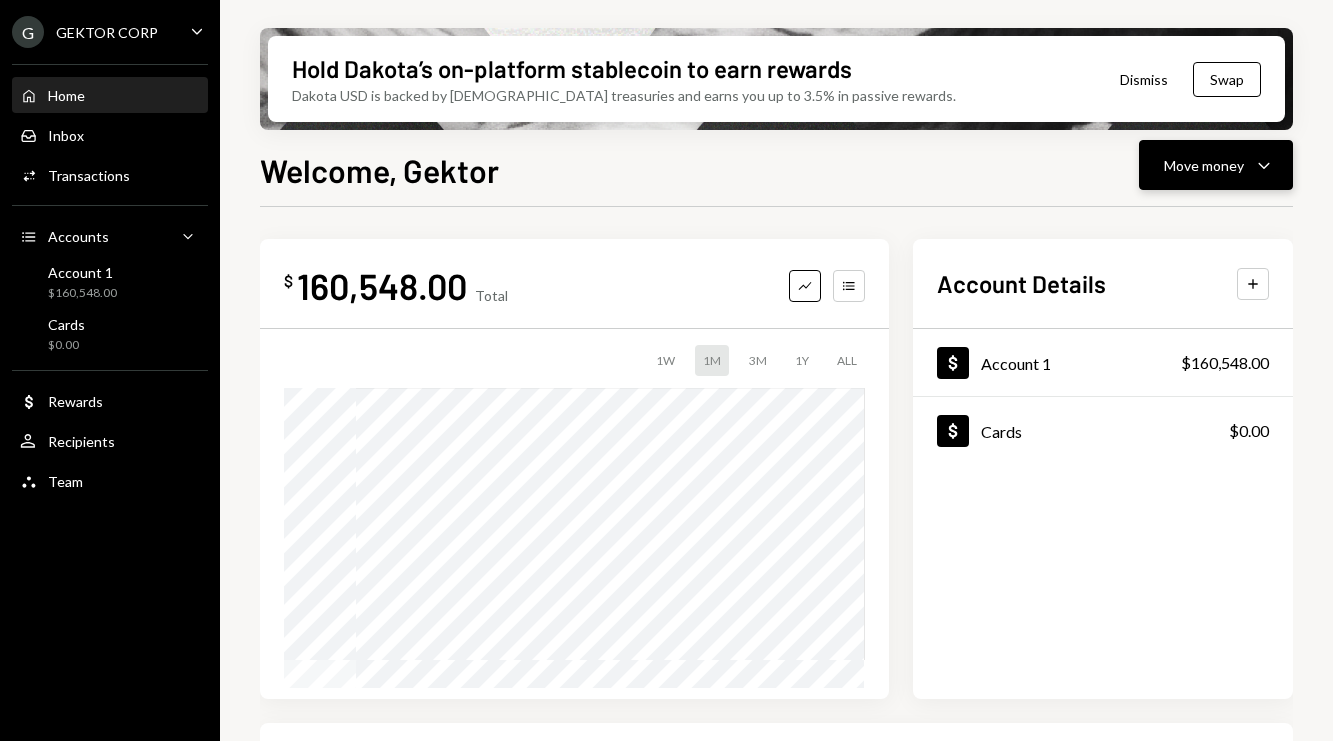 click on "Move money" at bounding box center (1204, 165) 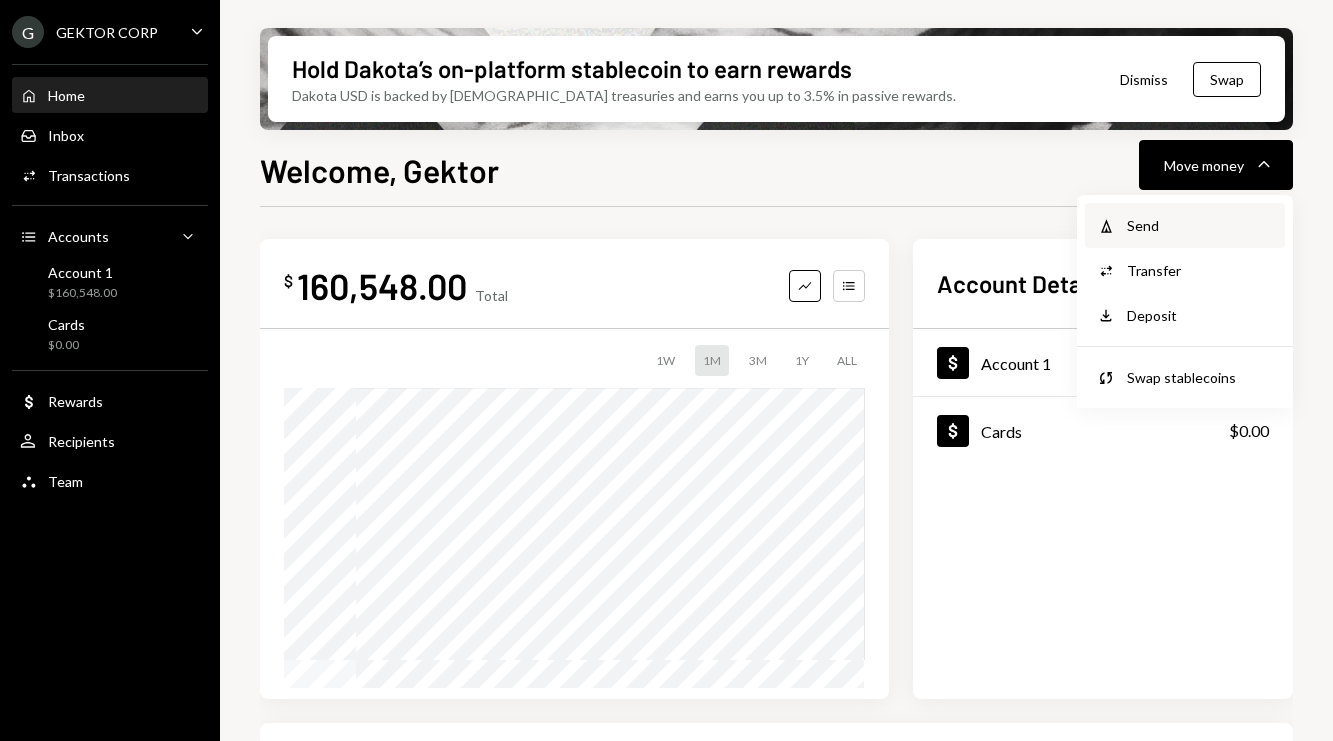 click on "Send" at bounding box center (1200, 225) 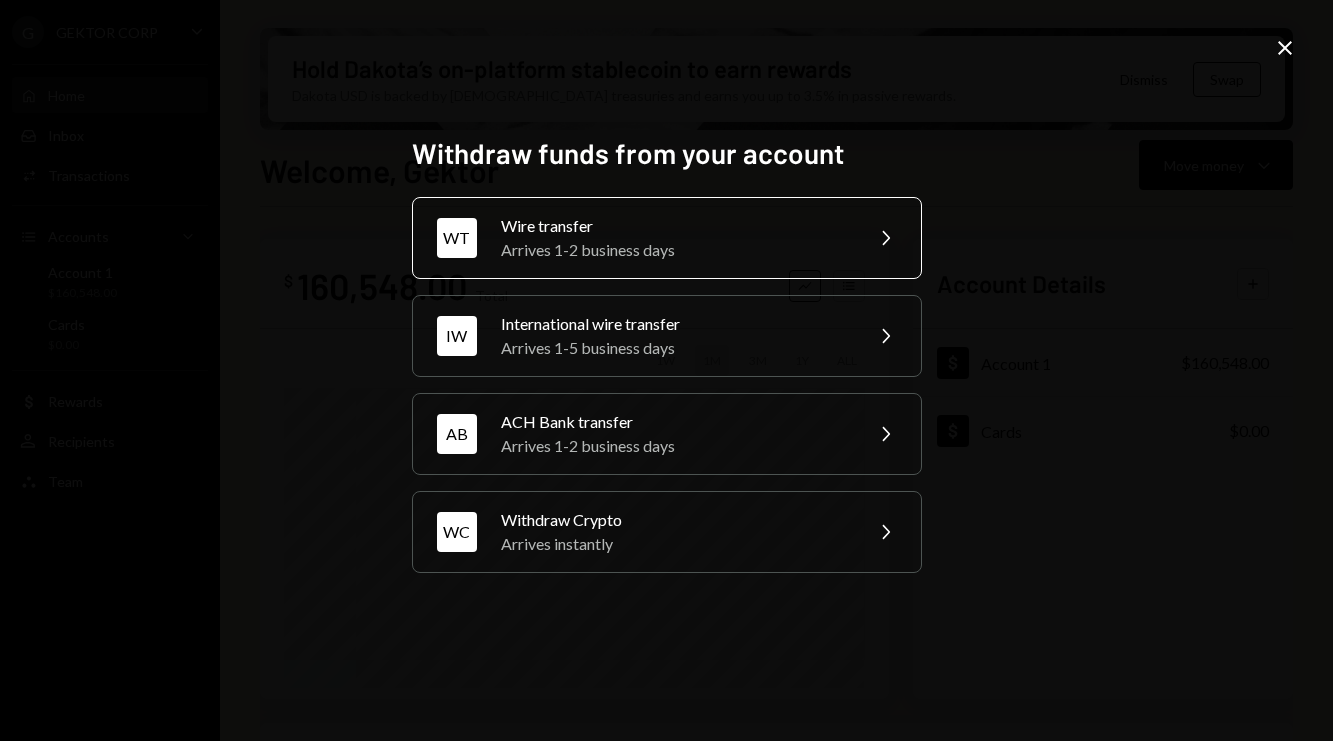 click on "WT Wire transfer Arrives 1-2 business days Chevron Right" at bounding box center (667, 238) 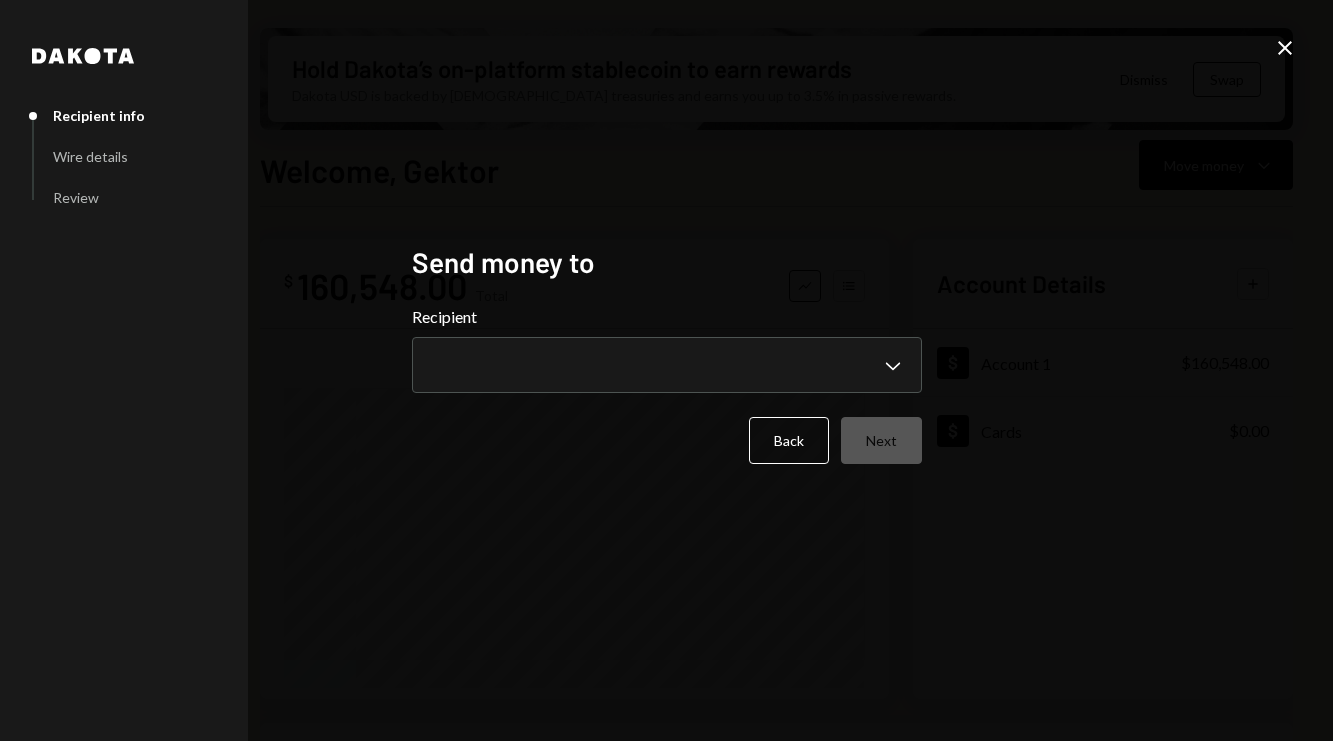type 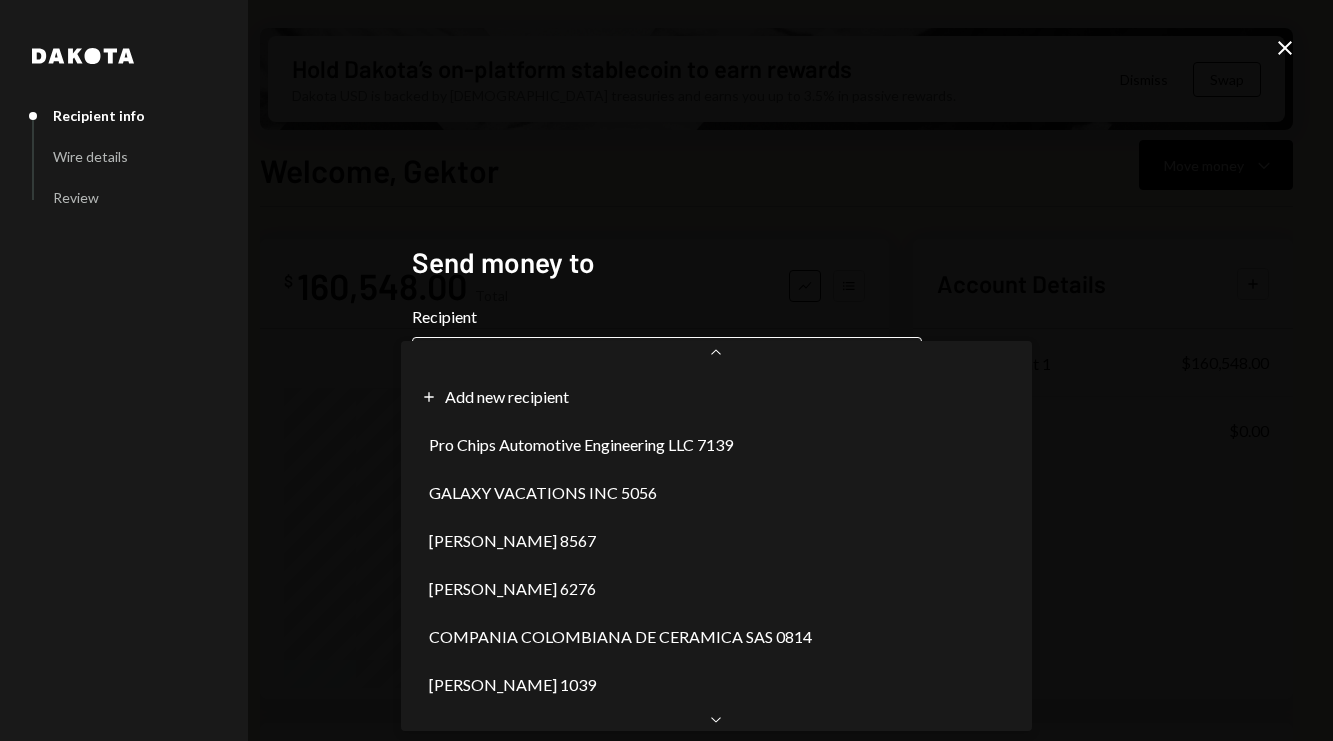 click on "**********" at bounding box center [666, 370] 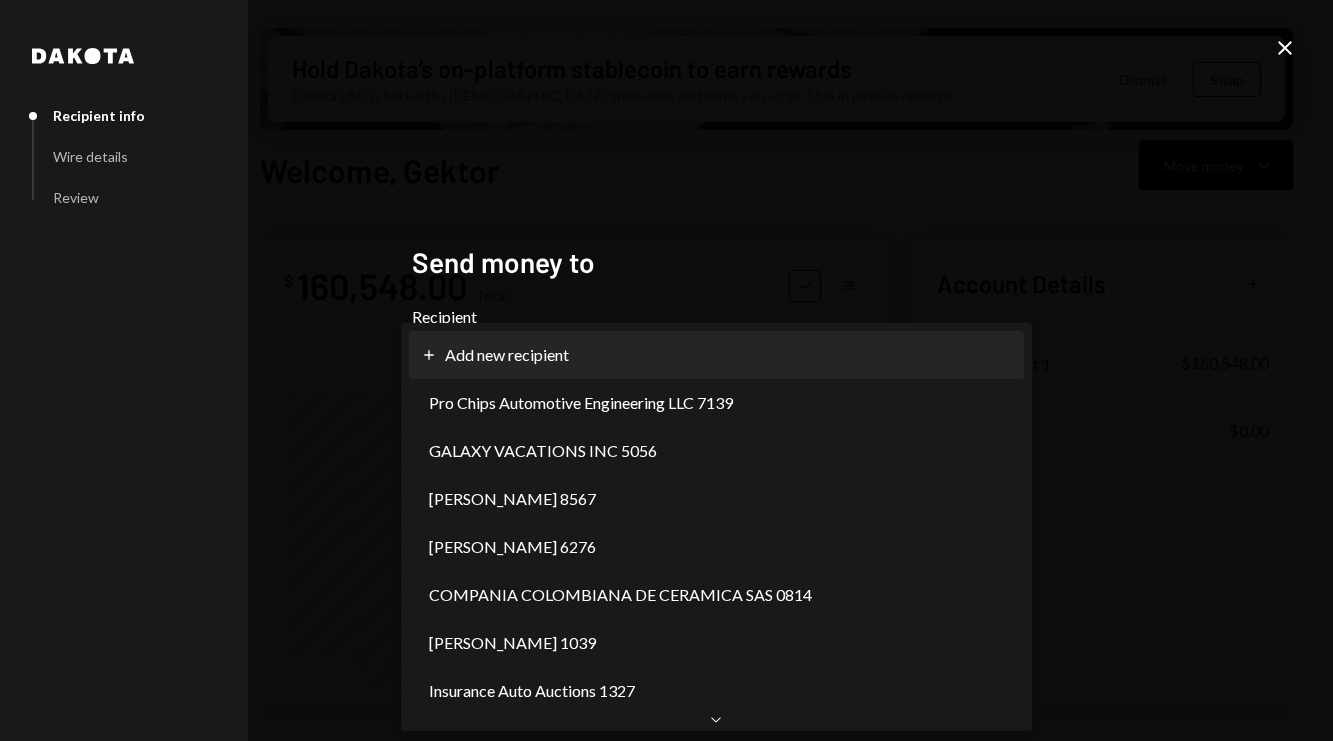 select on "**********" 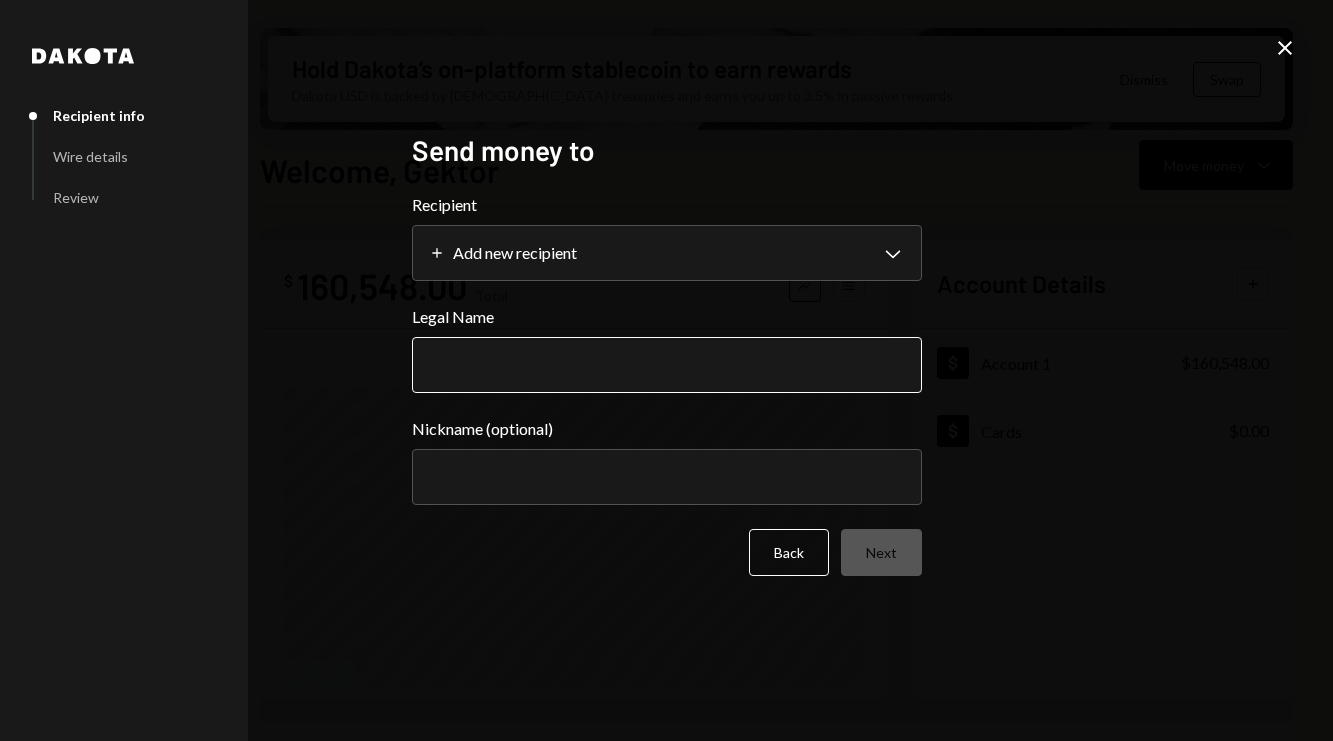 click on "Legal Name" at bounding box center [667, 365] 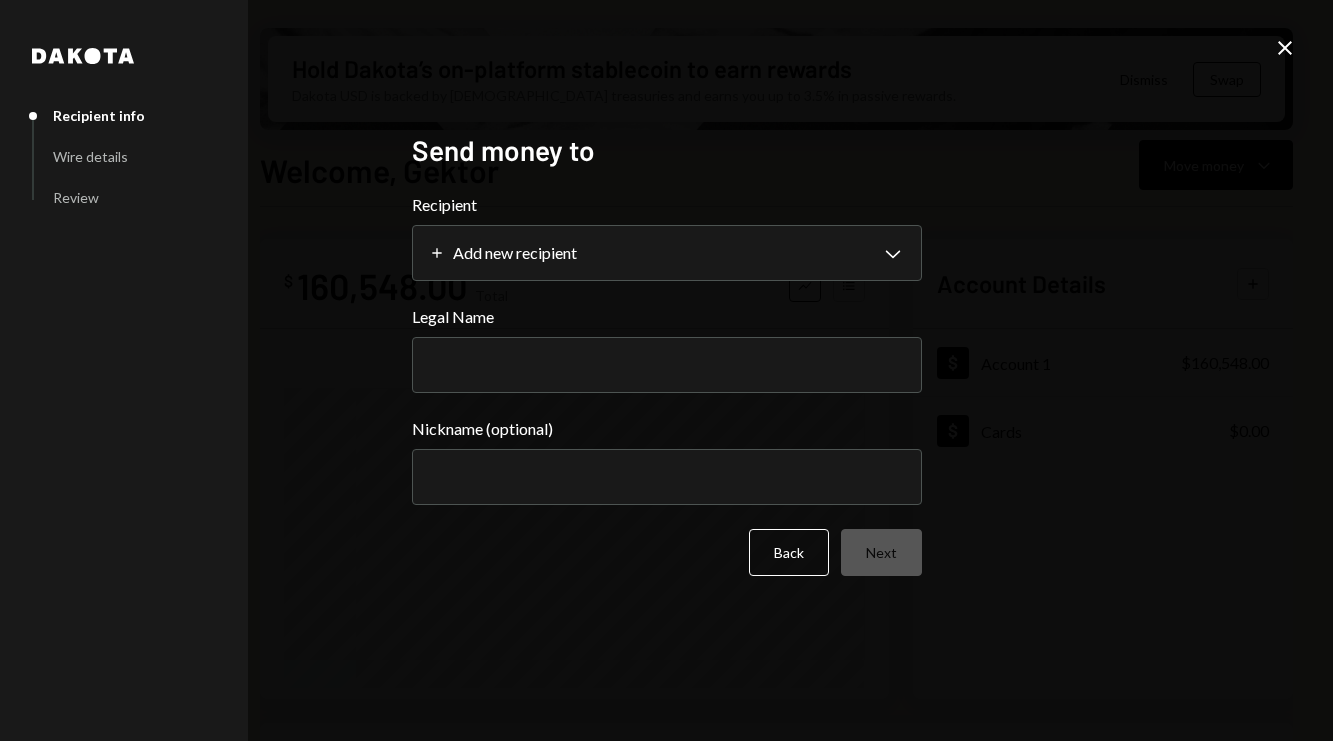 paste on "**********" 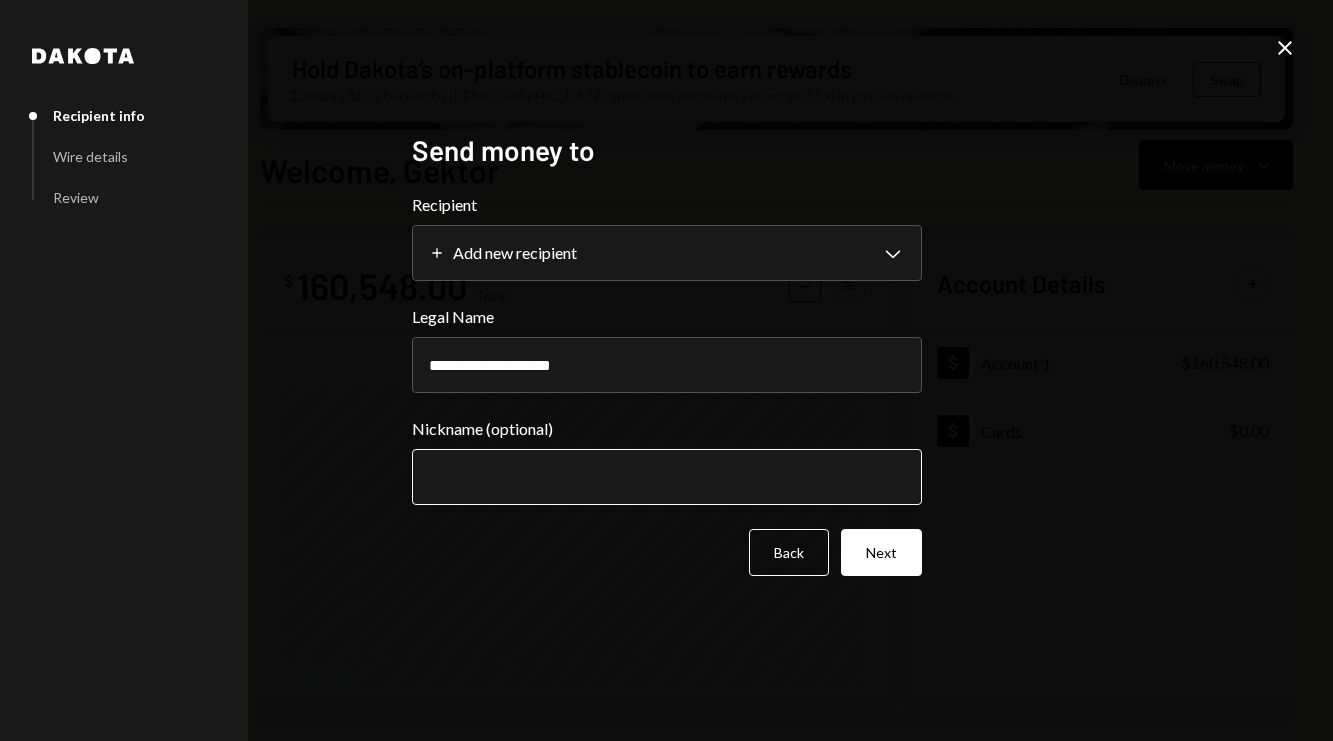 type on "**********" 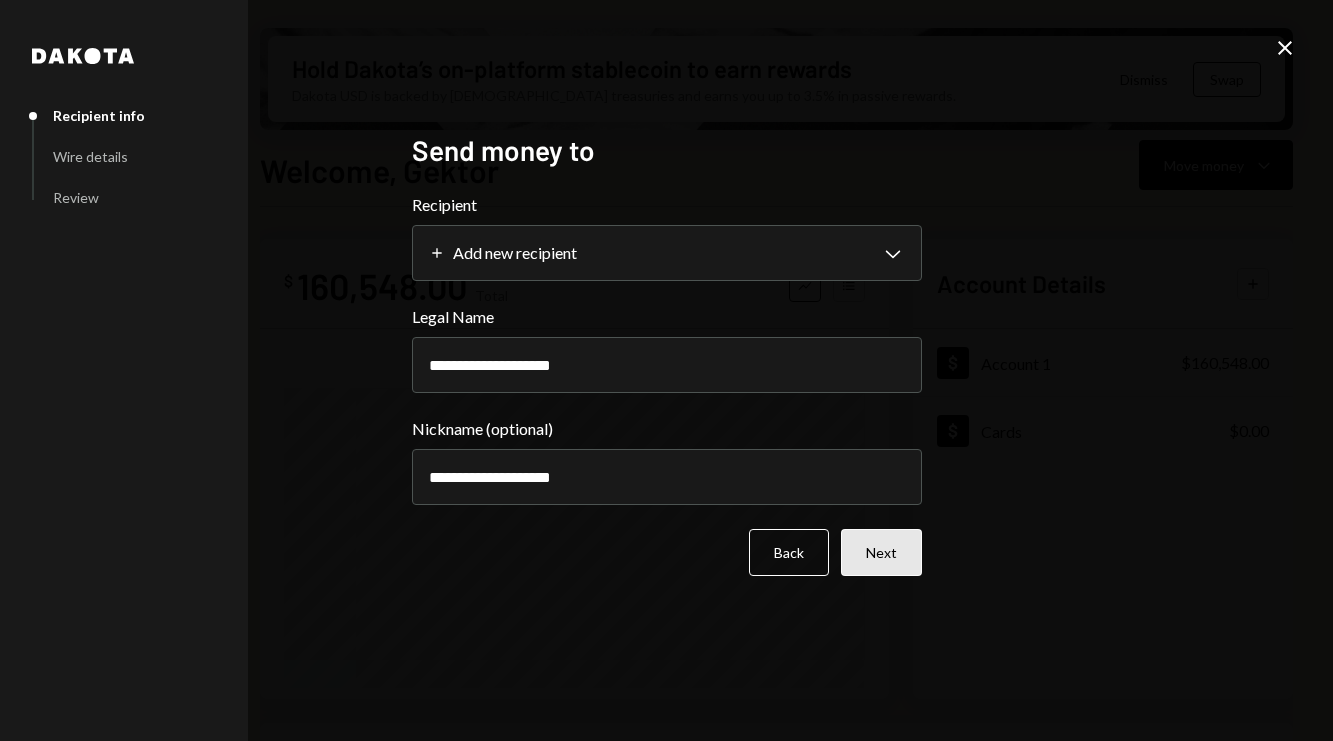 type on "**********" 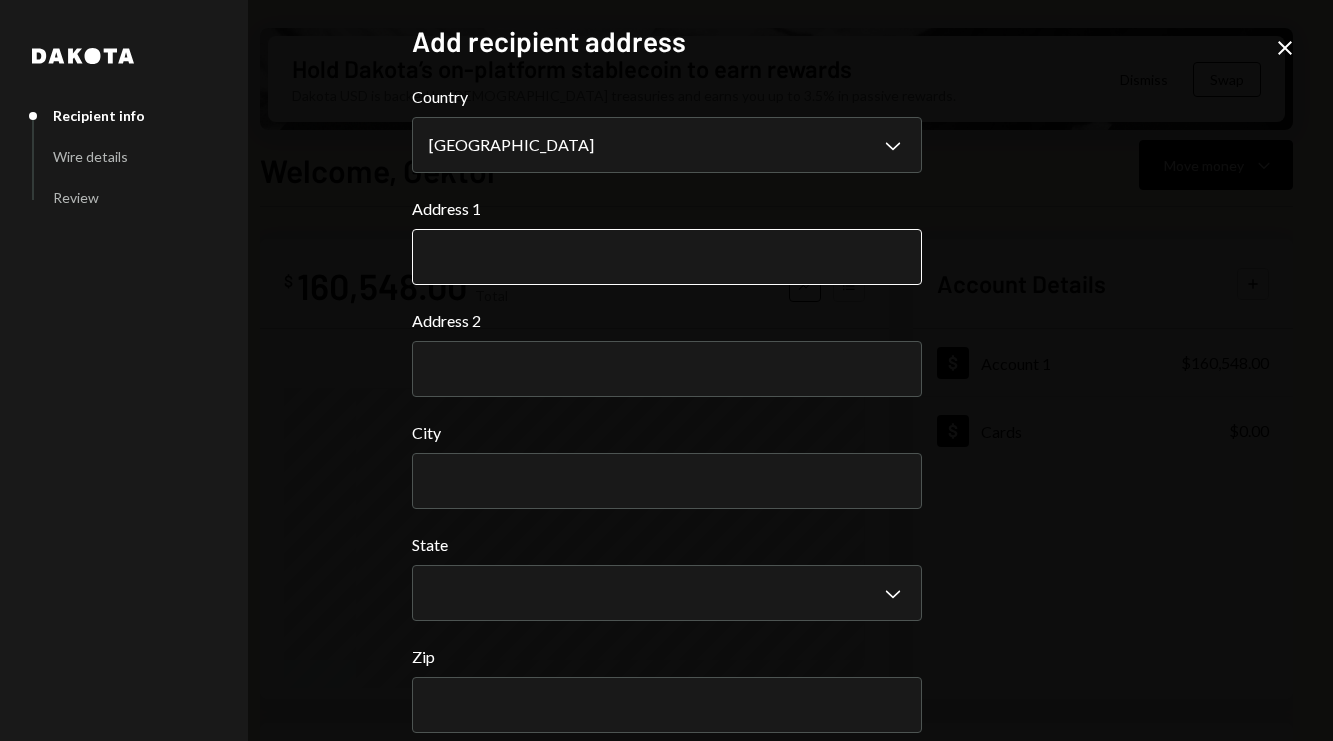 click on "Address 1" at bounding box center (667, 257) 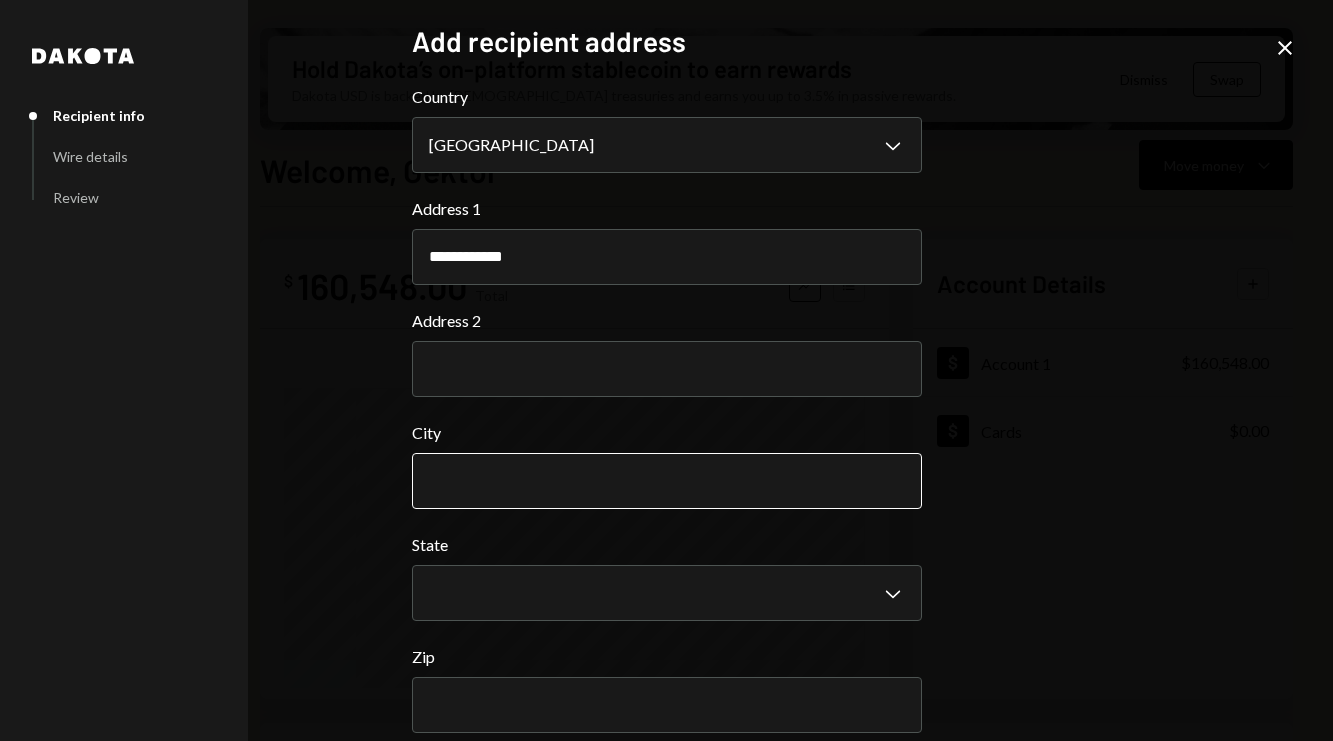 type on "**********" 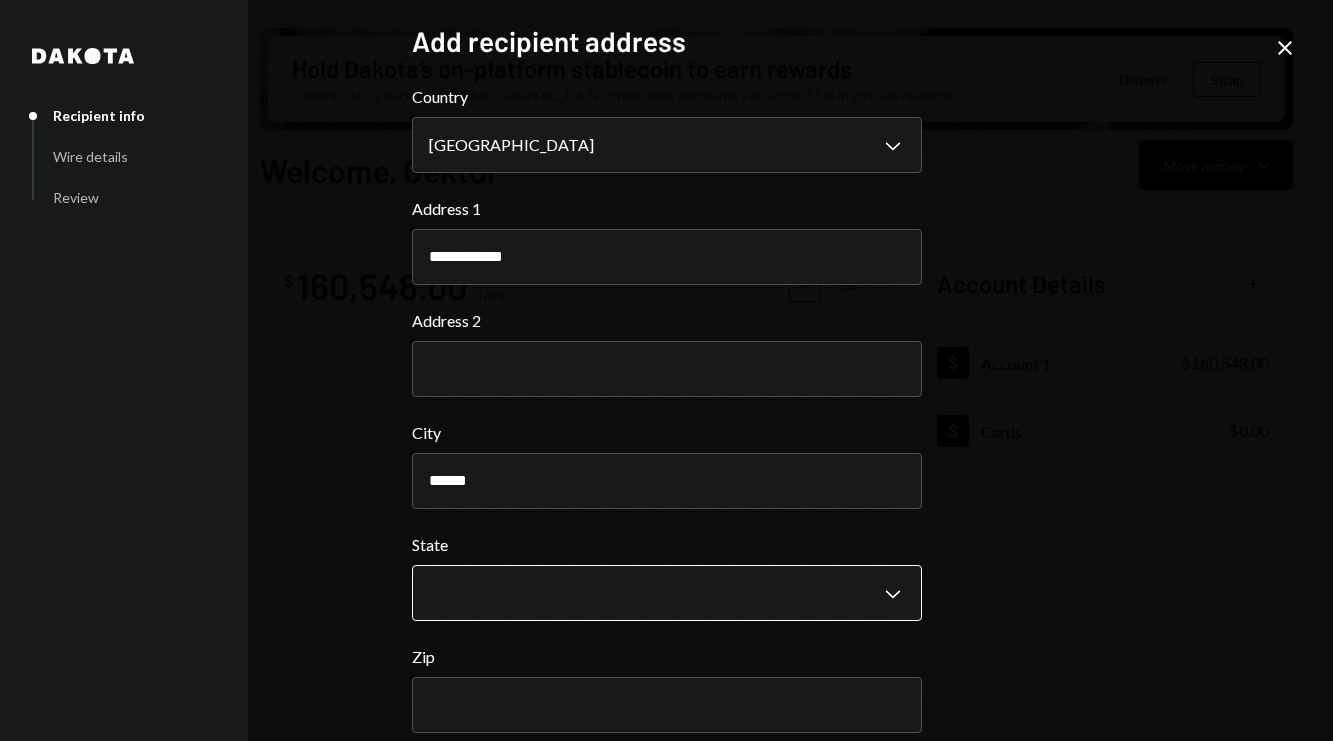 type on "******" 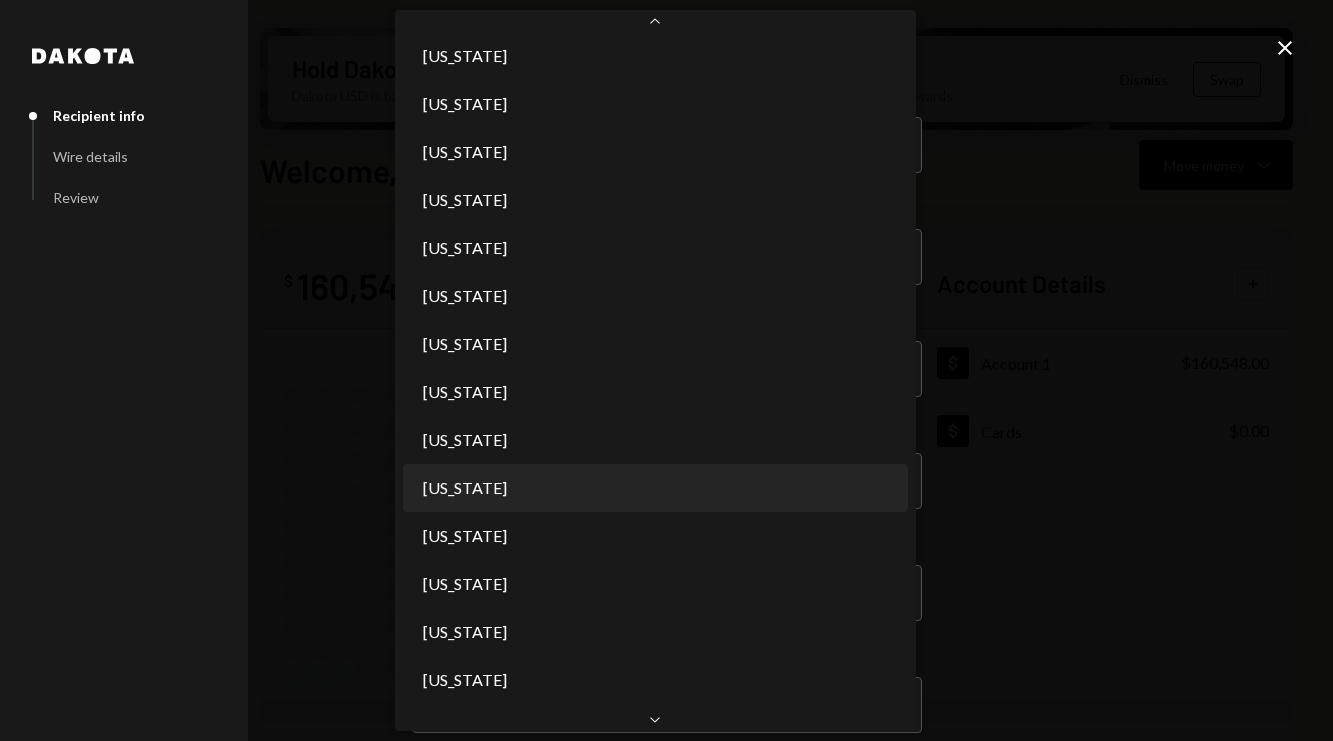scroll, scrollTop: 592, scrollLeft: 0, axis: vertical 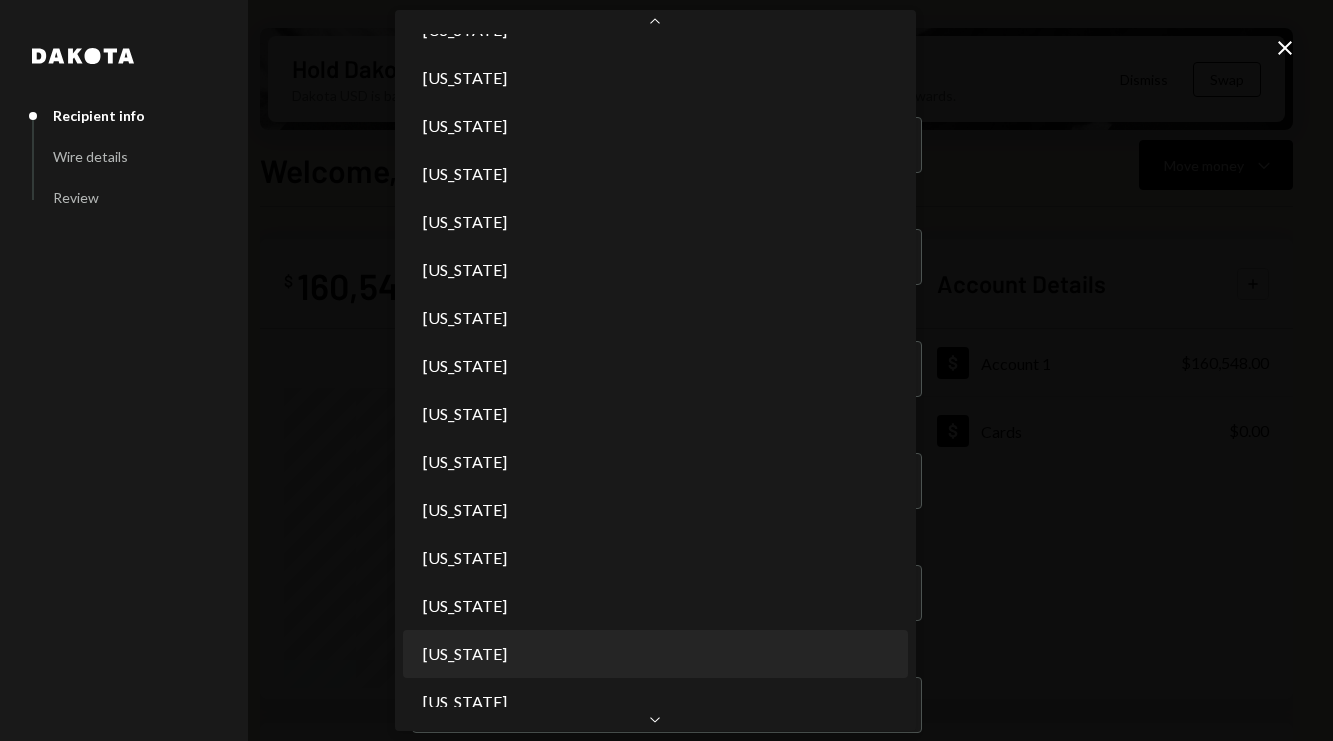 select on "**" 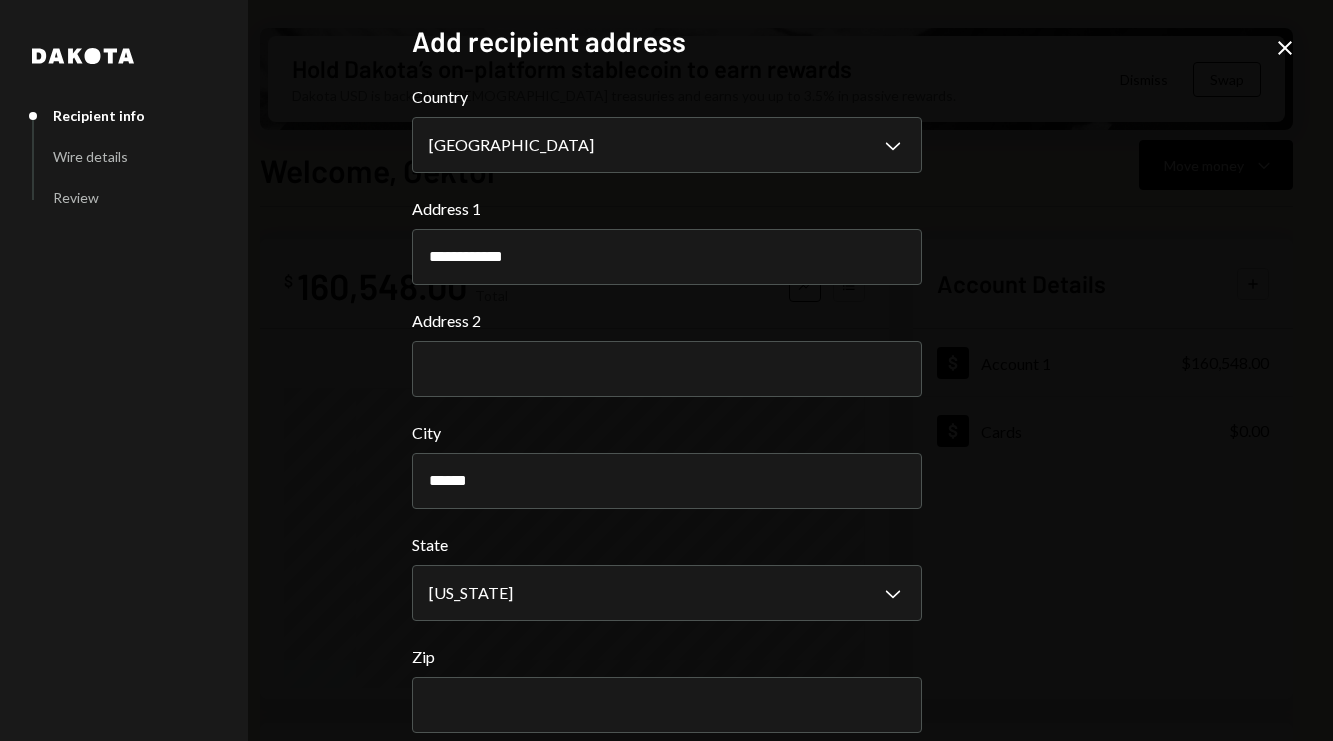 type 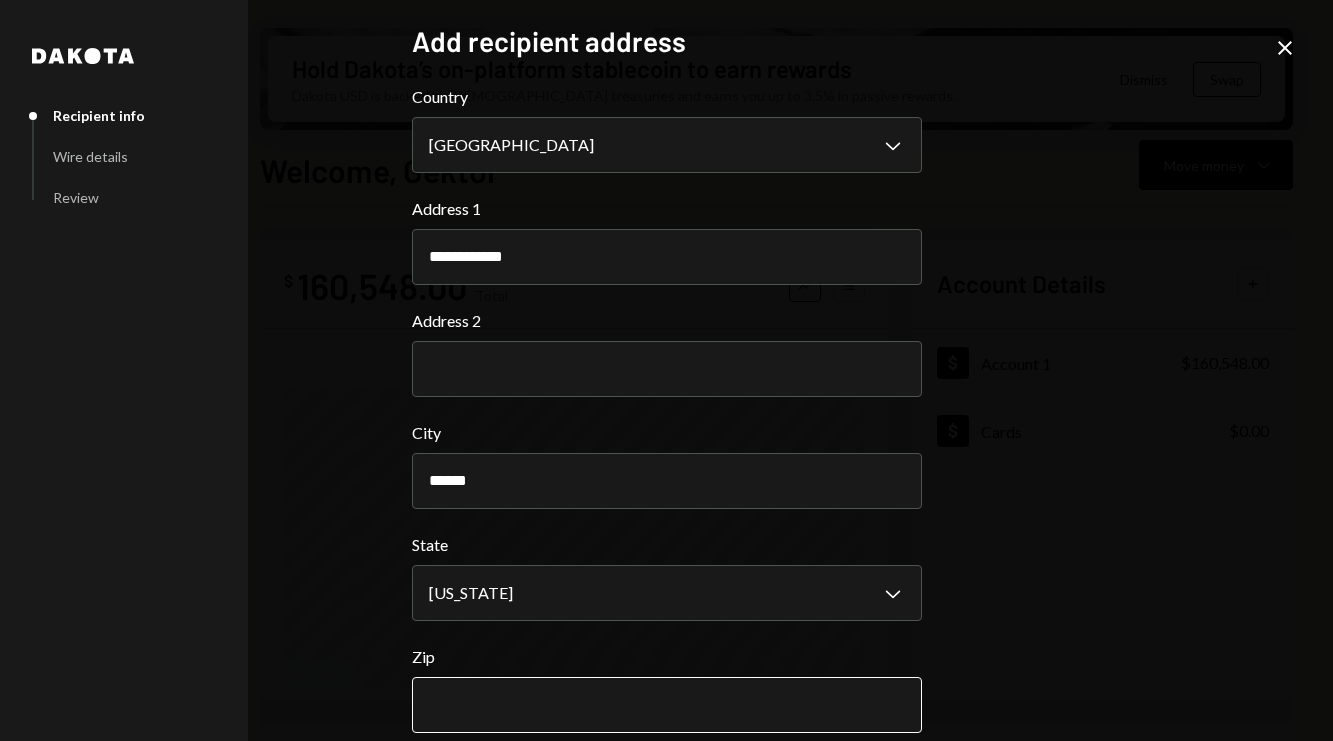 click on "Zip" at bounding box center (667, 705) 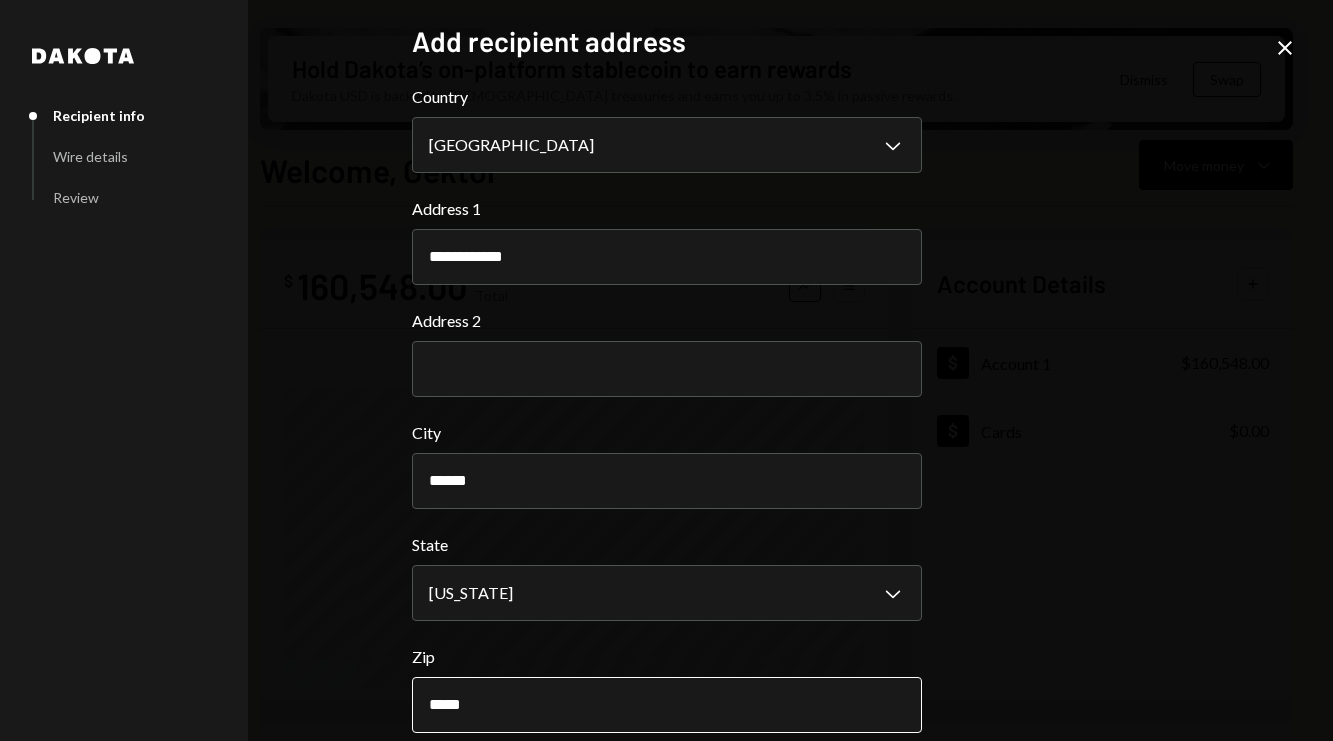 scroll, scrollTop: 94, scrollLeft: 0, axis: vertical 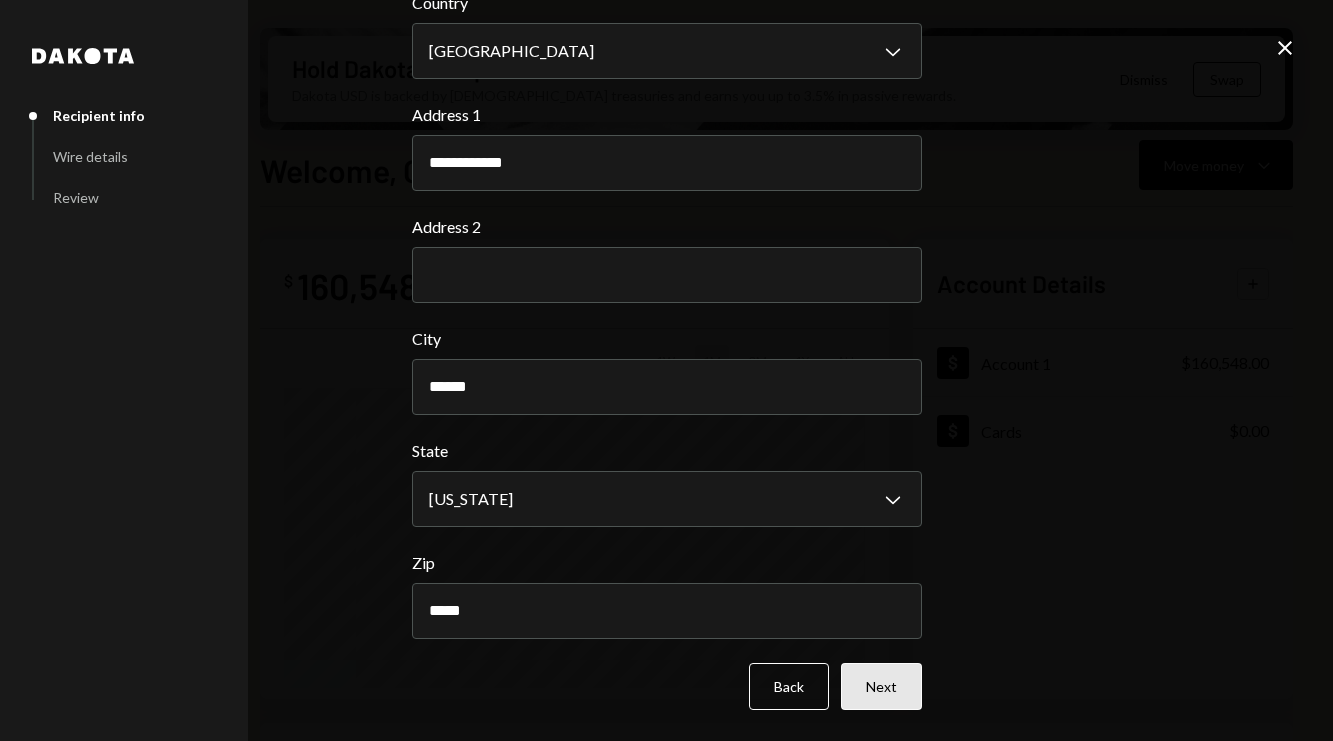 type on "*****" 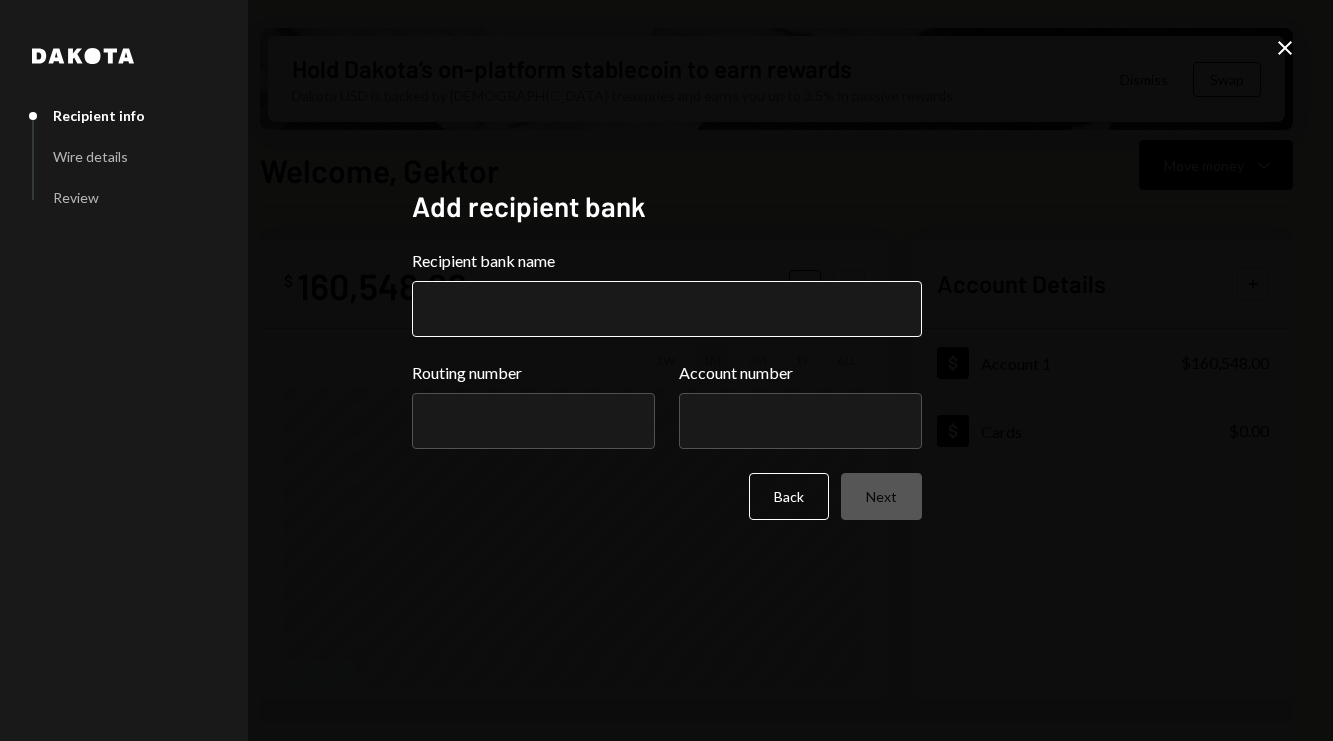 click on "Recipient bank name" at bounding box center (667, 309) 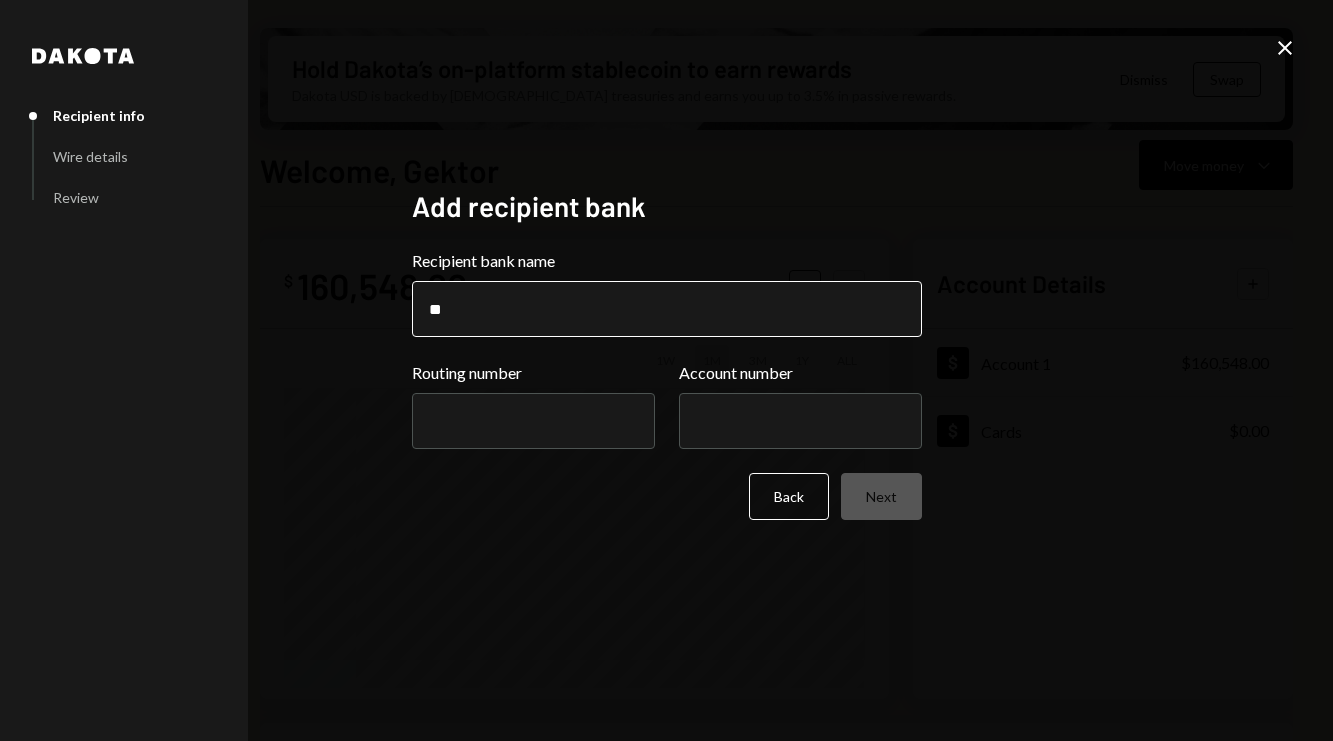 type on "*" 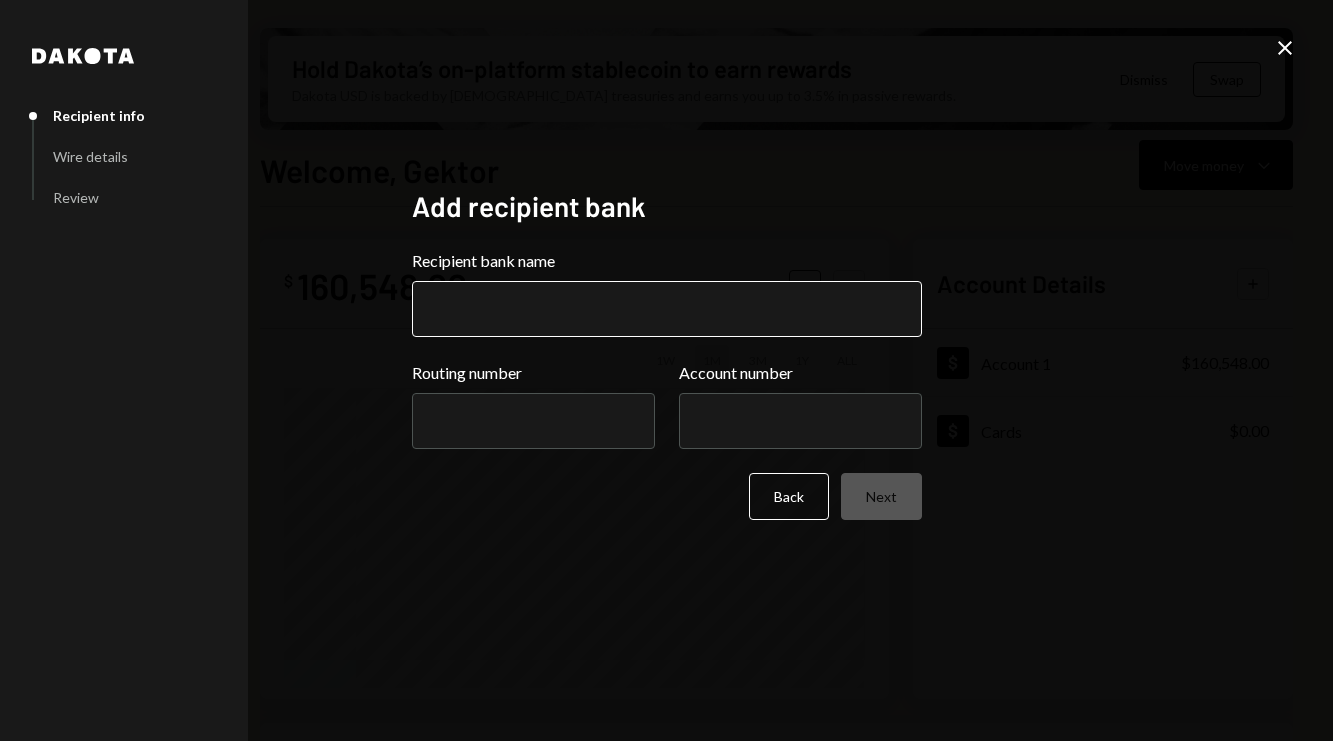 paste on "*********" 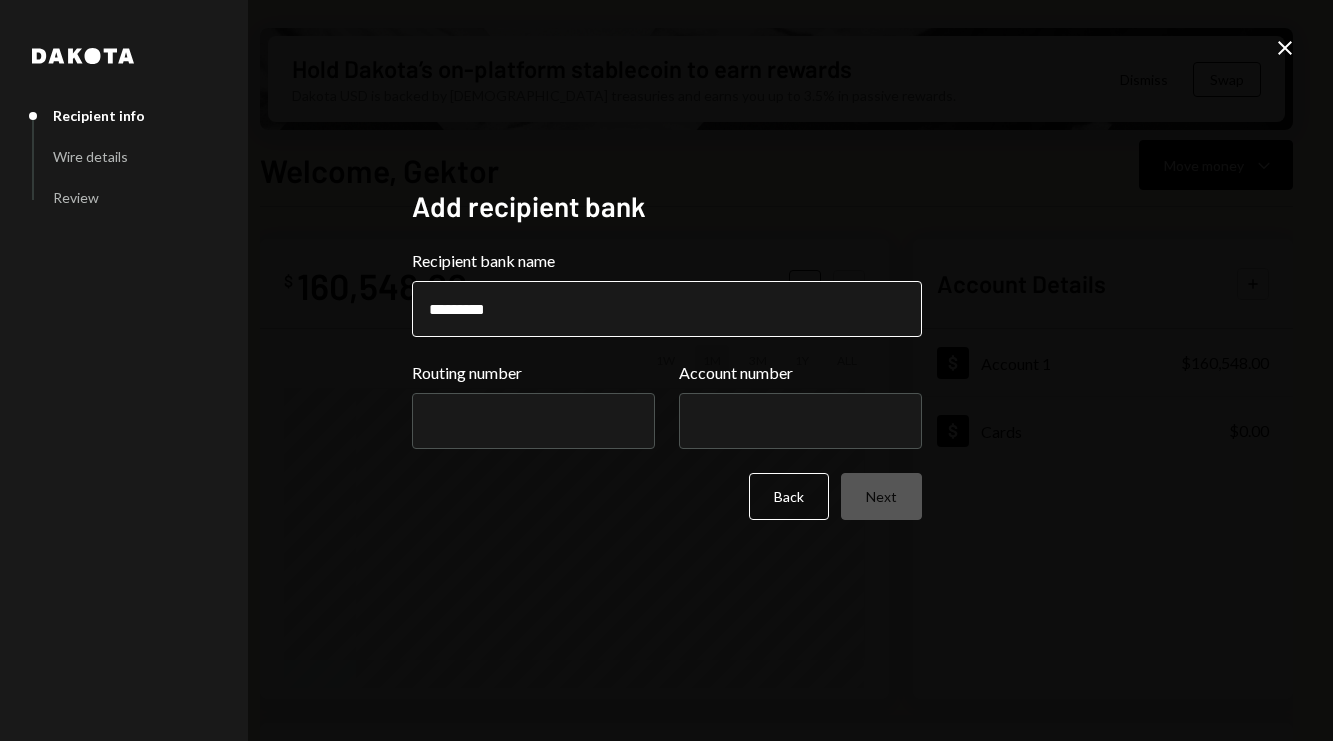 type on "*********" 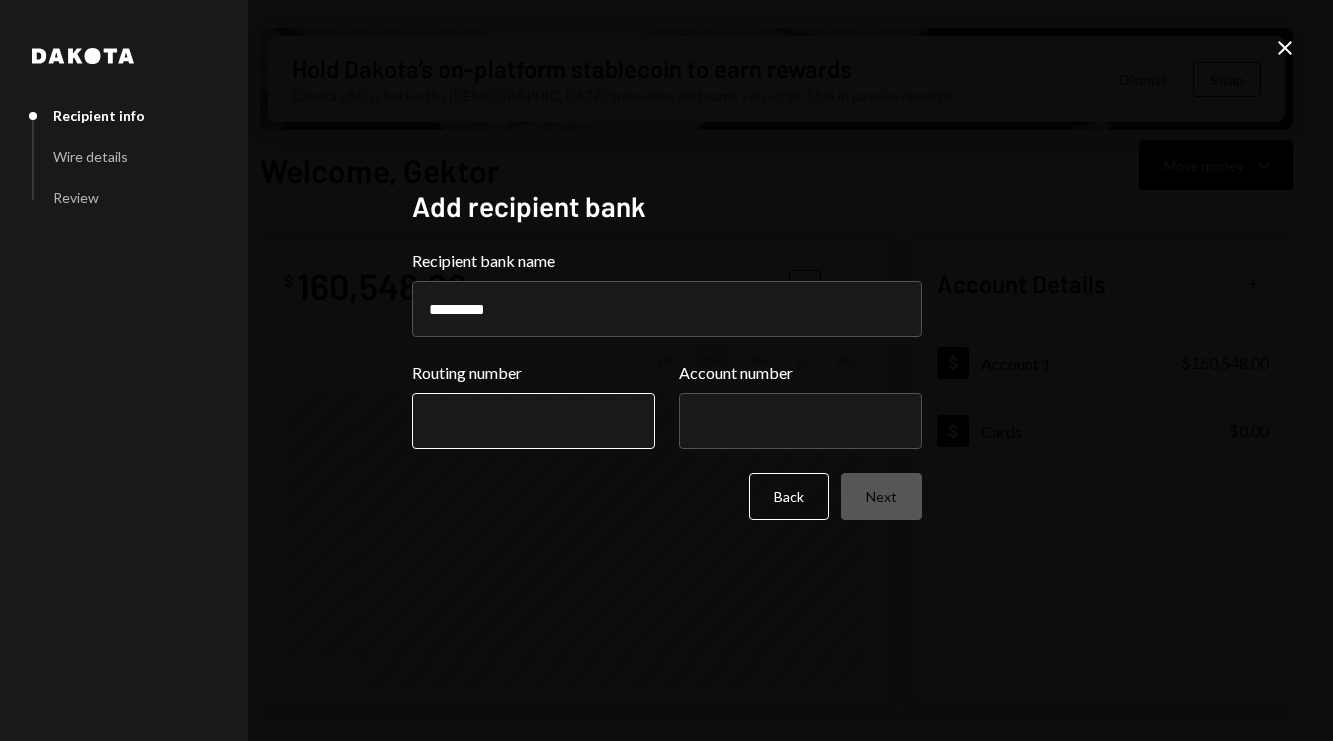 click on "Routing number" at bounding box center [533, 421] 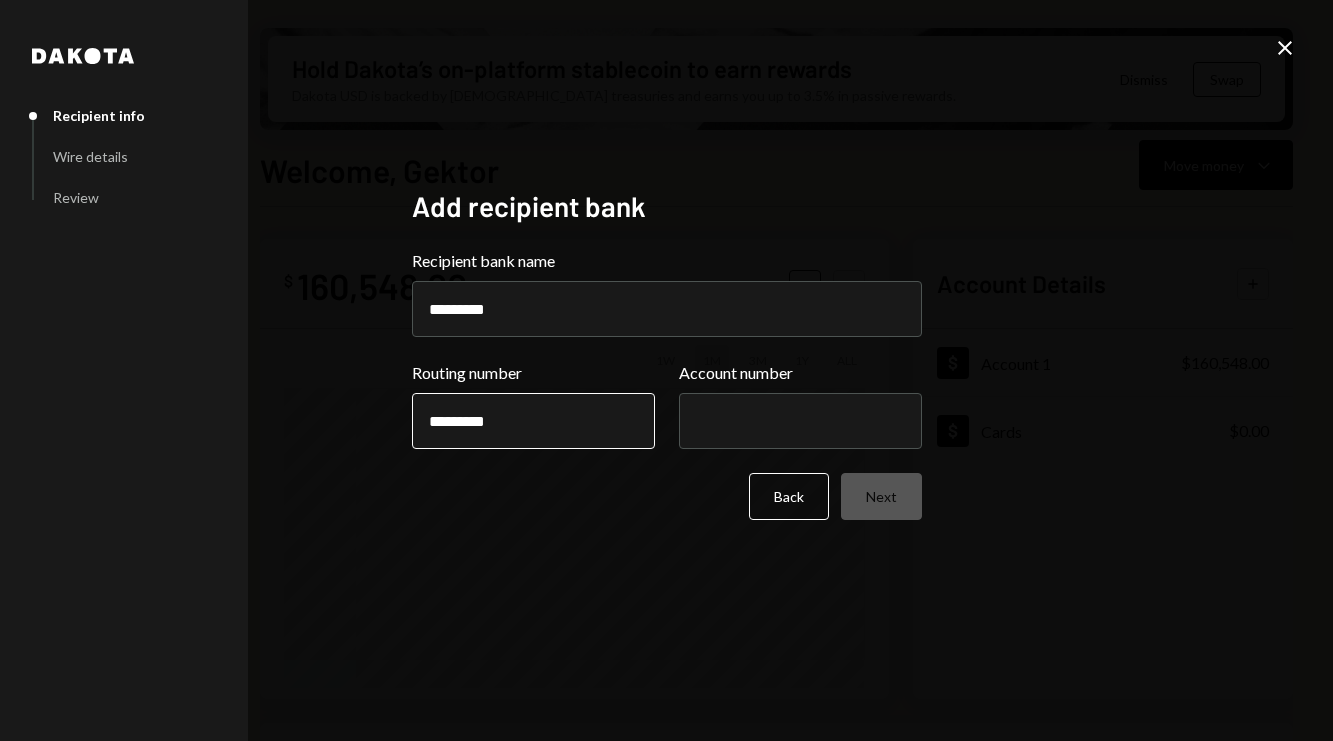 type on "*********" 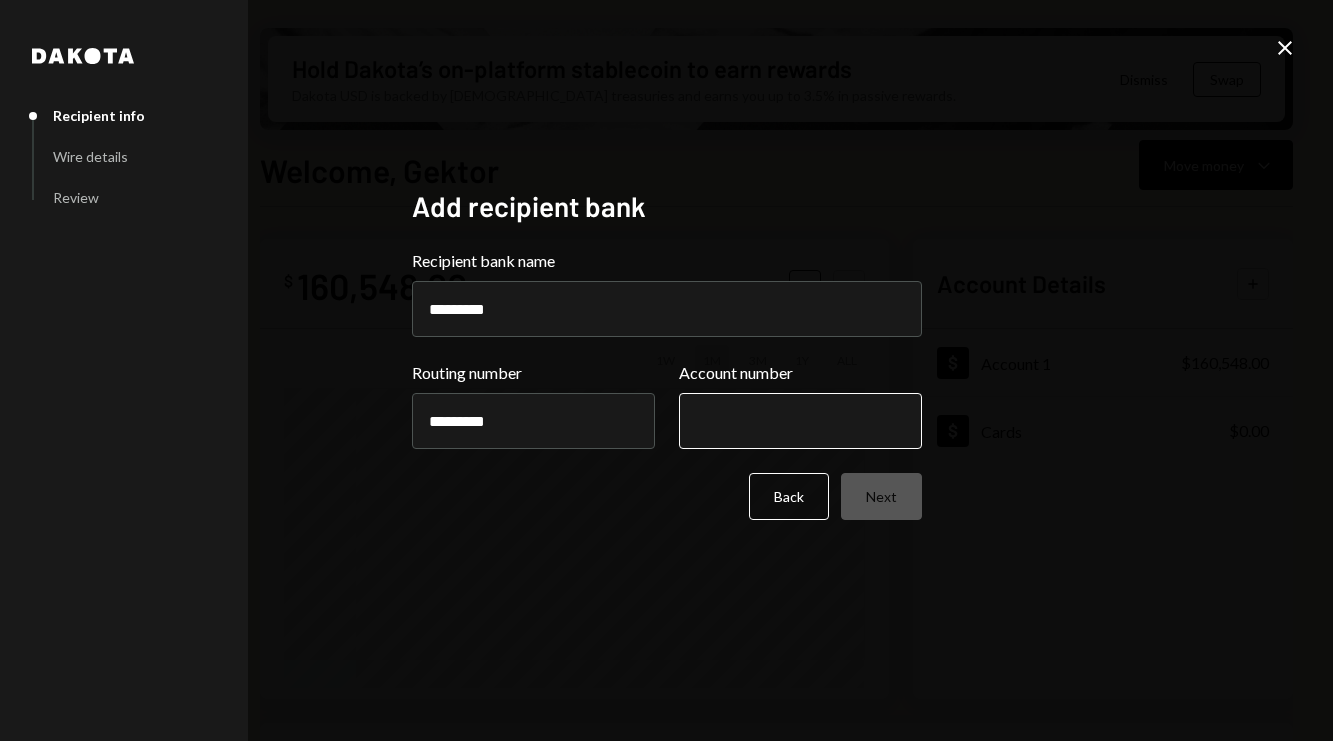 click on "Account number" at bounding box center [800, 421] 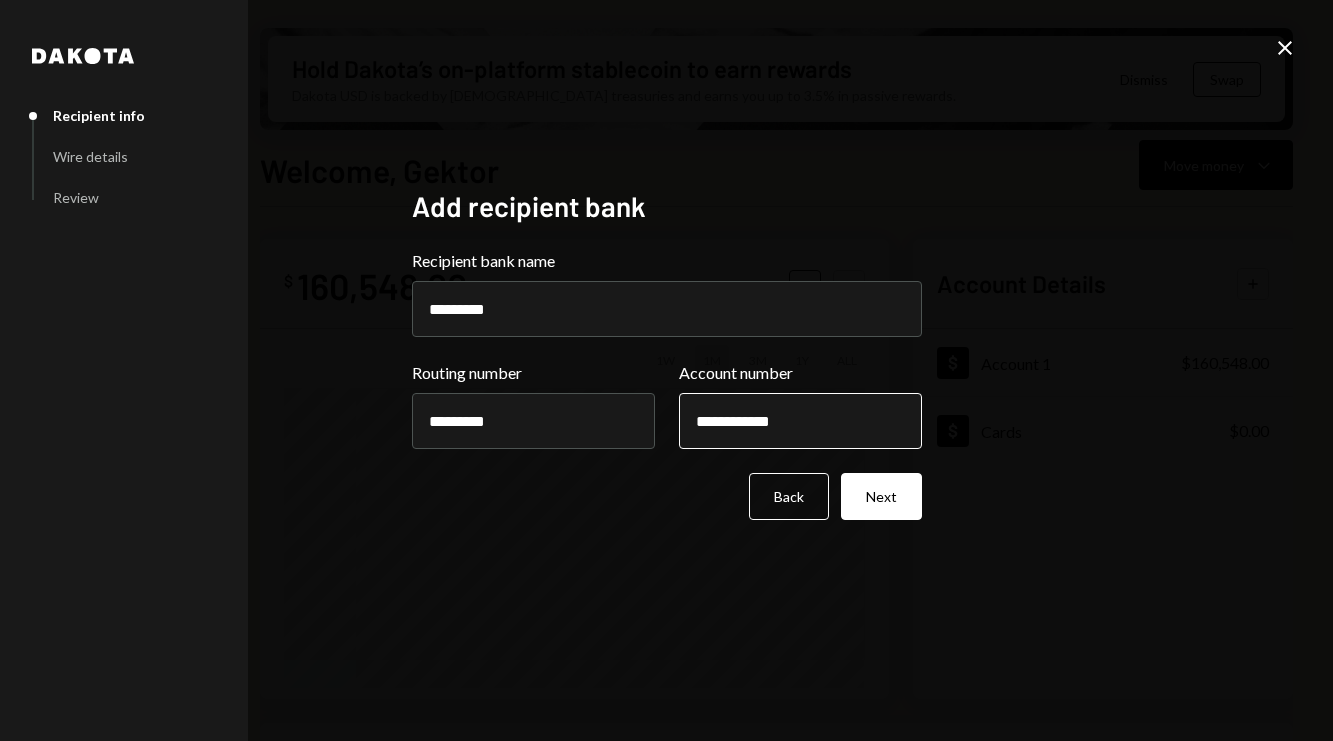 type on "**********" 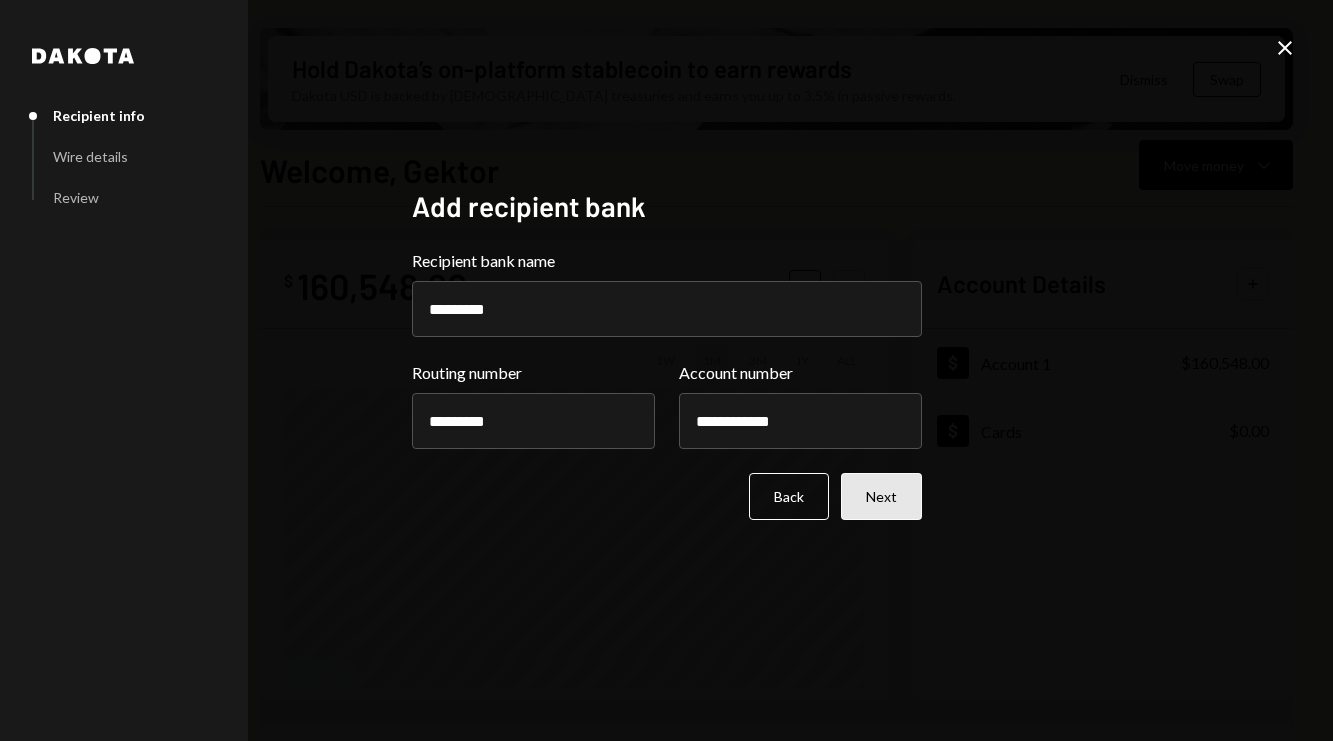 click on "Next" at bounding box center [881, 496] 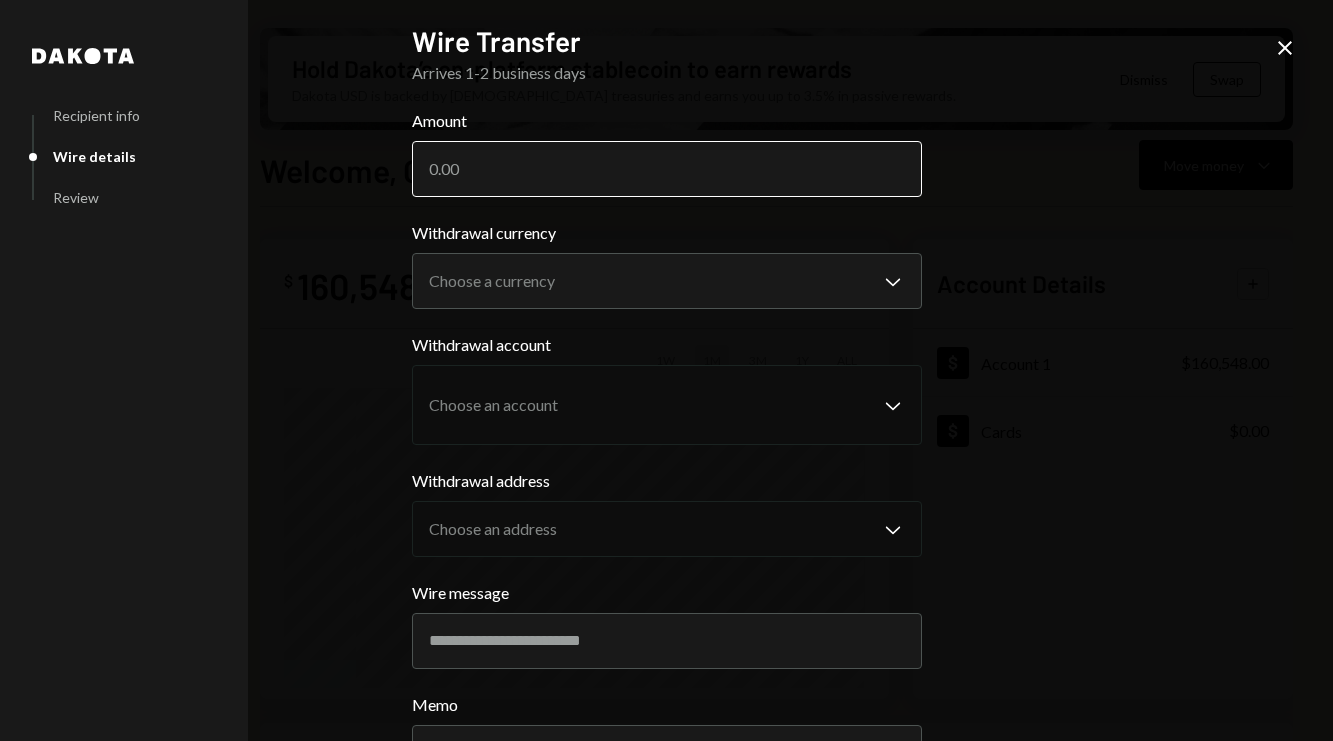 click on "Amount" at bounding box center (667, 169) 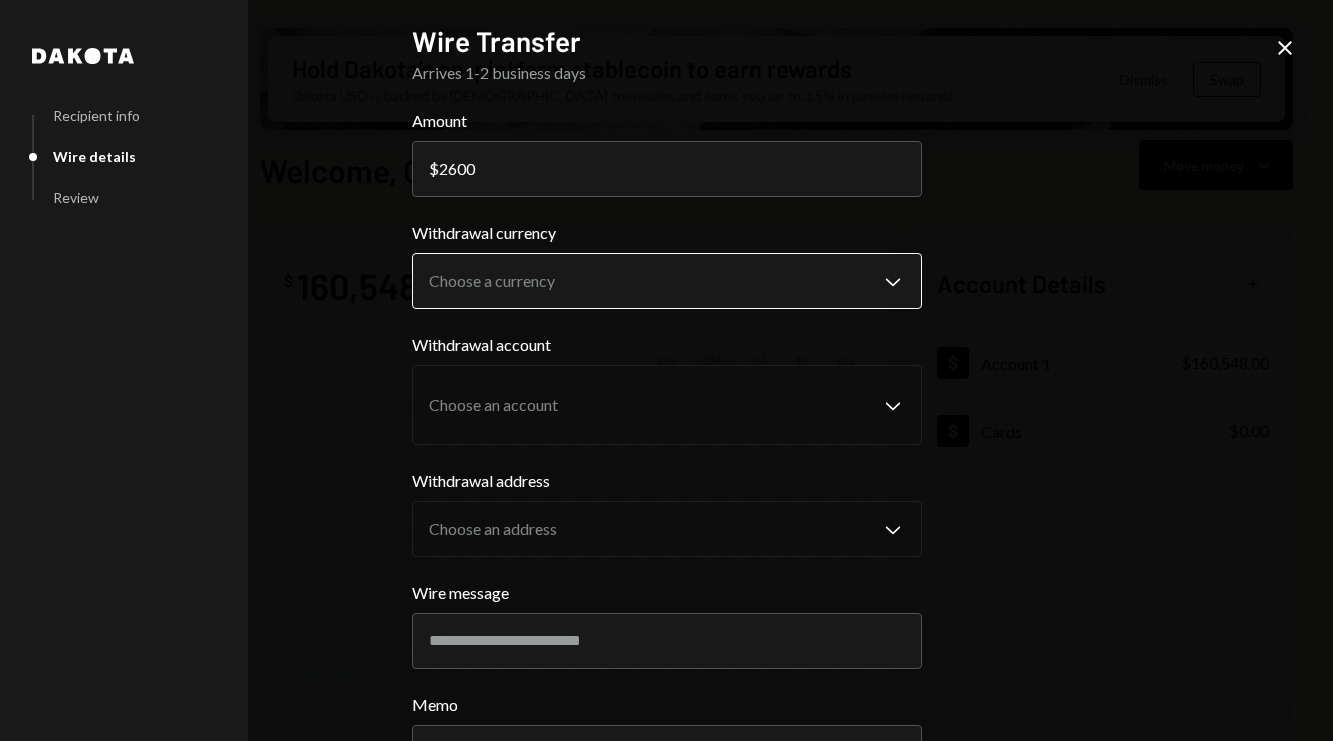 type on "2600" 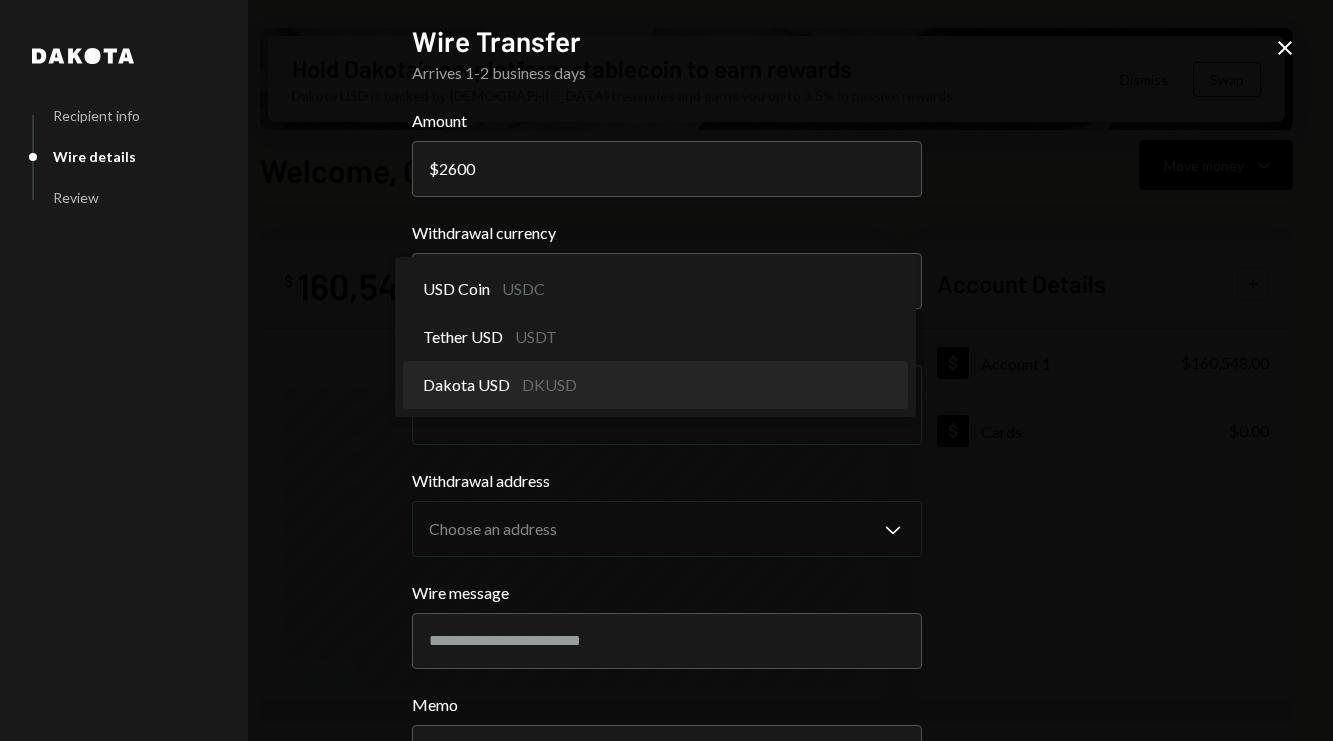 select on "*****" 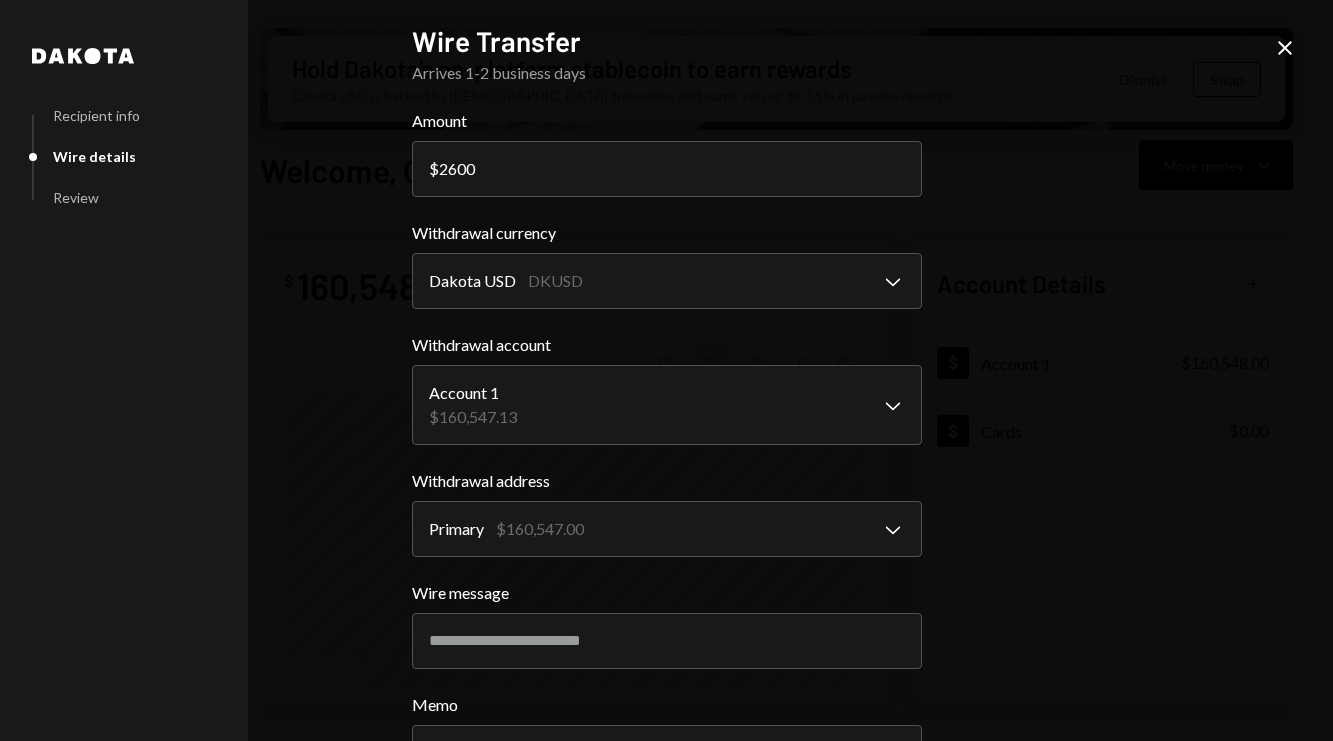 scroll, scrollTop: 166, scrollLeft: 0, axis: vertical 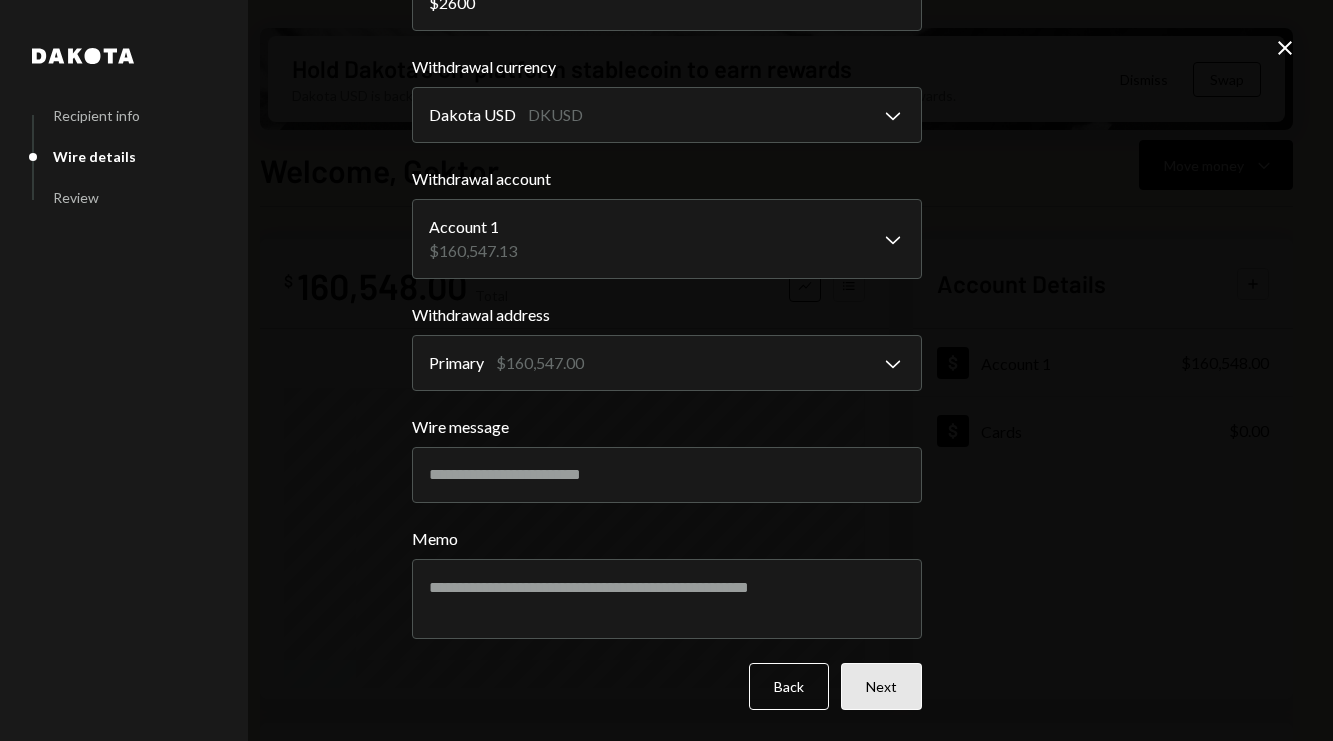 click on "Next" at bounding box center (881, 686) 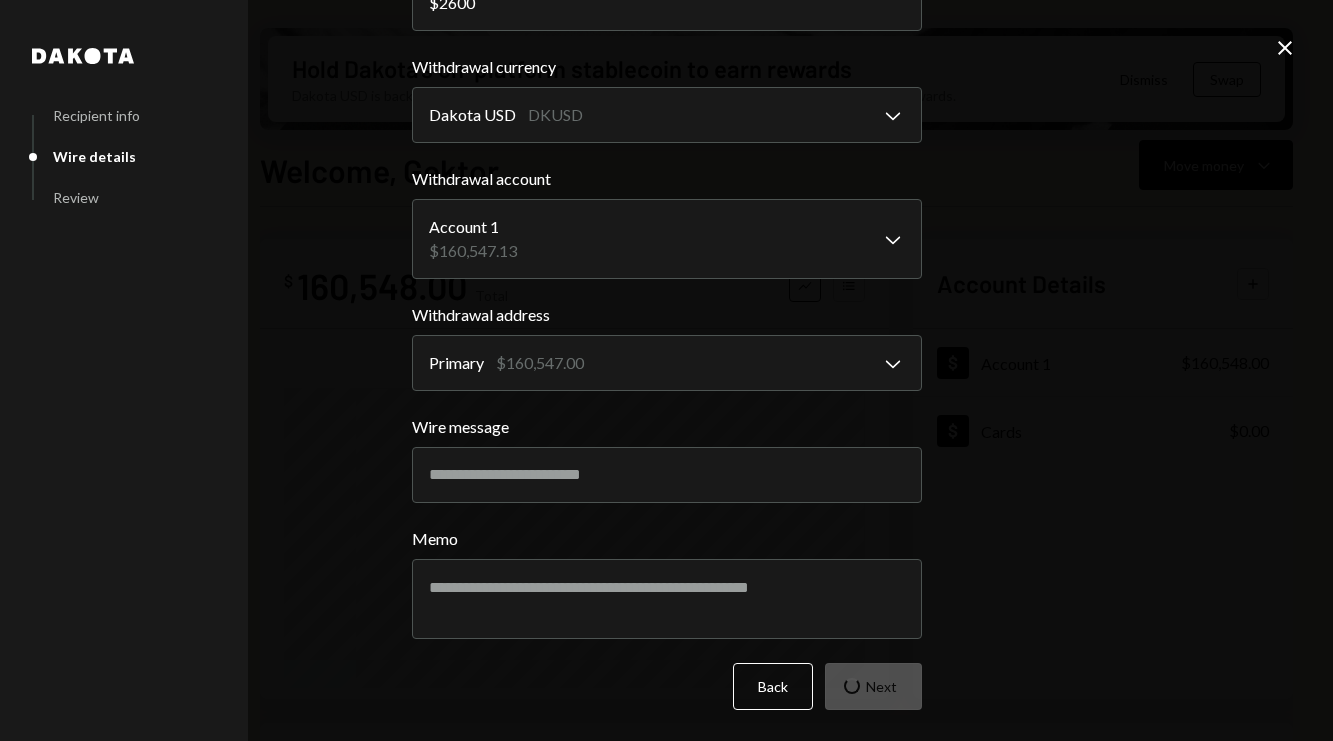 scroll, scrollTop: 0, scrollLeft: 0, axis: both 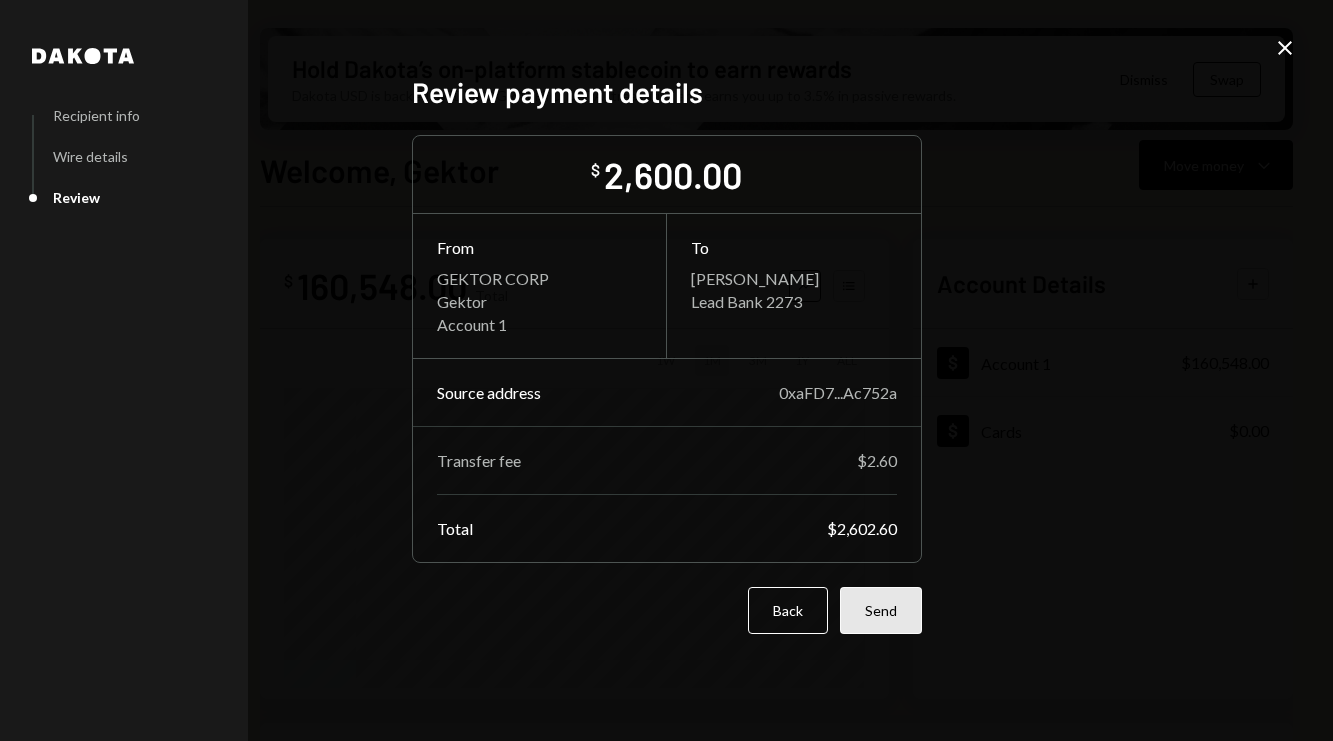 click on "Send" at bounding box center (881, 610) 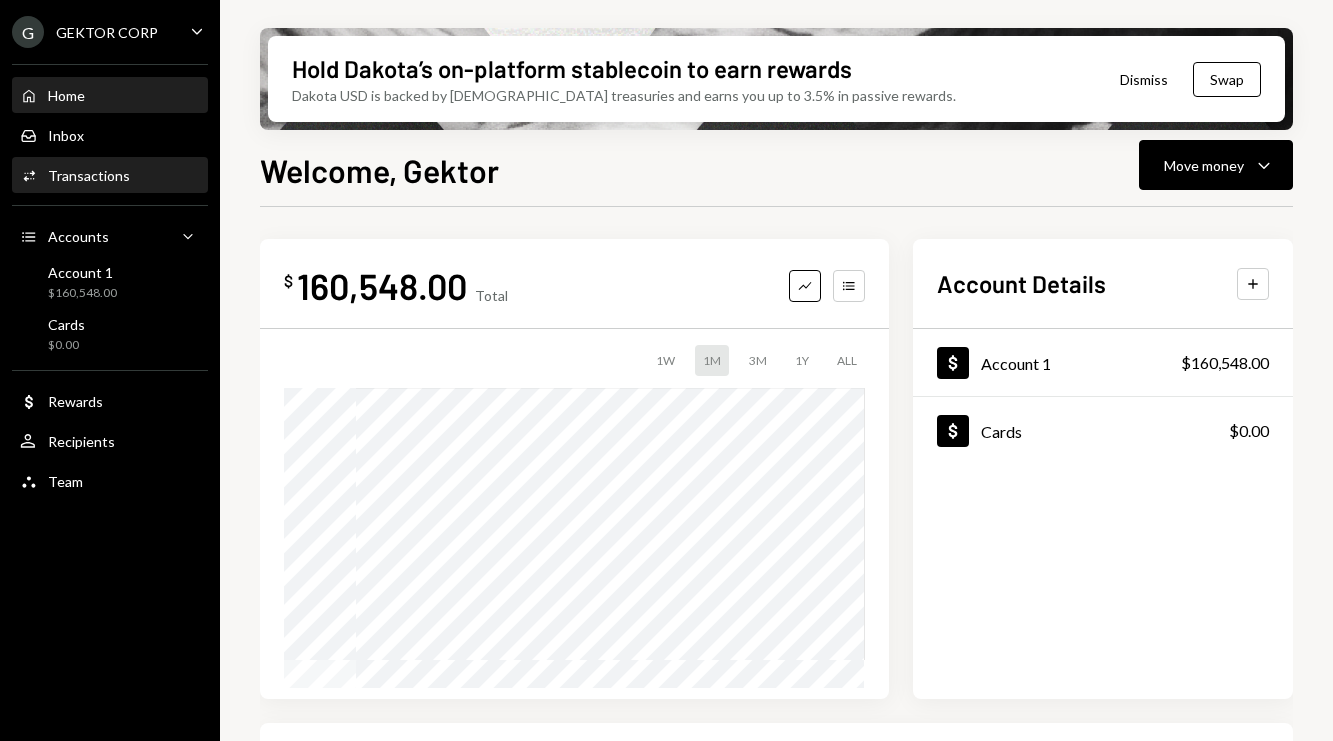 click on "Activities Transactions" at bounding box center (110, 176) 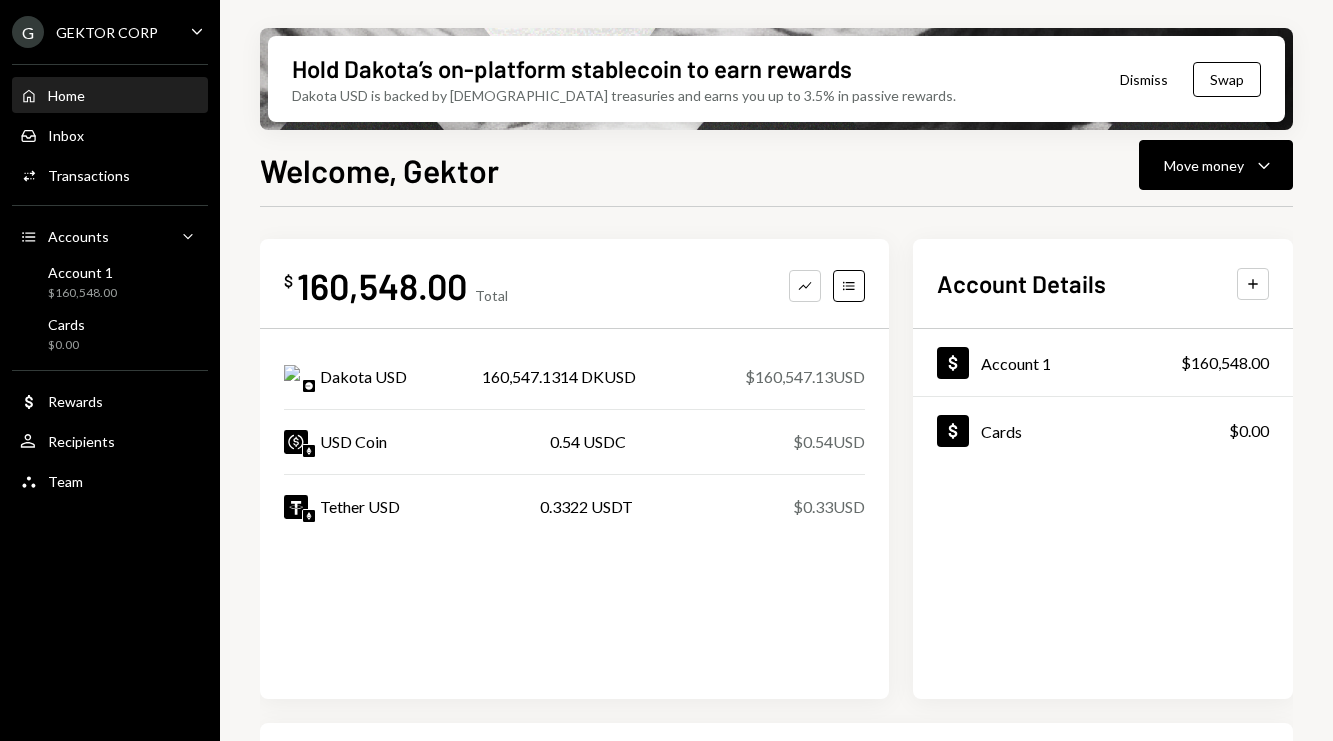 scroll, scrollTop: 0, scrollLeft: 0, axis: both 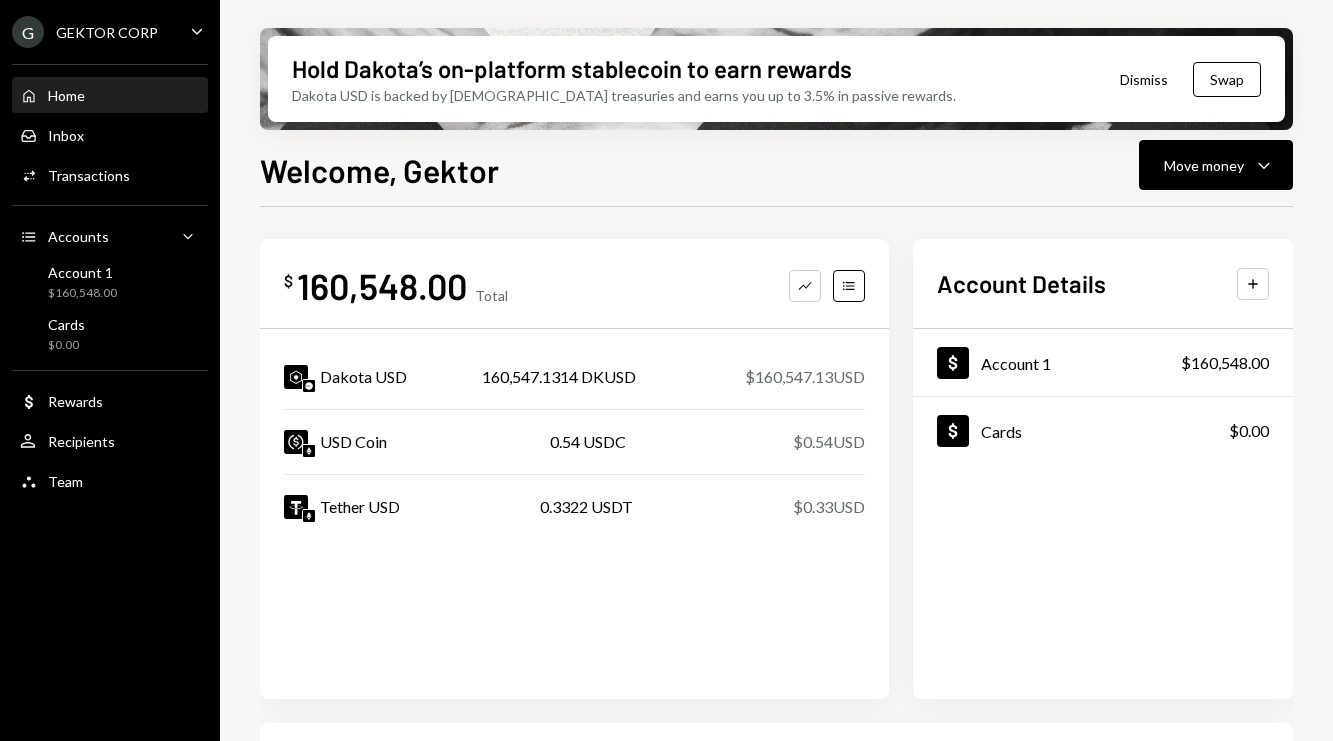 click on "Home Home Inbox Inbox Activities Transactions Accounts Accounts Caret Down Account 1 $160,548.00 Cards $0.00 Dollar Rewards User Recipients Team Team" at bounding box center [110, 277] 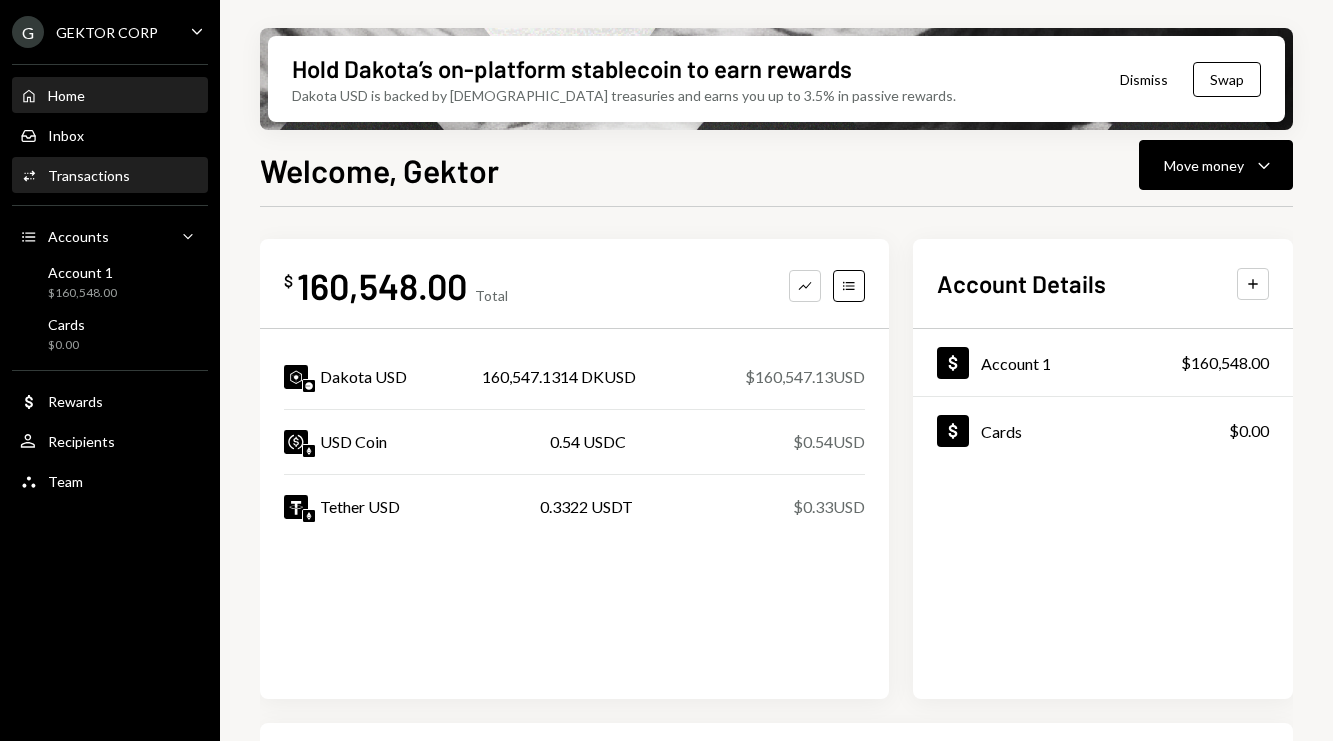 click on "Activities Transactions" at bounding box center [110, 176] 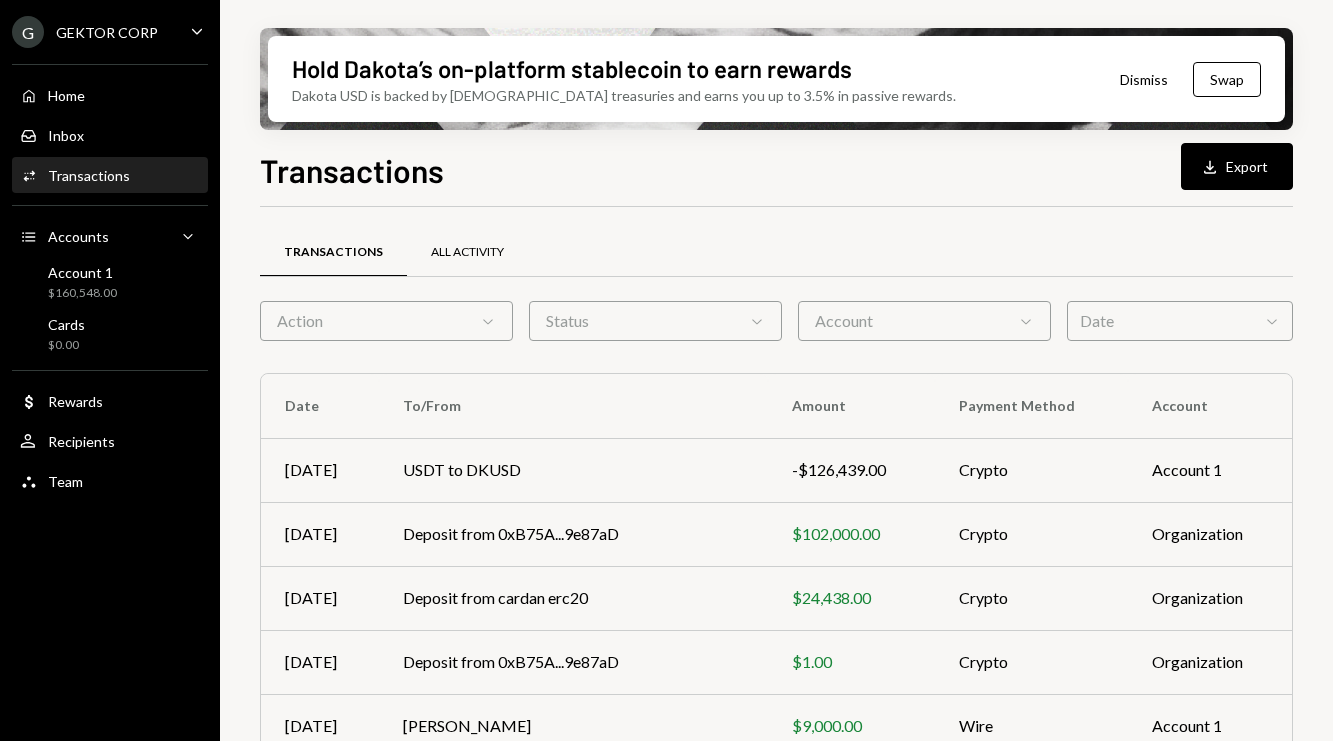 click on "All Activity" at bounding box center (467, 253) 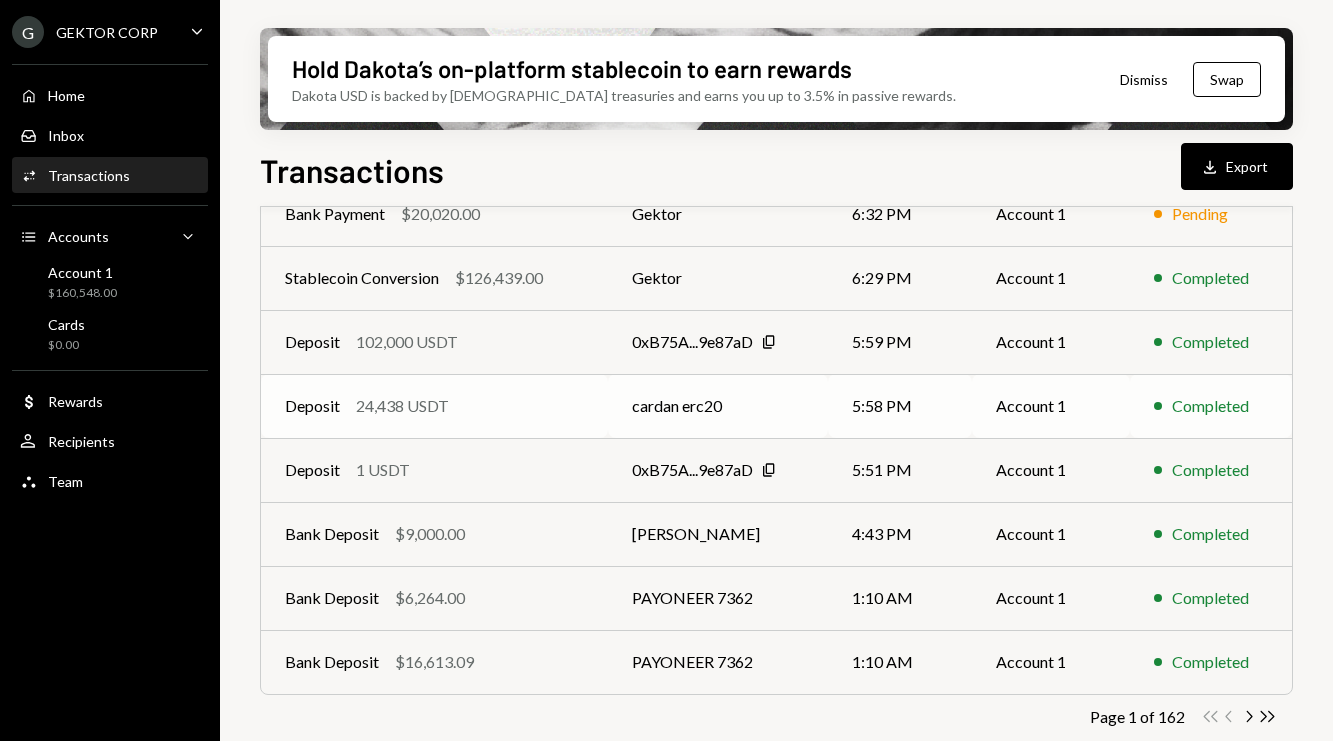 scroll, scrollTop: 398, scrollLeft: 0, axis: vertical 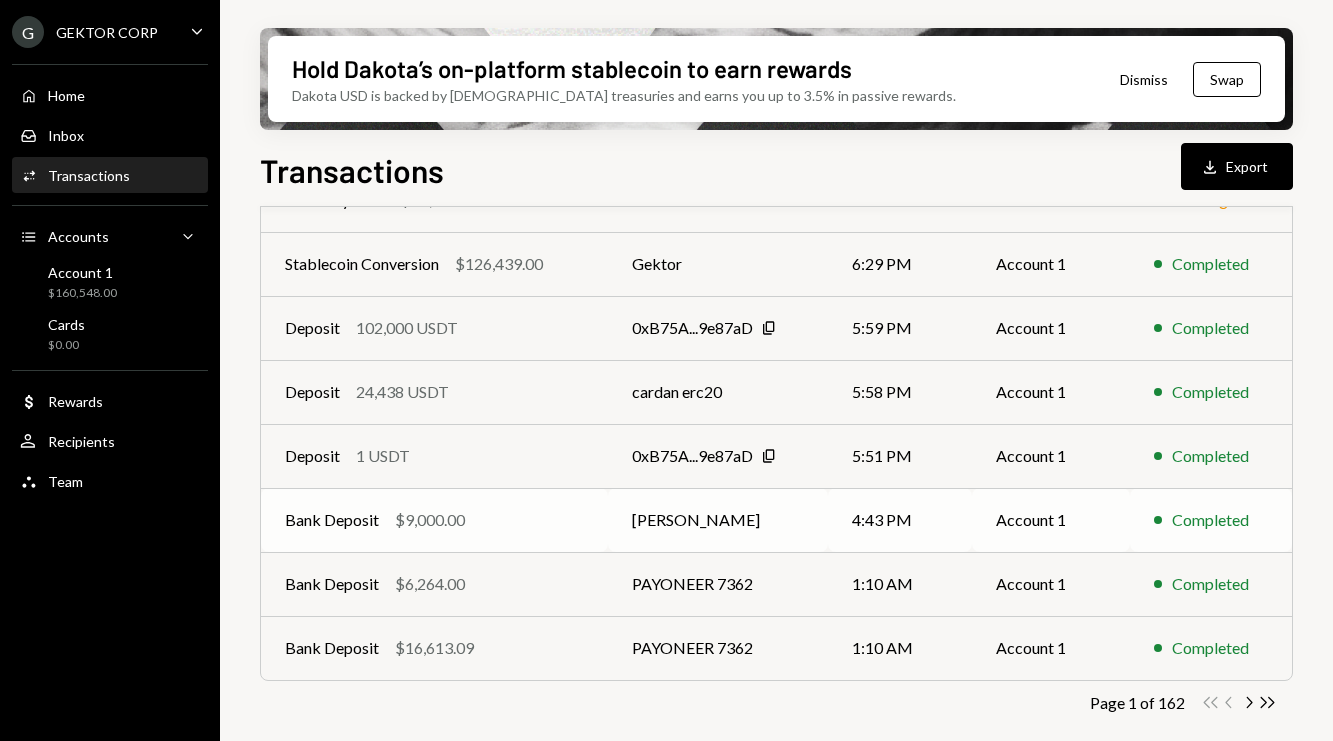 click on "Bank Deposit $9,000.00" at bounding box center (434, 520) 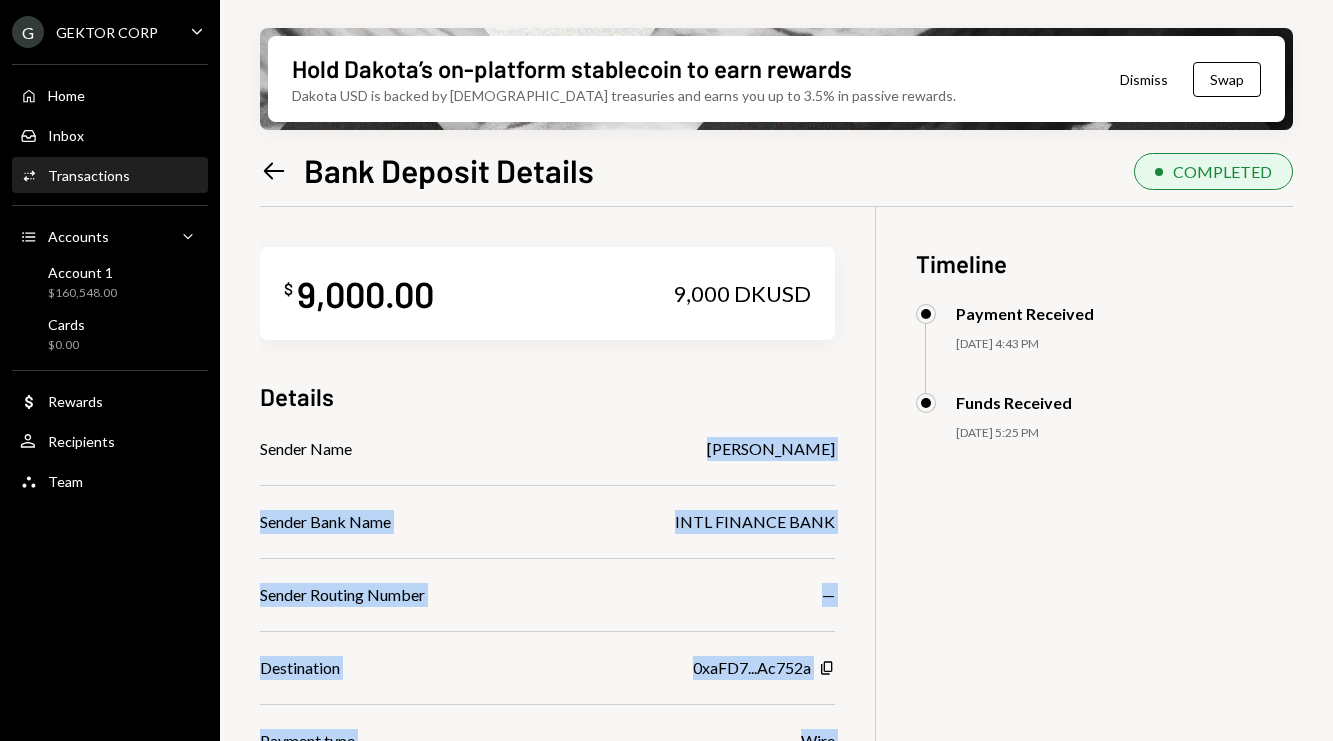 drag, startPoint x: 614, startPoint y: 452, endPoint x: 838, endPoint y: 450, distance: 224.00893 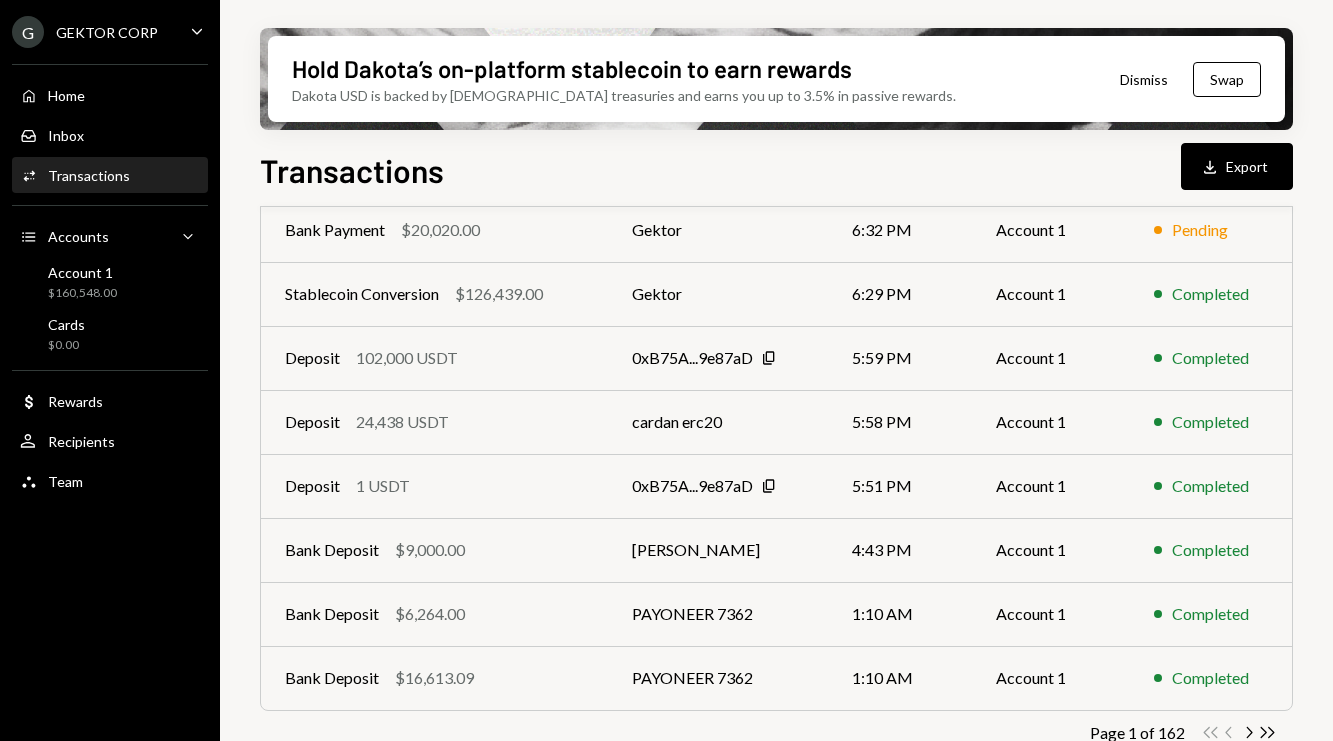 scroll, scrollTop: 398, scrollLeft: 0, axis: vertical 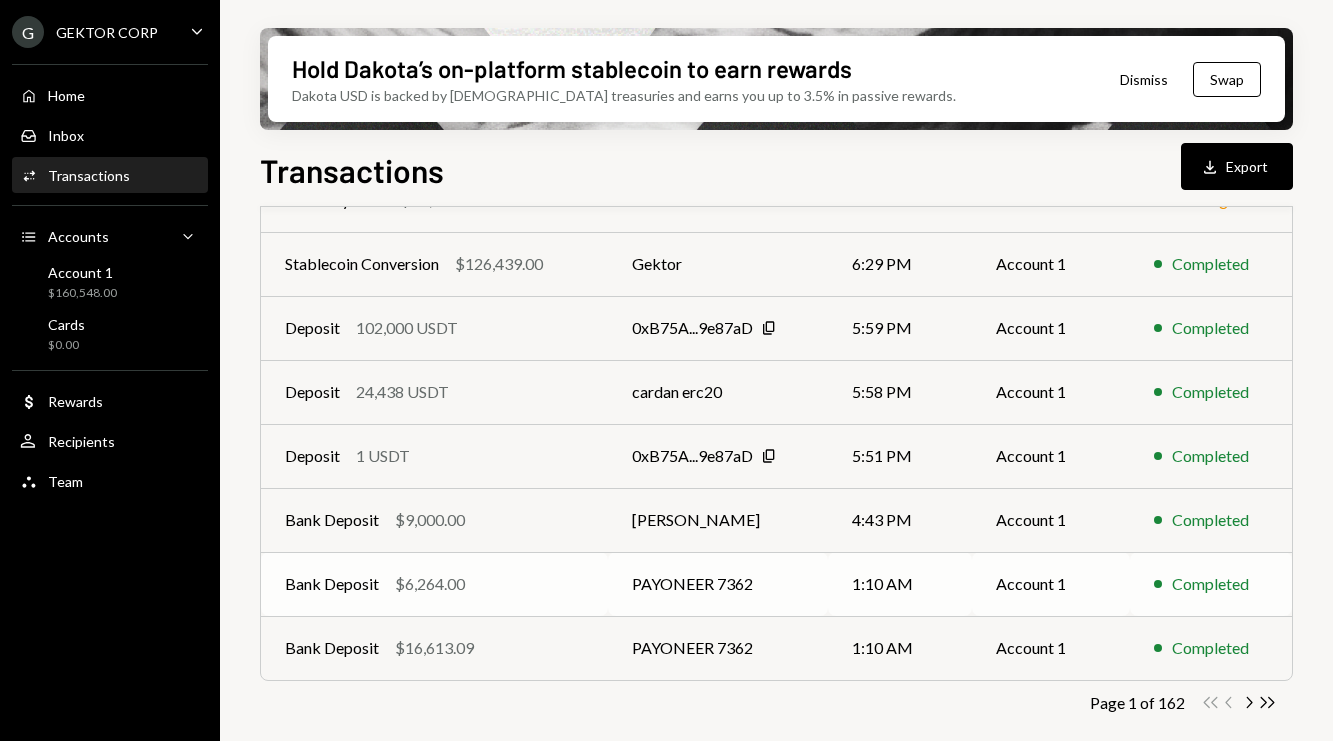 click on "Bank Deposit $6,264.00" at bounding box center [434, 584] 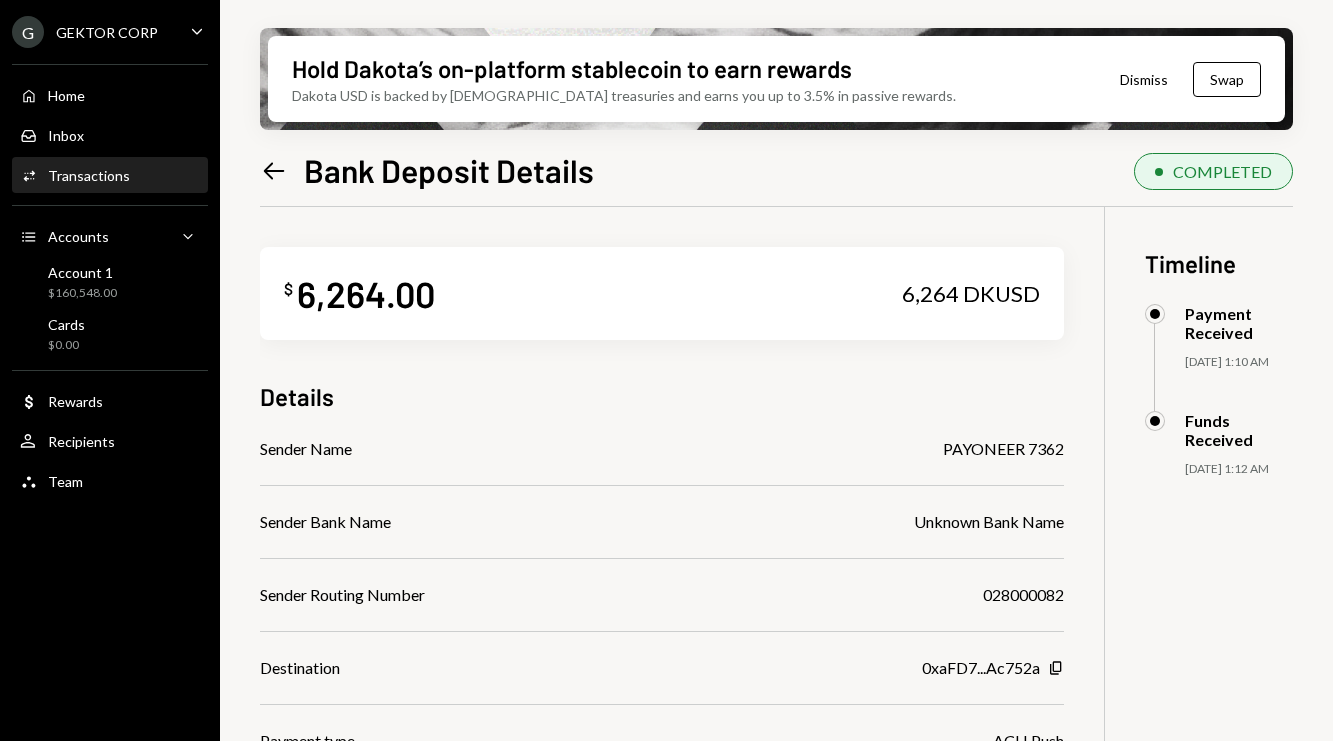 scroll, scrollTop: 208, scrollLeft: 0, axis: vertical 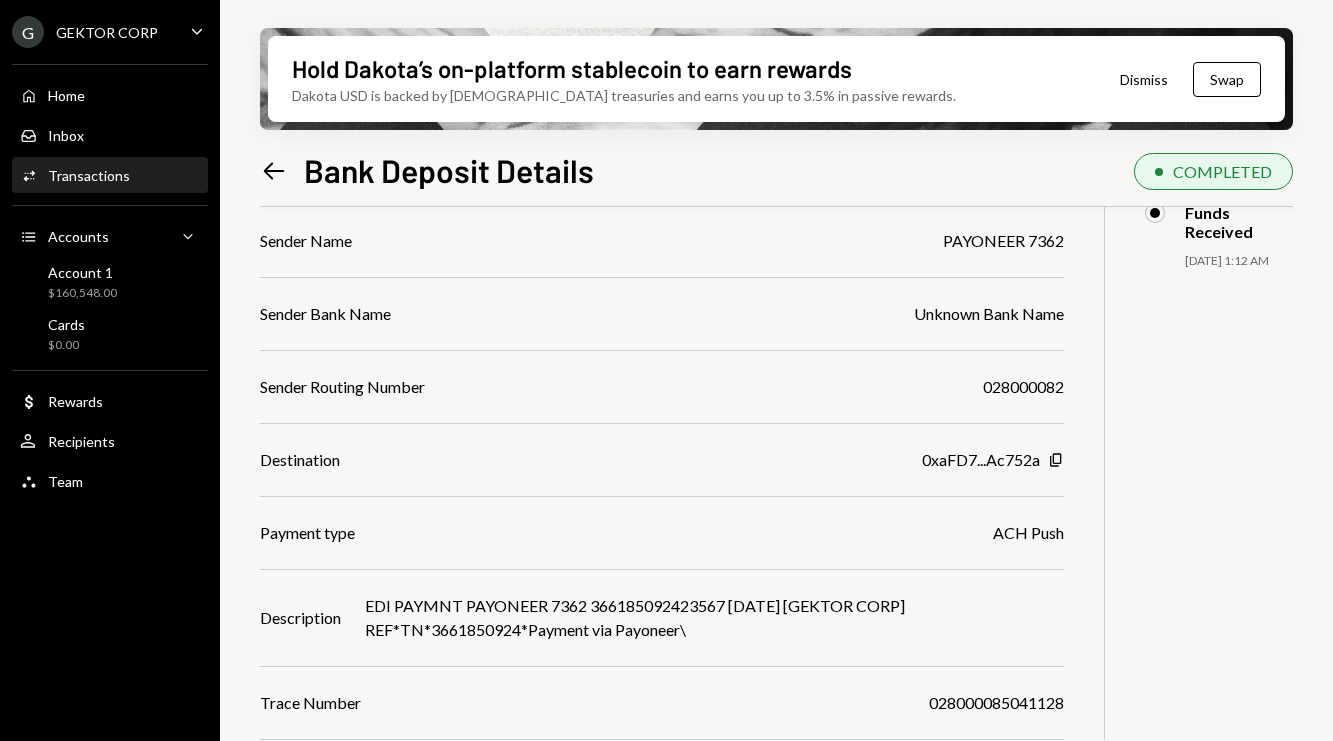 click on "Left Arrow" 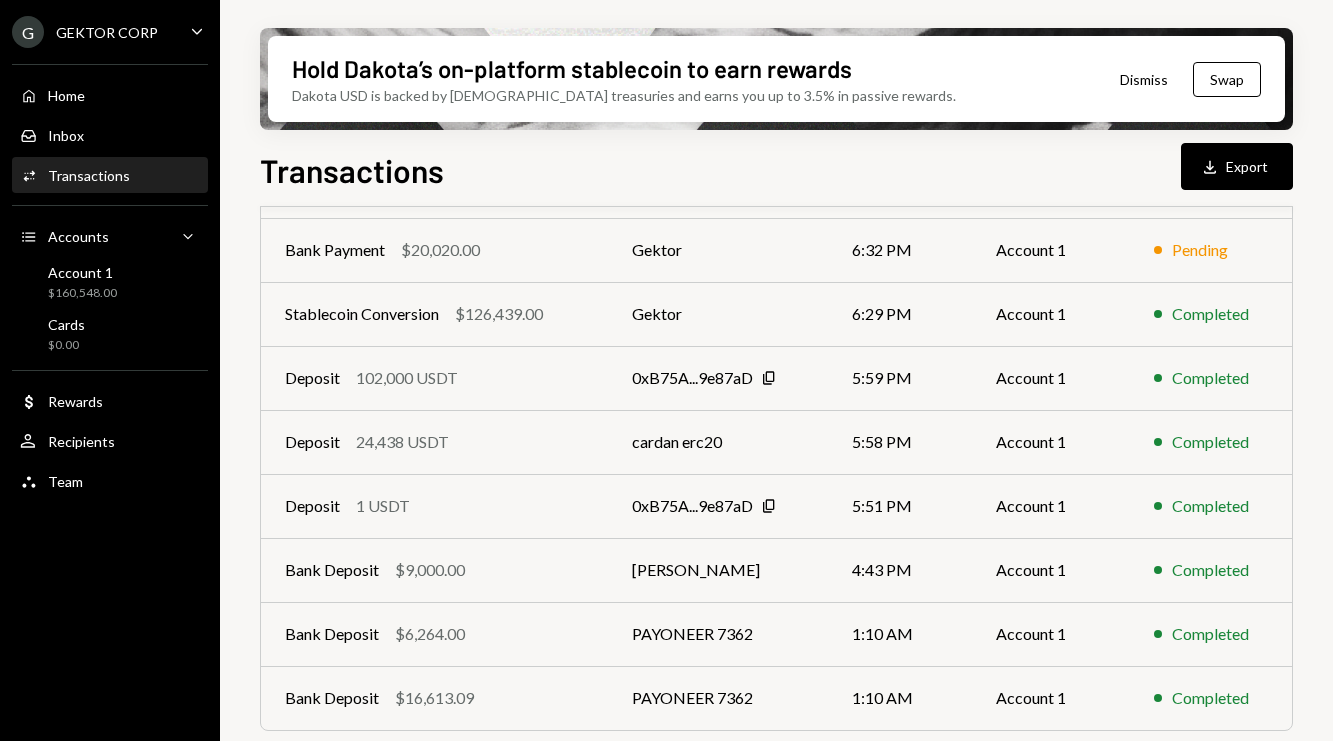 scroll, scrollTop: 398, scrollLeft: 0, axis: vertical 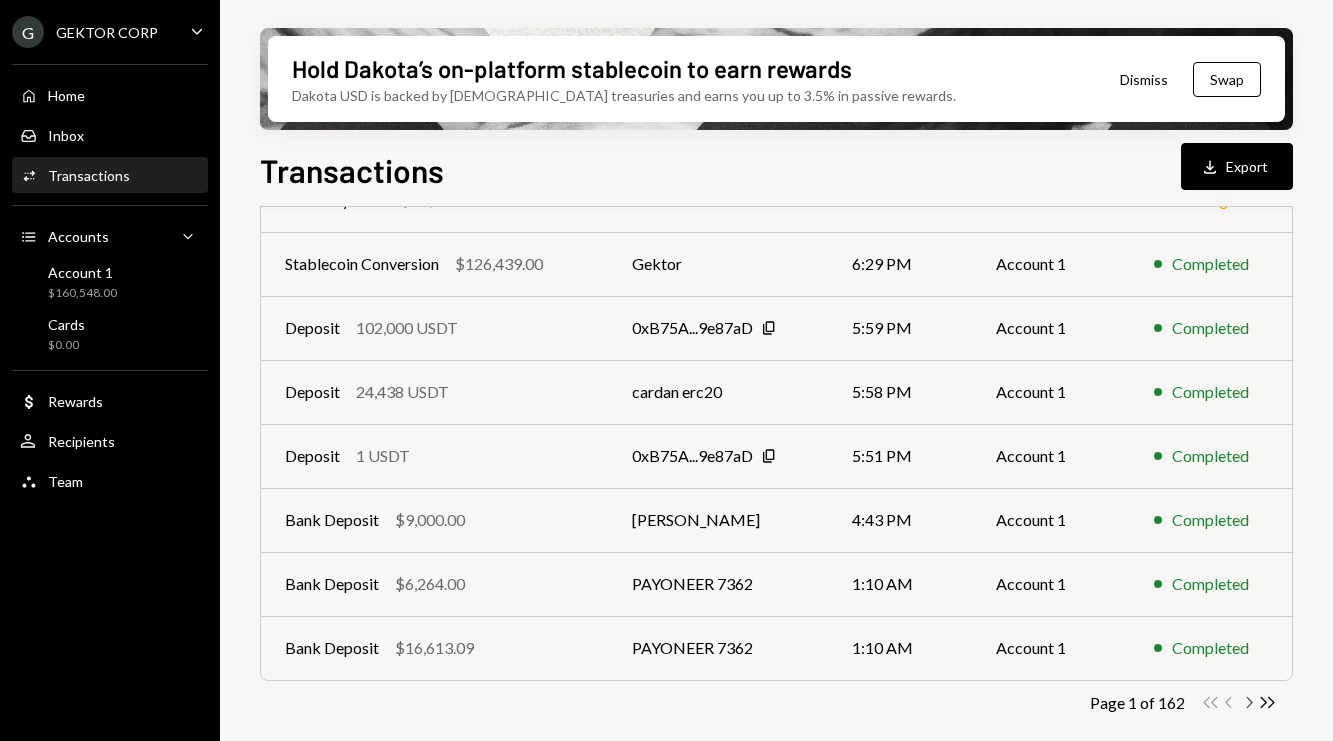 click on "Chevron Right" 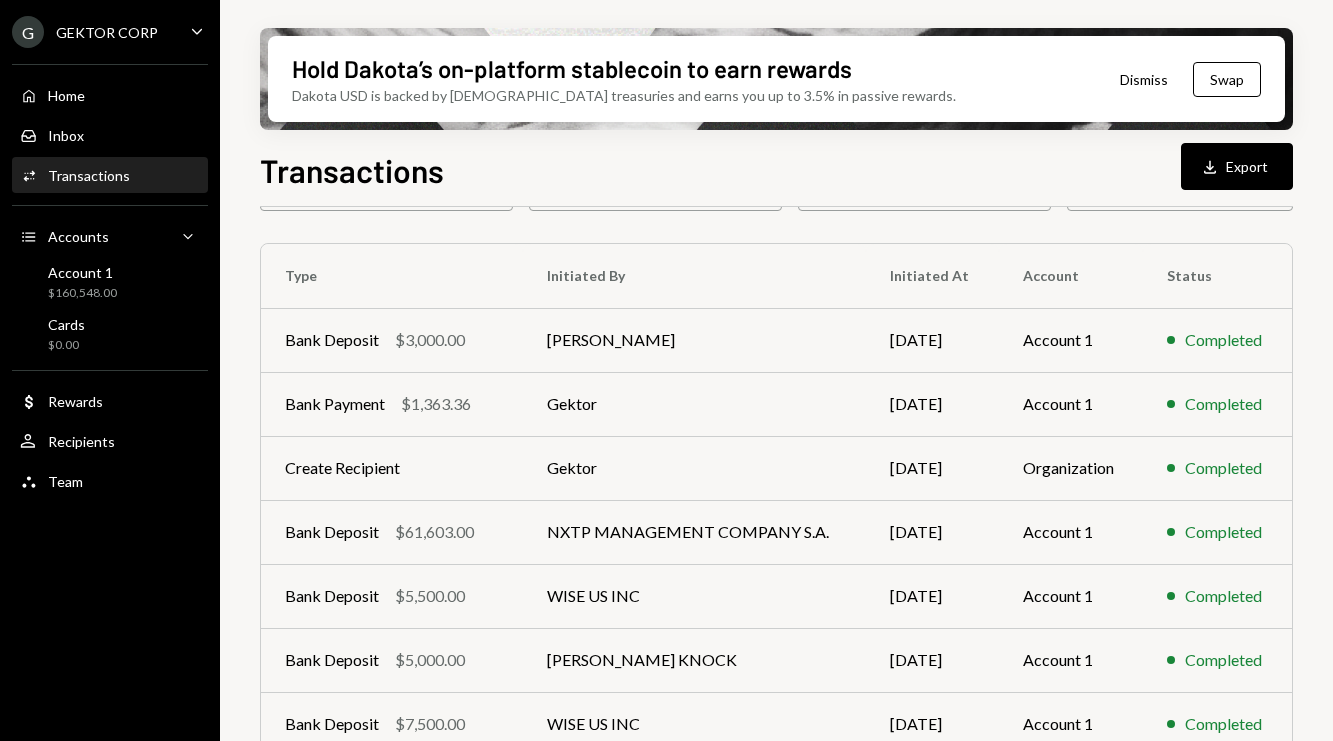 scroll, scrollTop: 0, scrollLeft: 0, axis: both 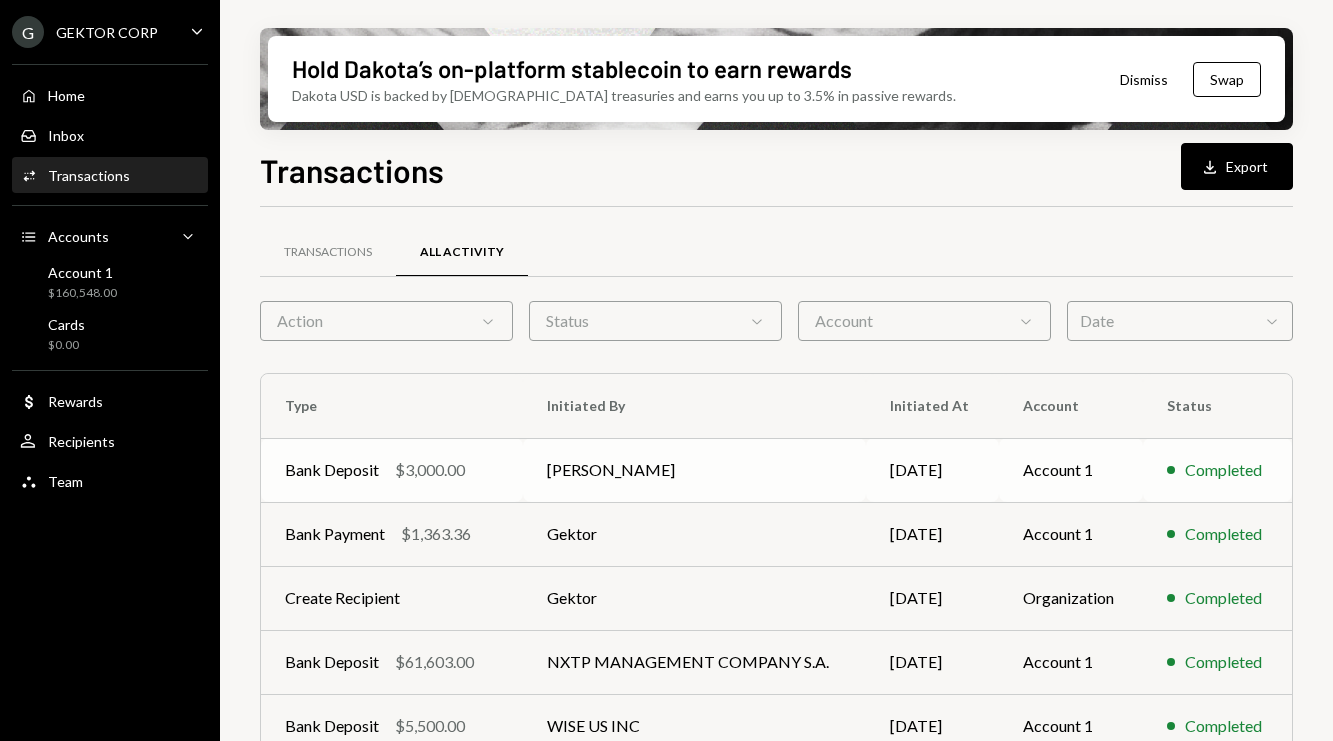 click on "[PERSON_NAME]" at bounding box center (694, 470) 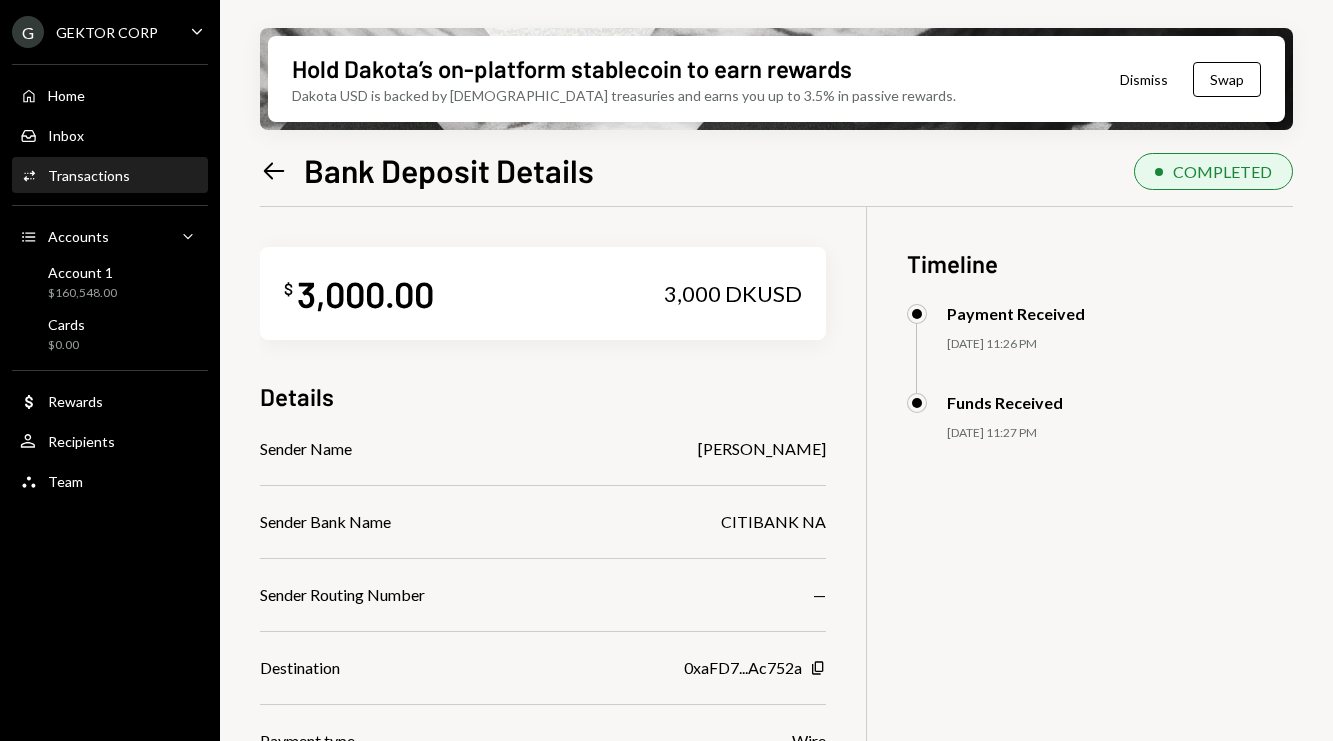 drag, startPoint x: 653, startPoint y: 450, endPoint x: 826, endPoint y: 449, distance: 173.00288 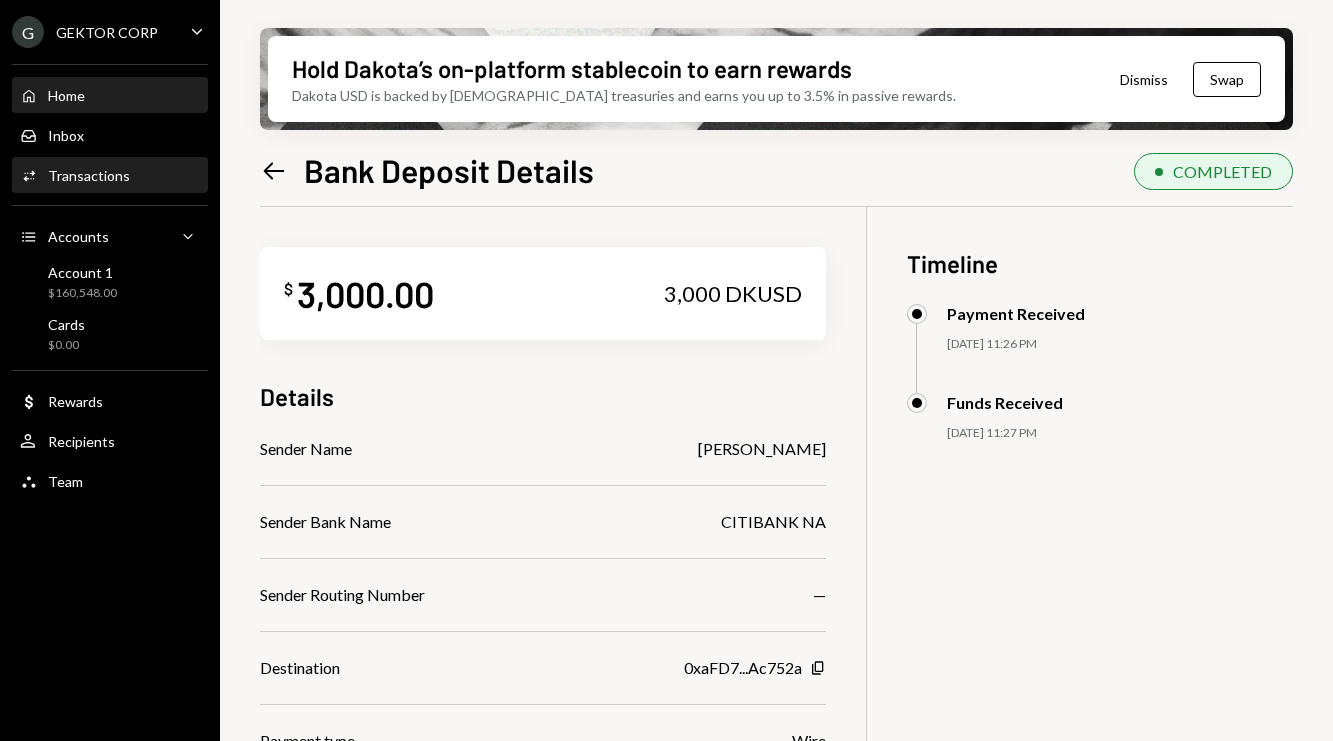 click on "Home Home" at bounding box center (110, 96) 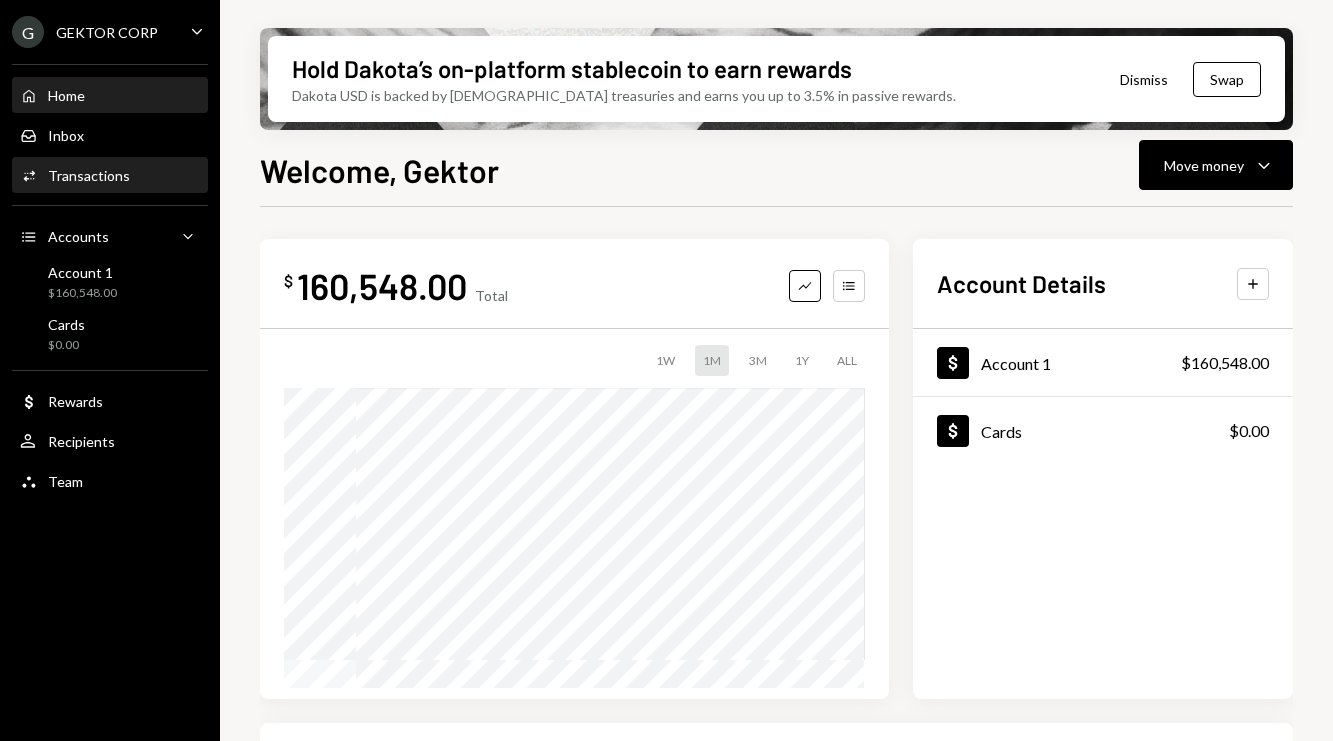 click on "Transactions" at bounding box center [89, 175] 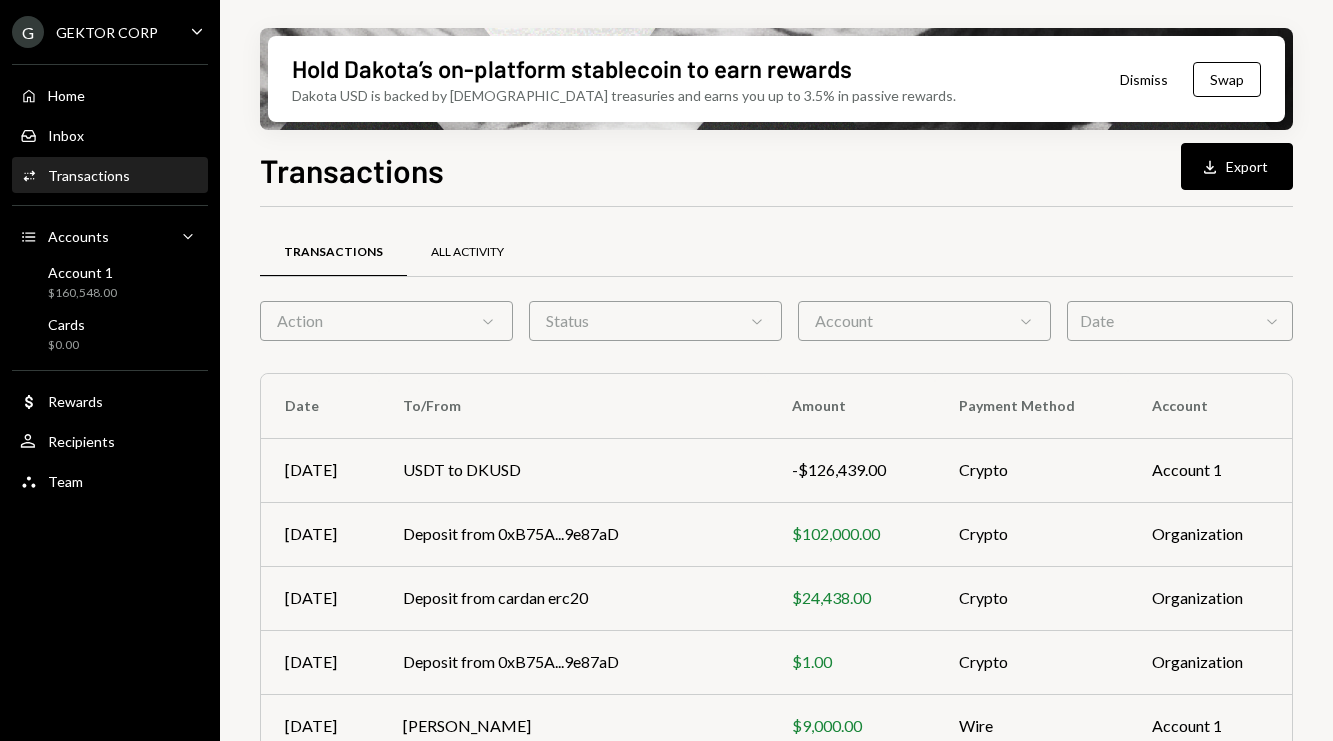 click on "All Activity" at bounding box center (467, 252) 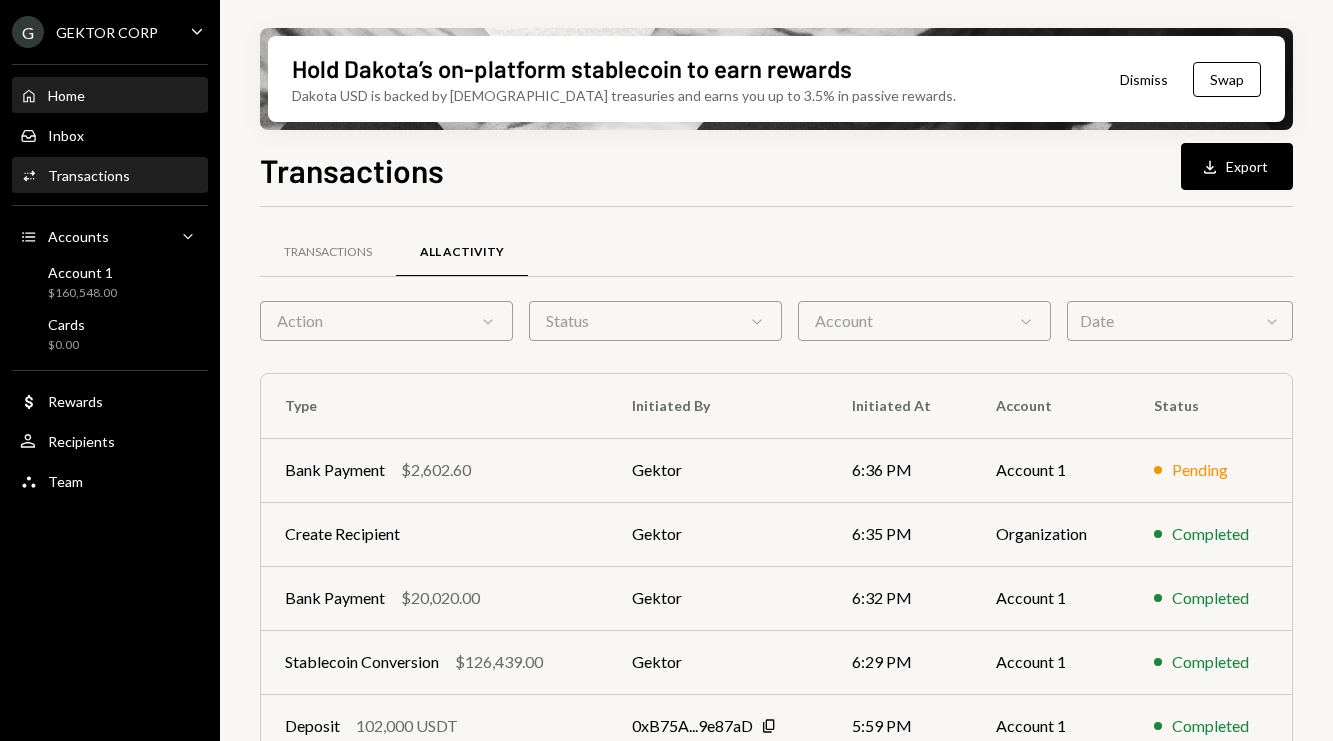 click on "Home Home" at bounding box center [110, 96] 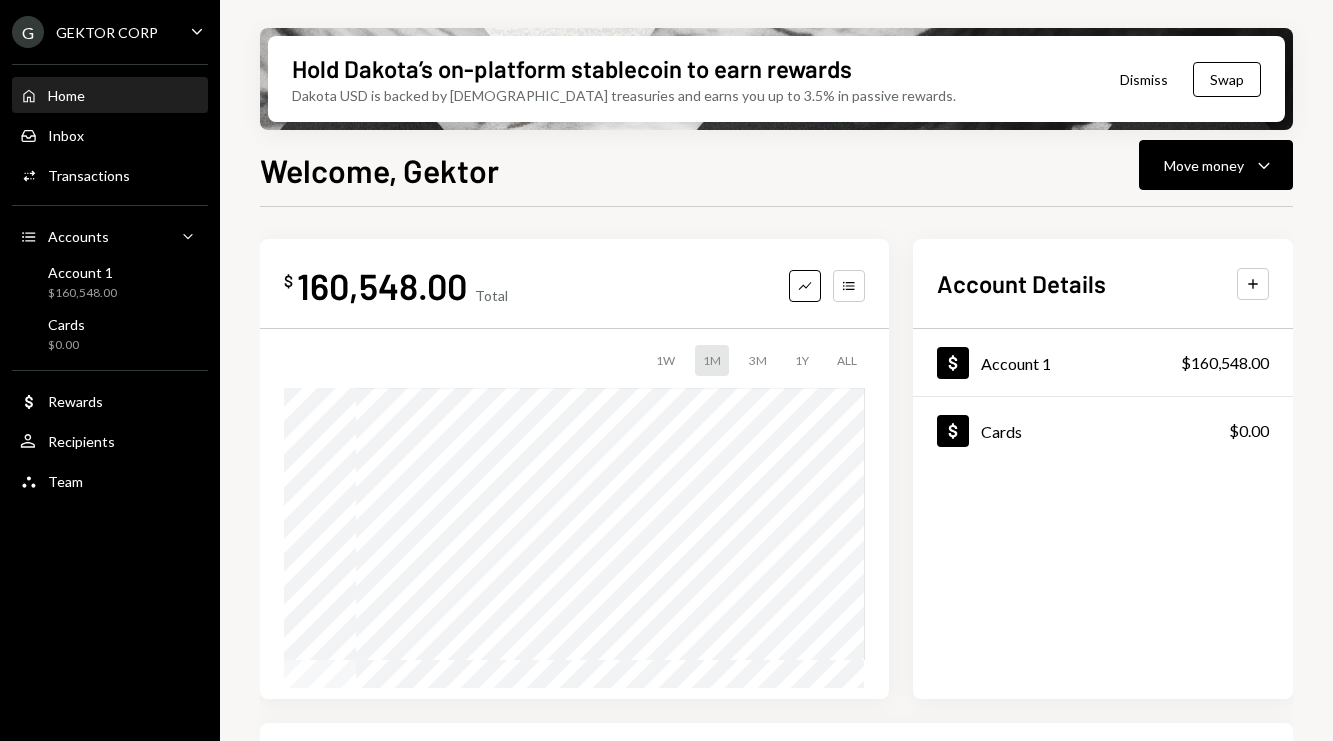 scroll, scrollTop: 0, scrollLeft: 0, axis: both 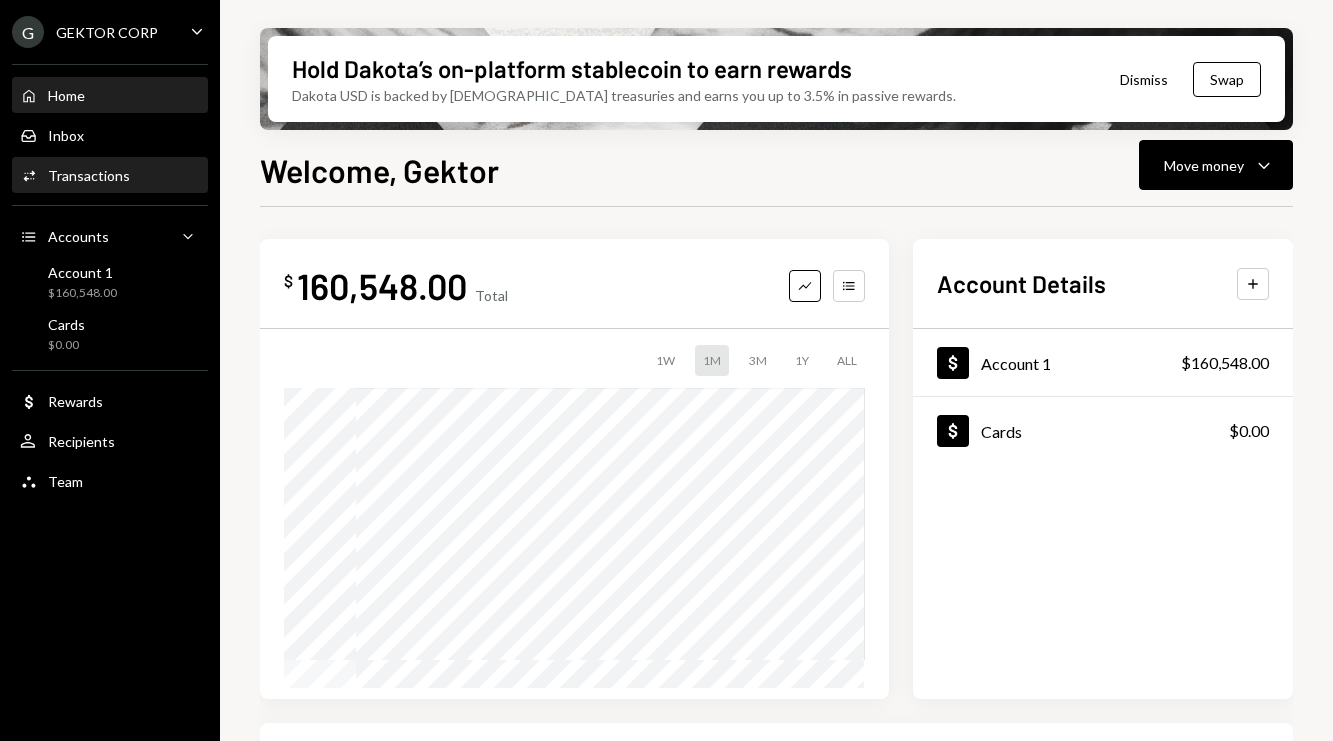 click on "Activities Transactions" at bounding box center [110, 176] 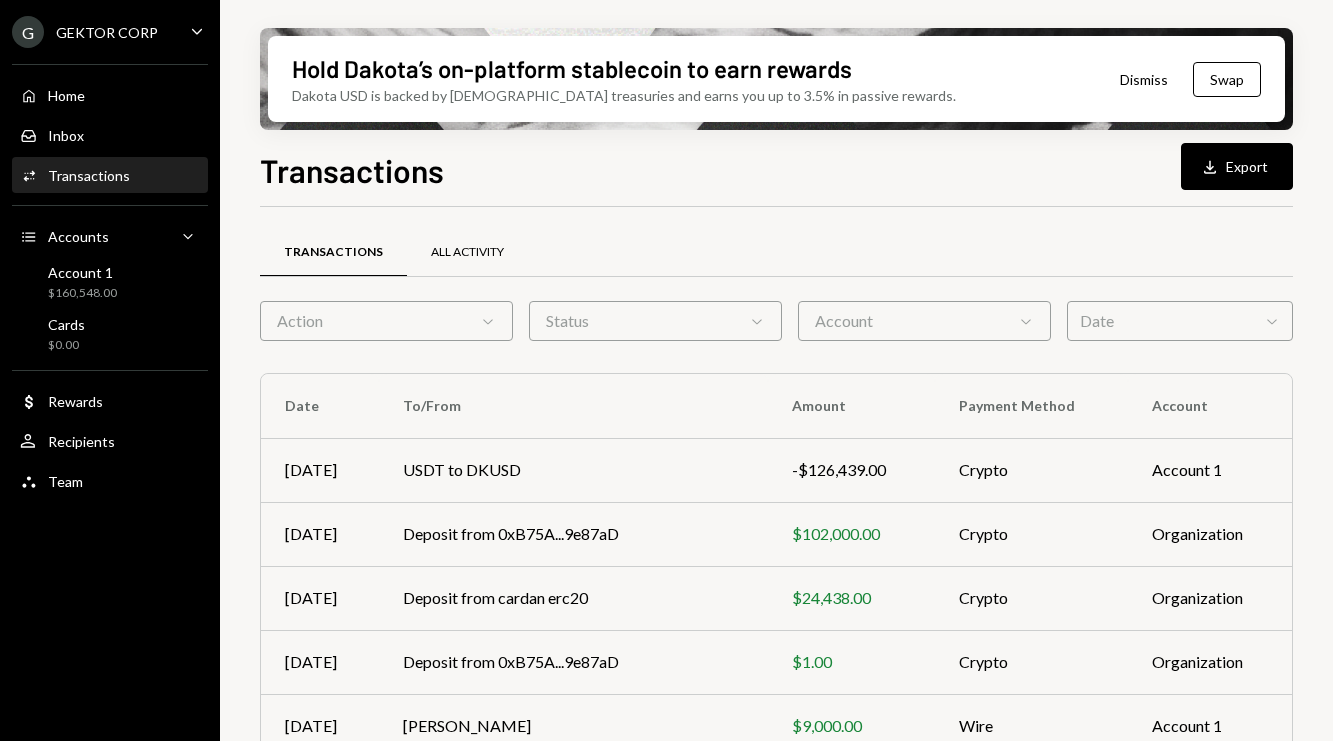 click on "All Activity" at bounding box center [467, 252] 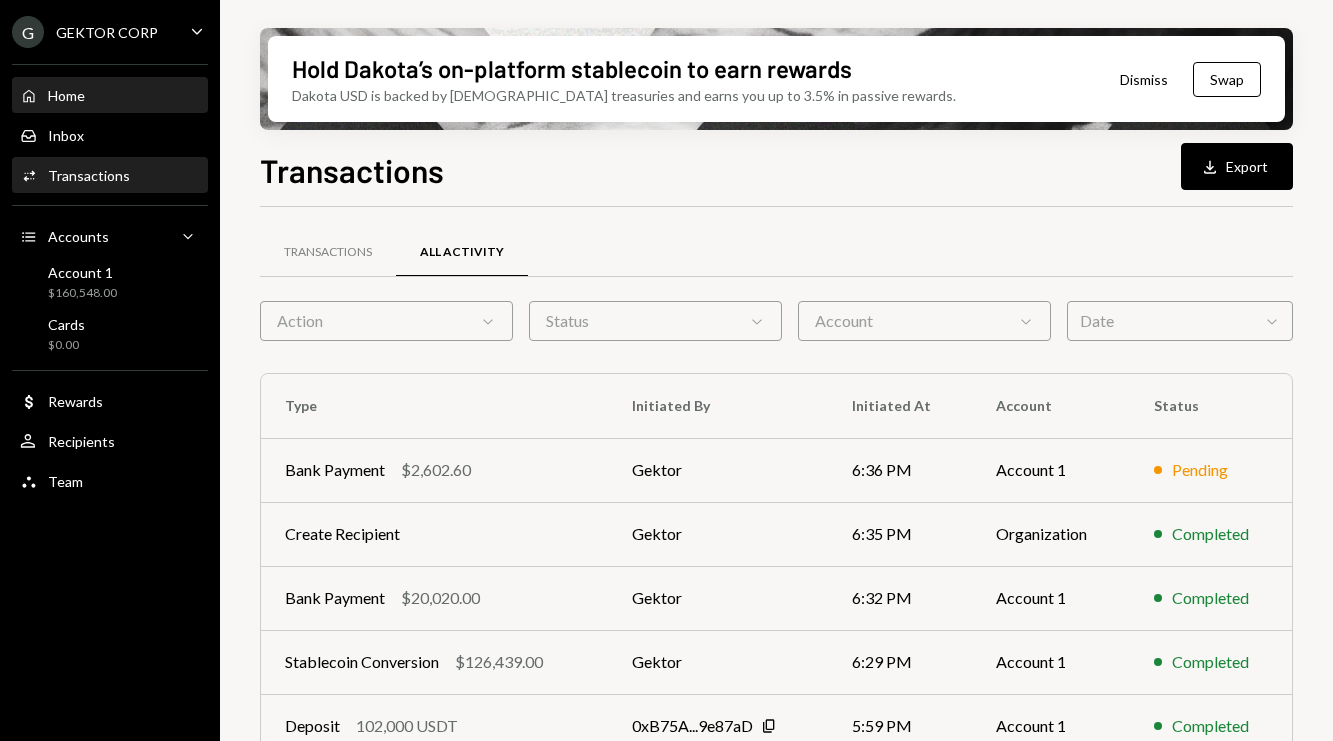 click on "Home Home" at bounding box center [110, 96] 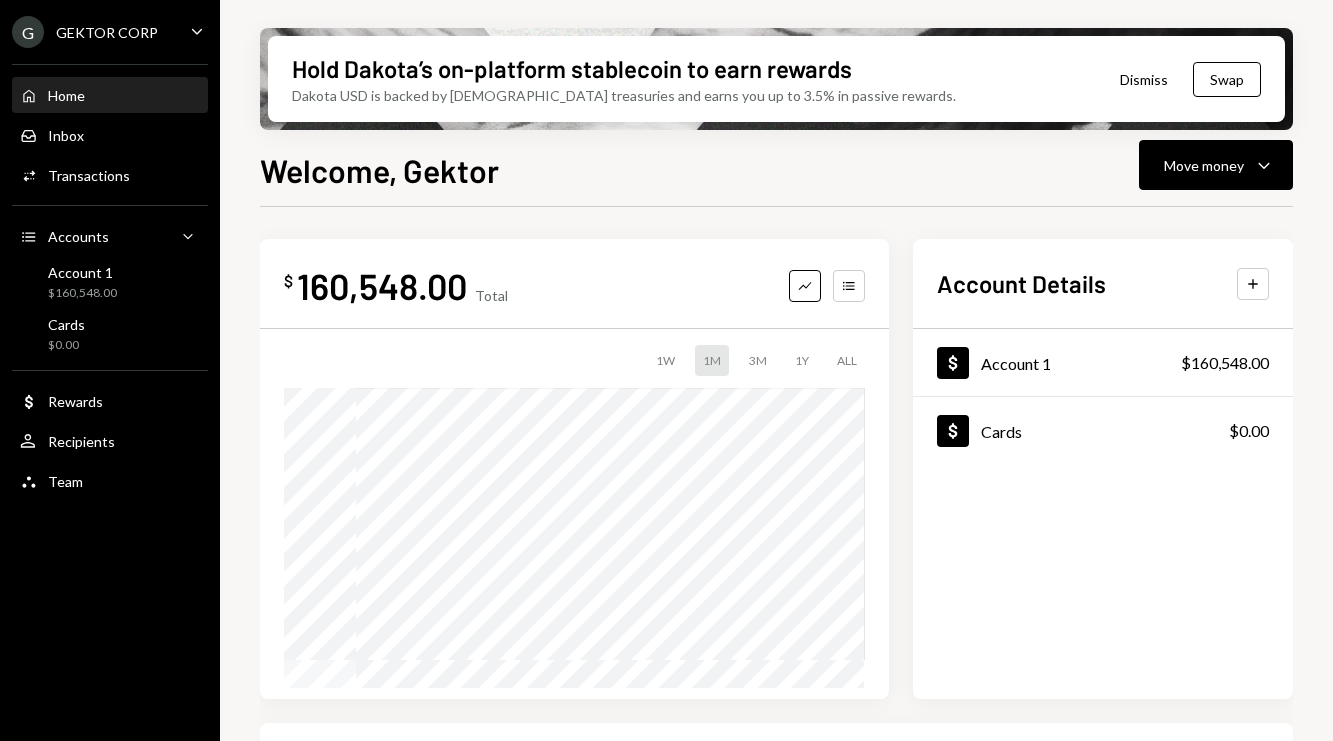click on "Home Home Inbox Inbox Activities Transactions Accounts Accounts Caret Down Account 1 $160,548.00 Cards $0.00 Dollar Rewards User Recipients Team Team" at bounding box center [110, 277] 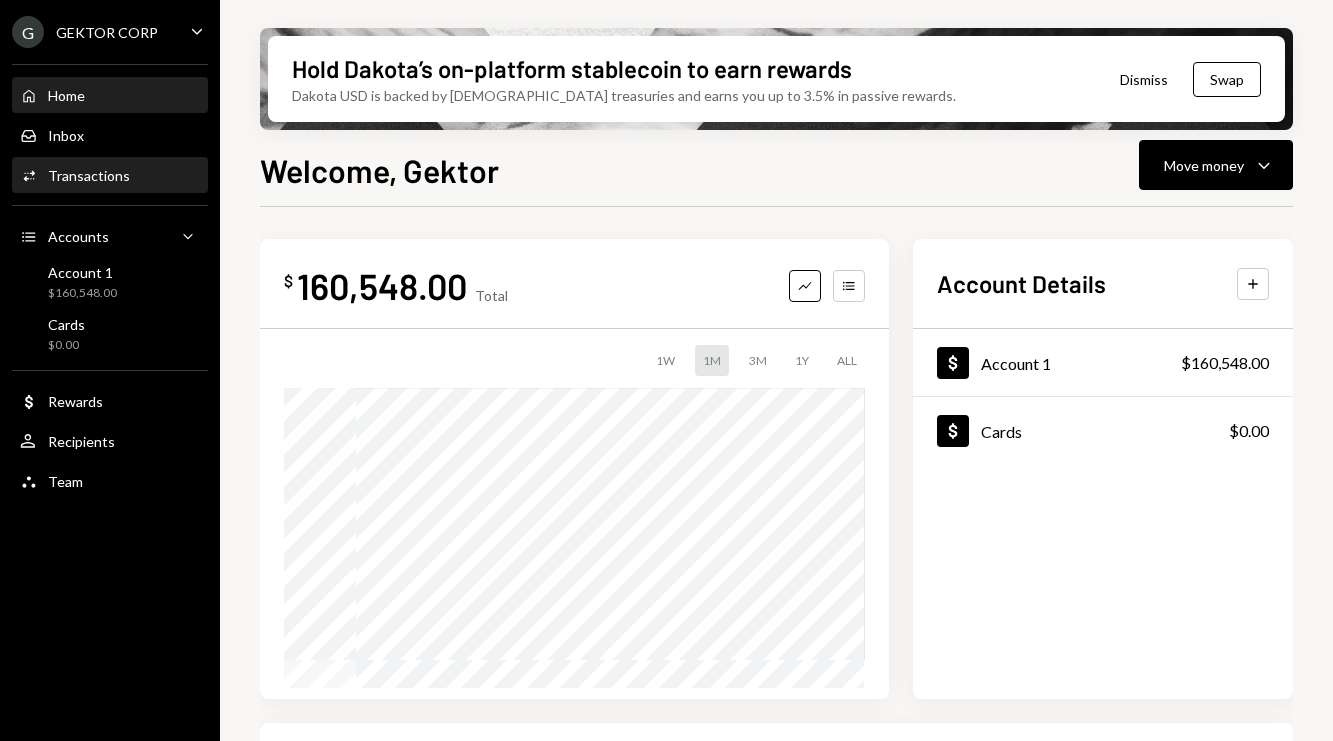 click on "Transactions" at bounding box center (89, 175) 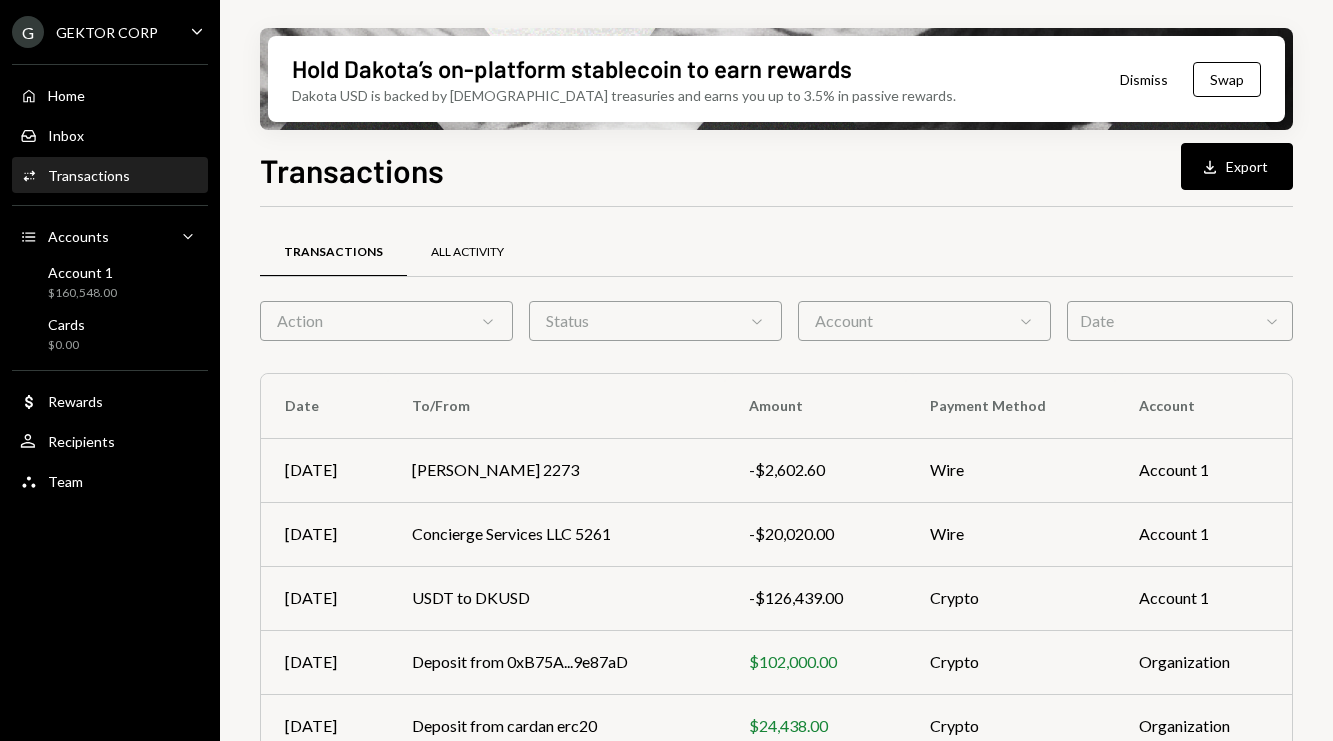 click on "All Activity" at bounding box center (467, 252) 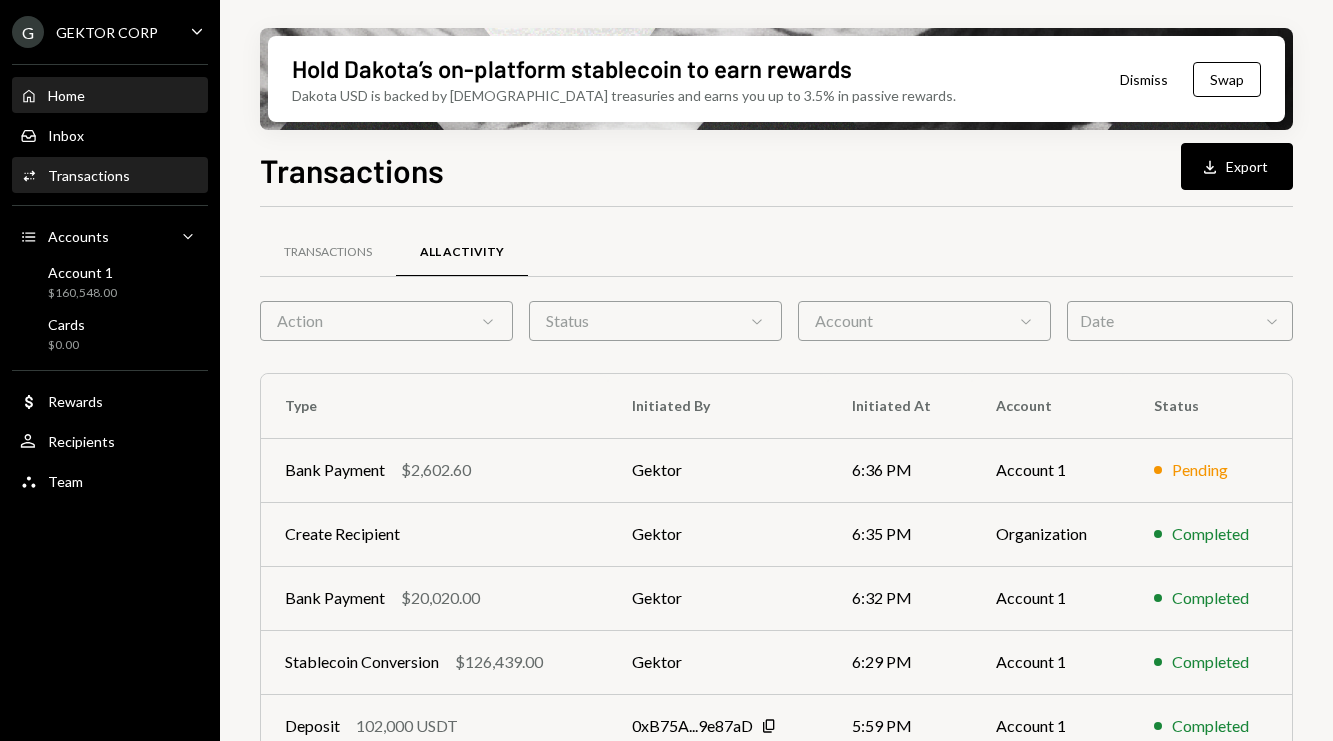 click on "Home Home" at bounding box center (110, 96) 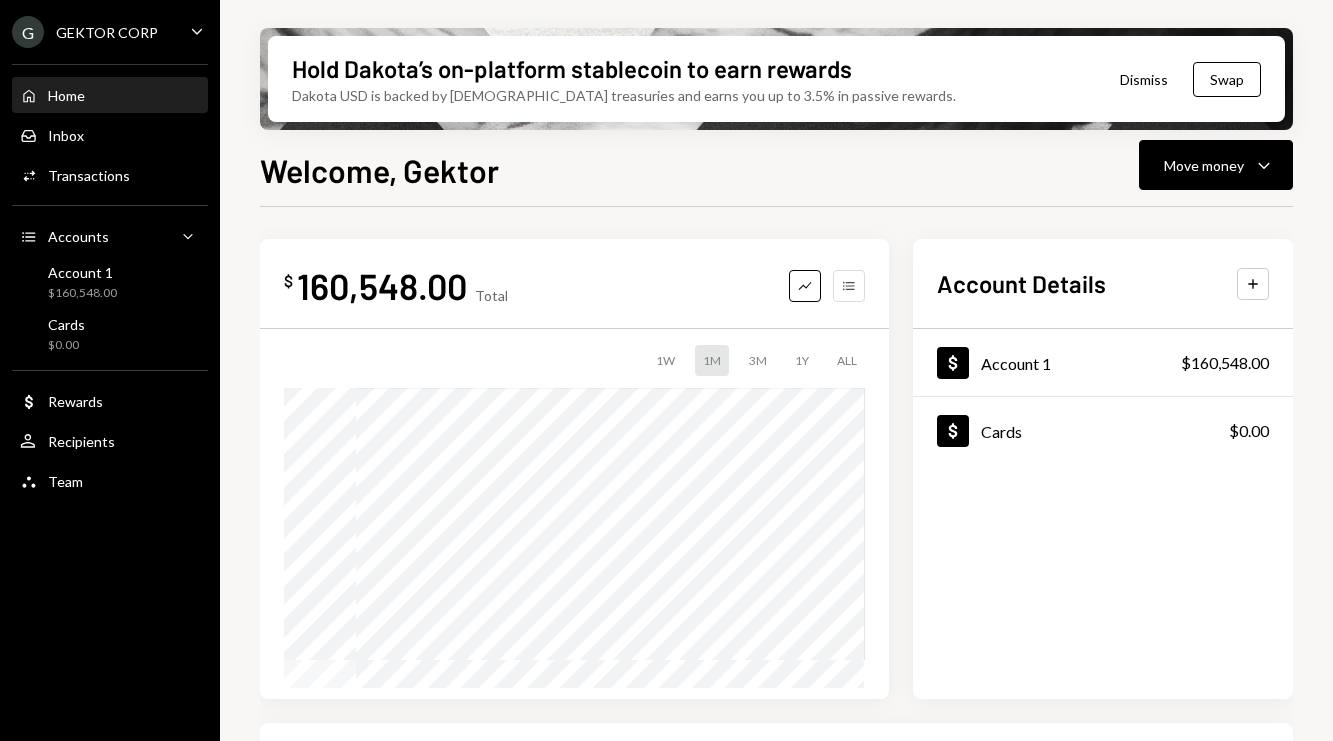 click on "Accounts" 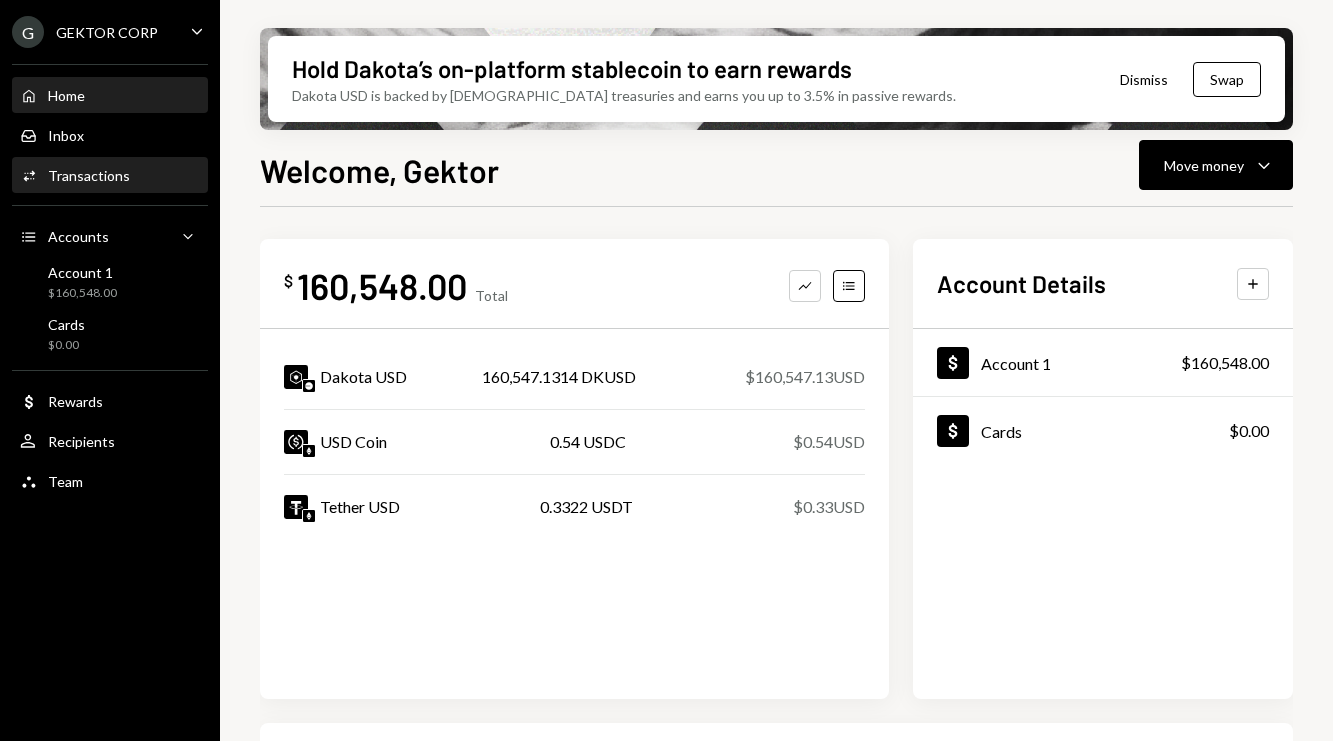 click on "Activities Transactions" at bounding box center [110, 176] 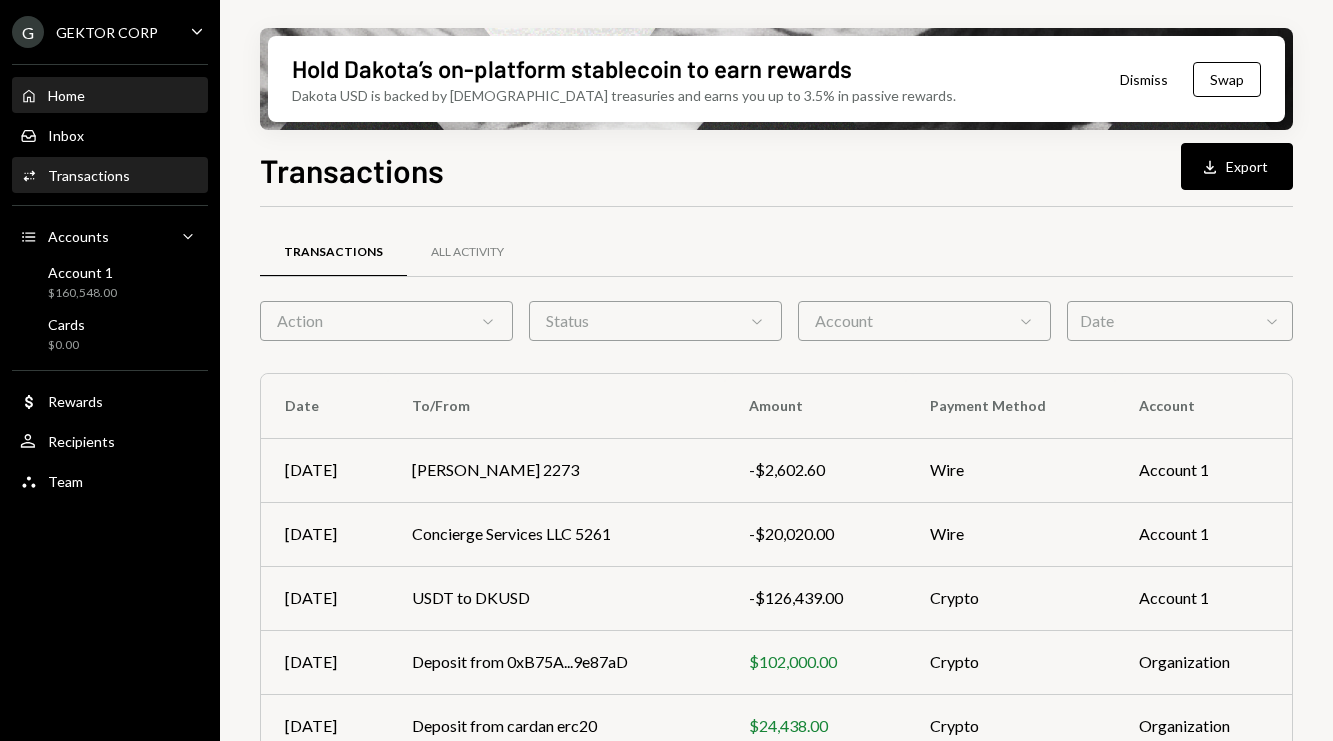 click on "Home" at bounding box center (66, 95) 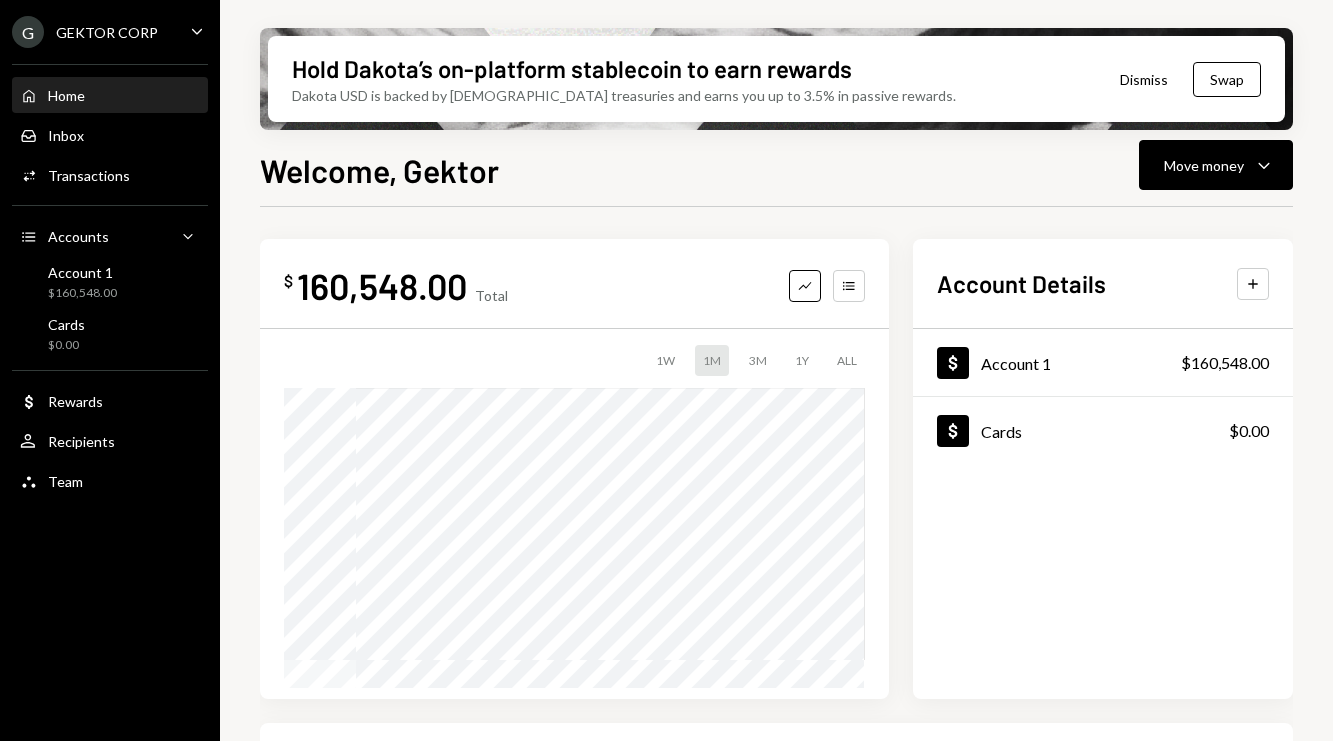 click on "Home Home Inbox Inbox Activities Transactions Accounts Accounts Caret Down Account 1 $160,548.00 Cards $0.00 Dollar Rewards User Recipients Team Team" at bounding box center (110, 277) 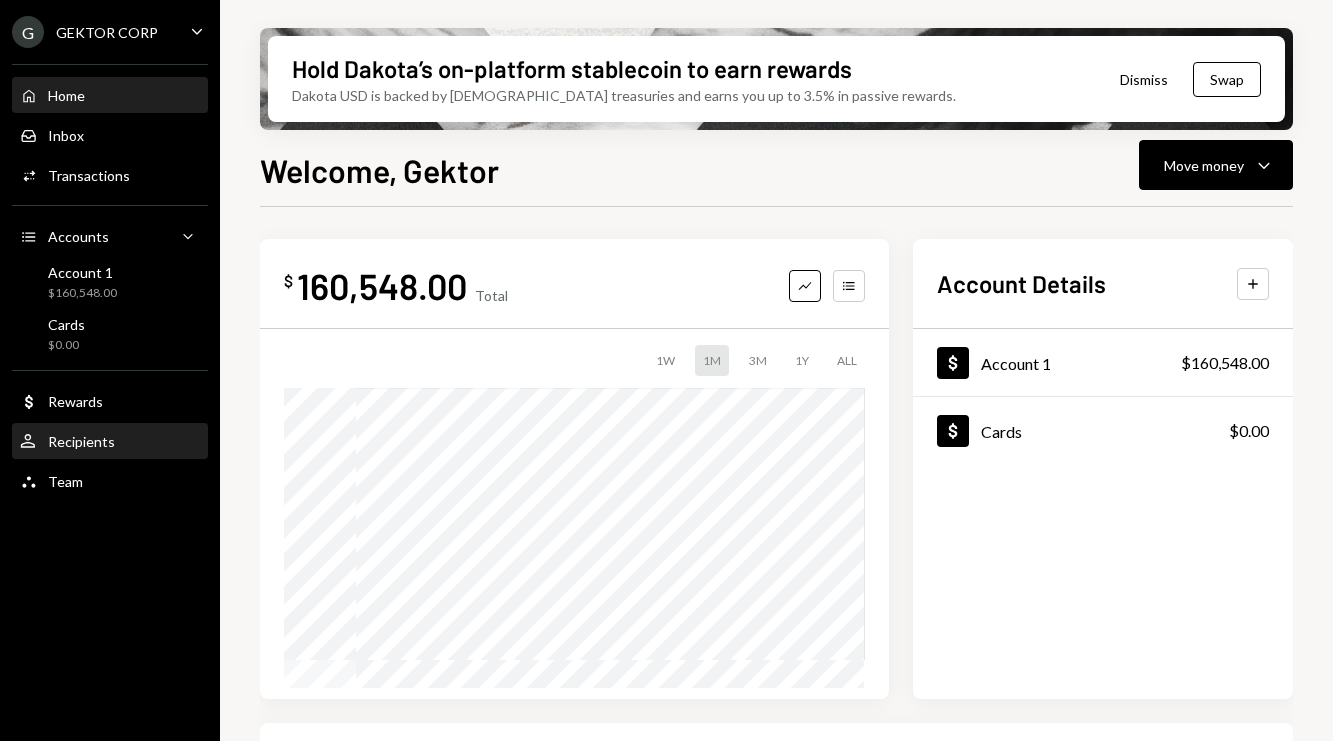 click on "Recipients" at bounding box center (81, 441) 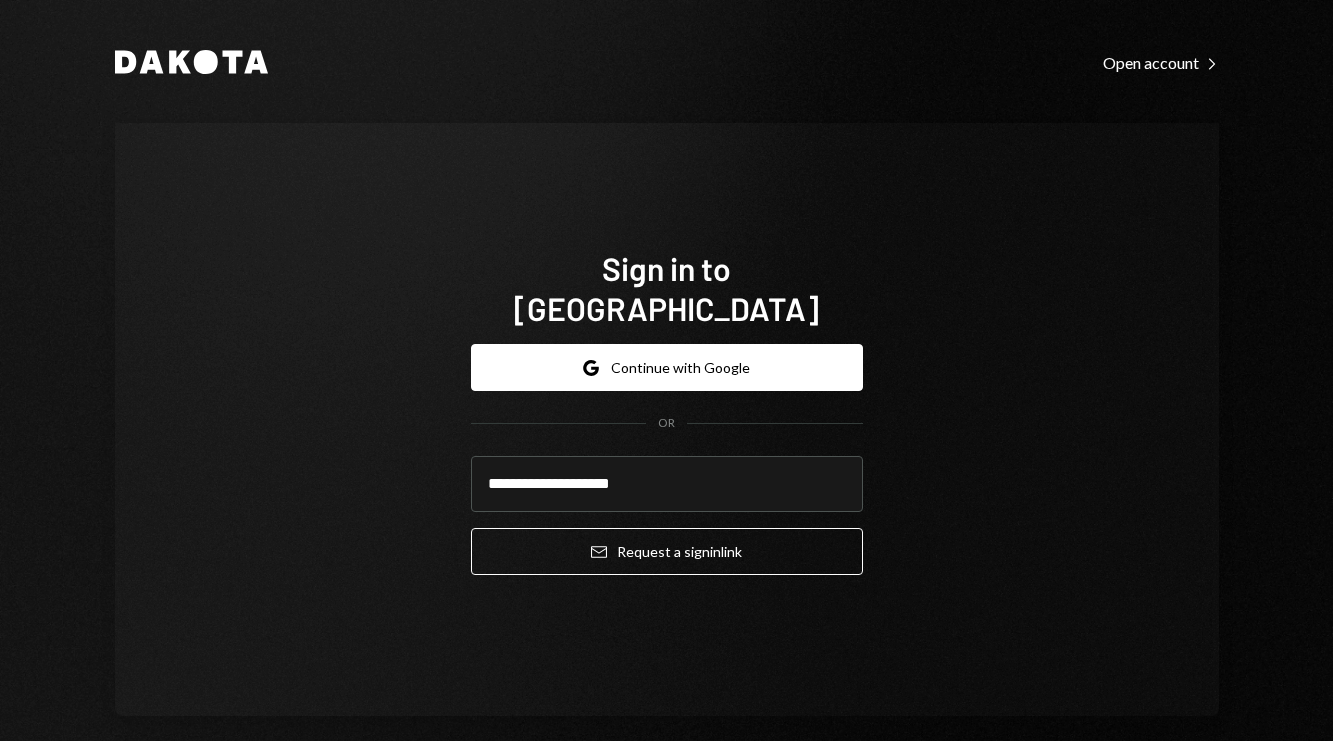 scroll, scrollTop: 0, scrollLeft: 0, axis: both 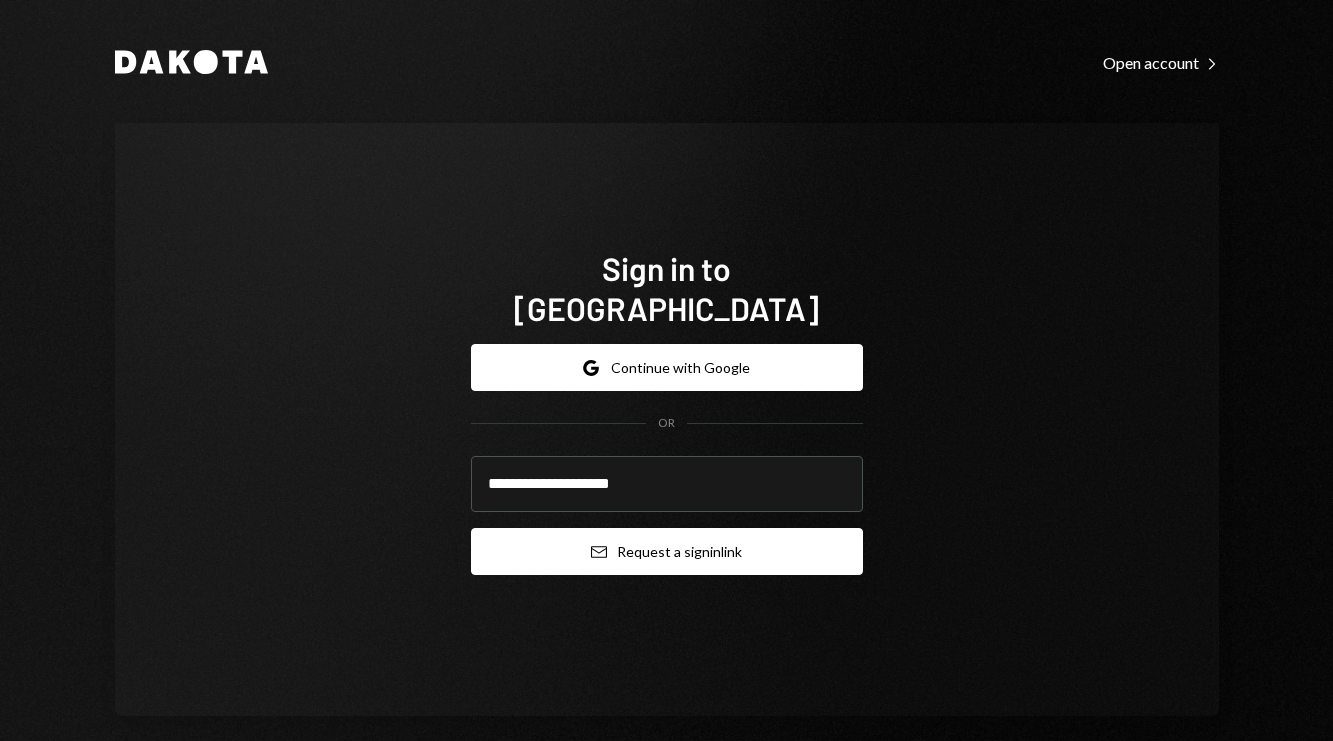 click on "Email Request a sign  in  link" at bounding box center (667, 551) 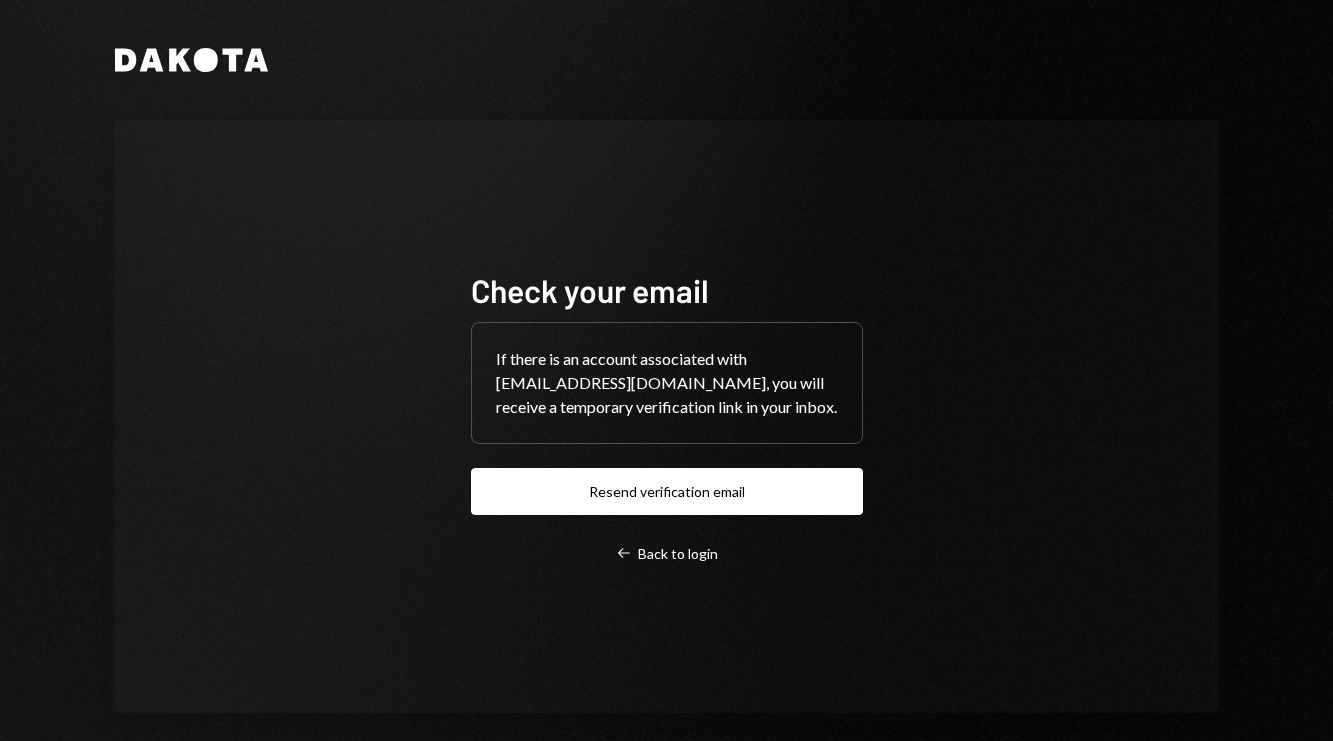 click on "Check your email If there is an account associated with [EMAIL_ADDRESS][DOMAIN_NAME], you will
receive a temporary verification link in your inbox. Resend verification email Left Arrow Back to login" at bounding box center (667, 416) 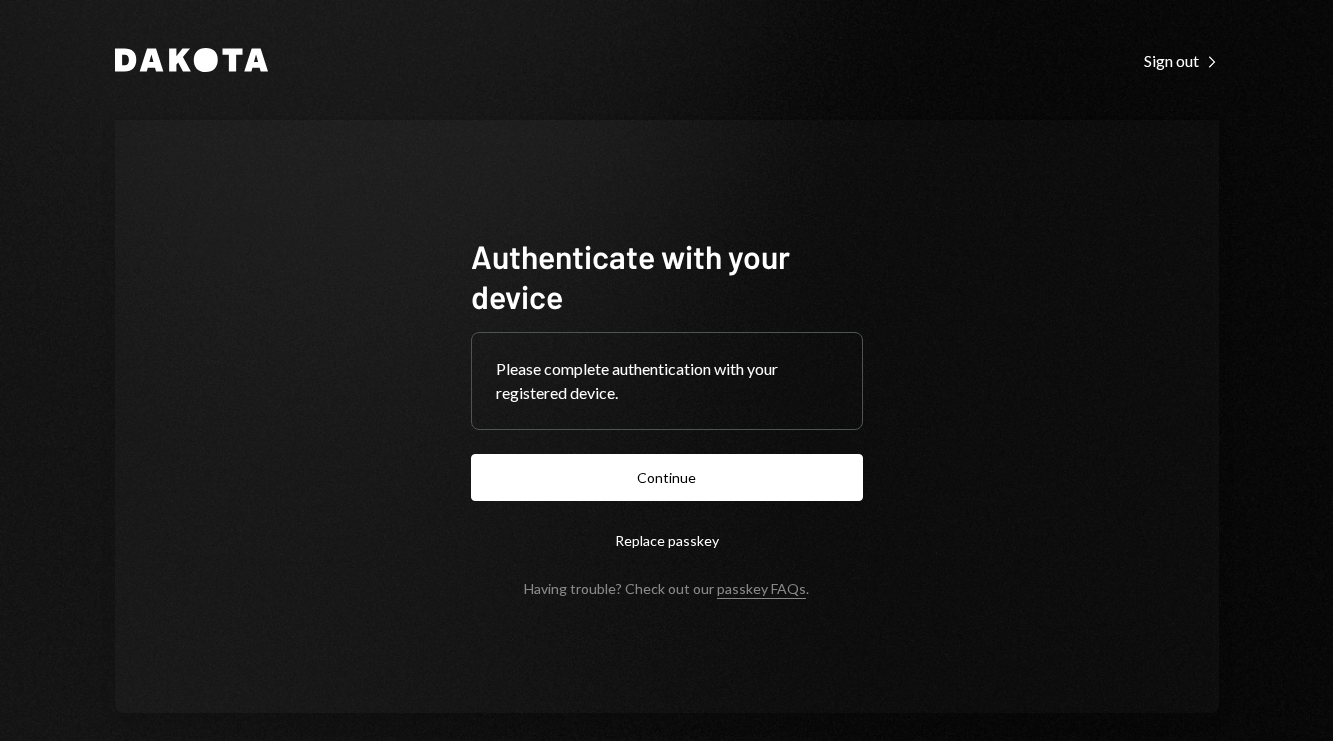 scroll, scrollTop: 0, scrollLeft: 0, axis: both 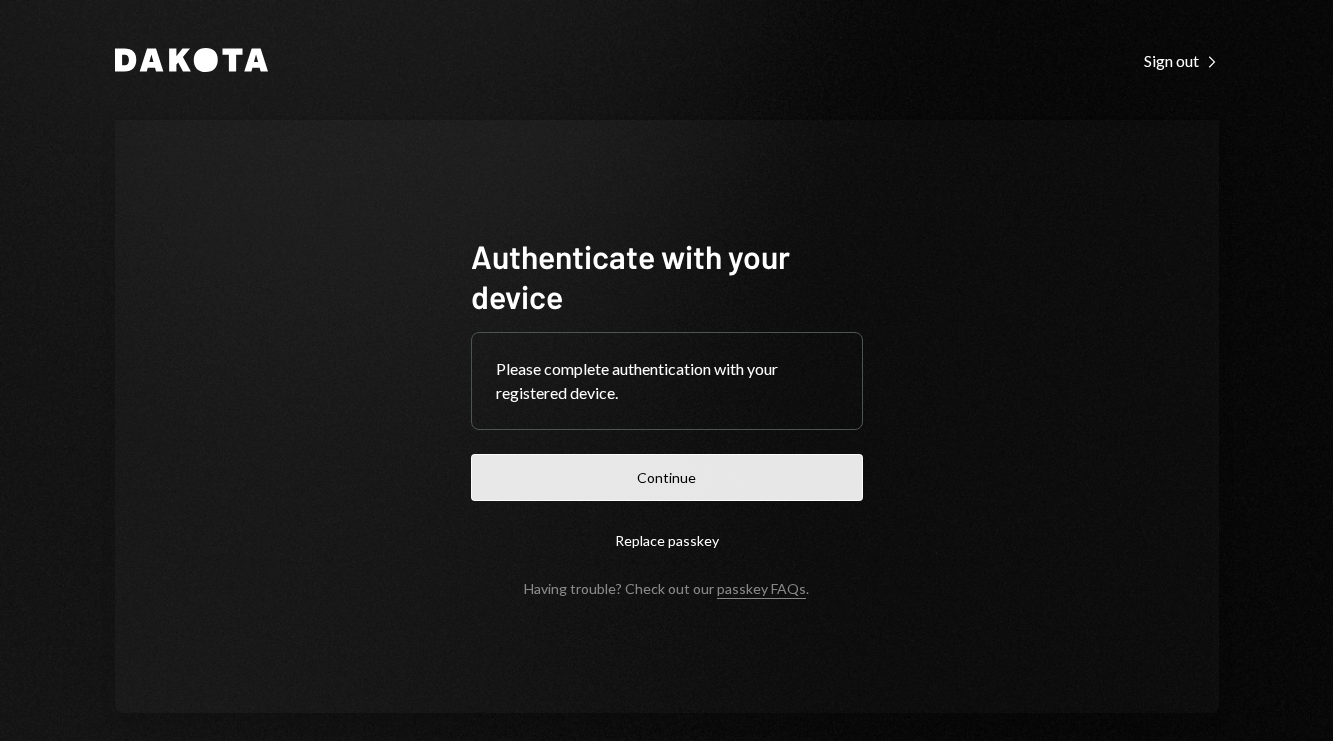 click on "Continue" at bounding box center (667, 477) 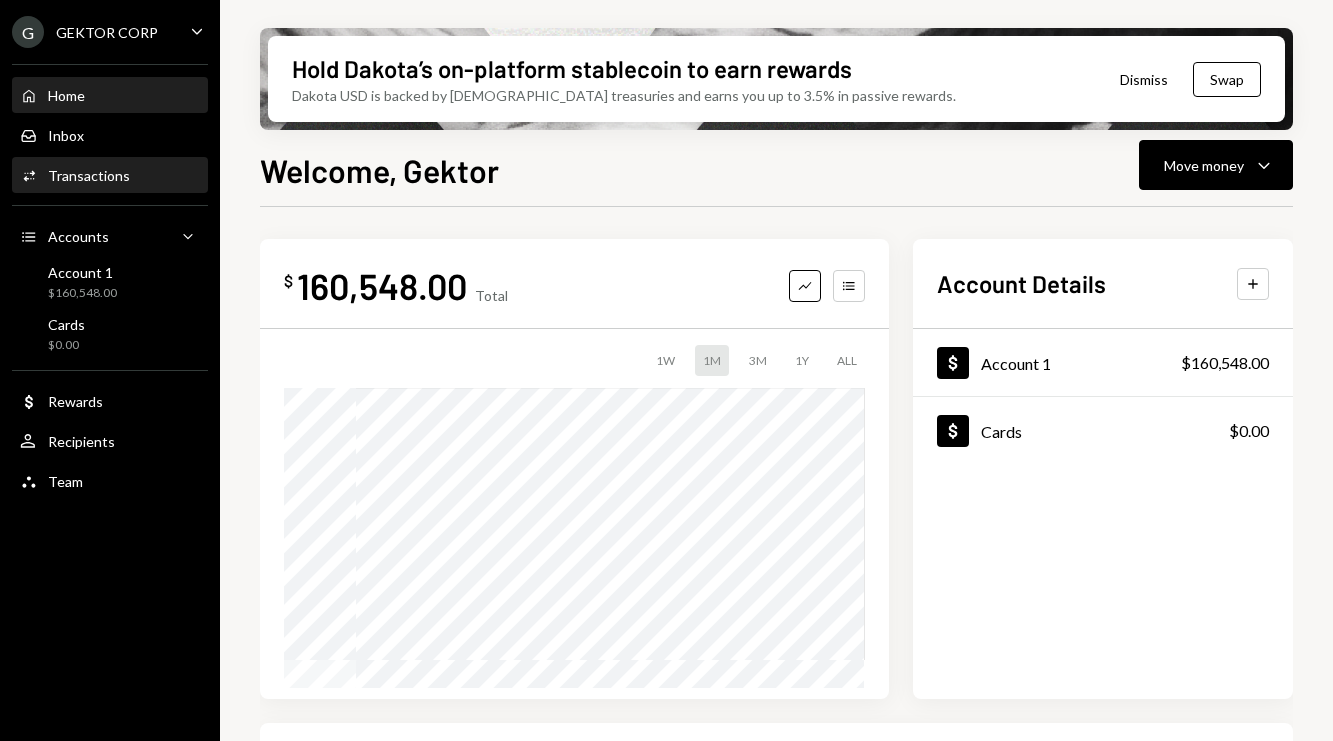click on "Transactions" at bounding box center (89, 175) 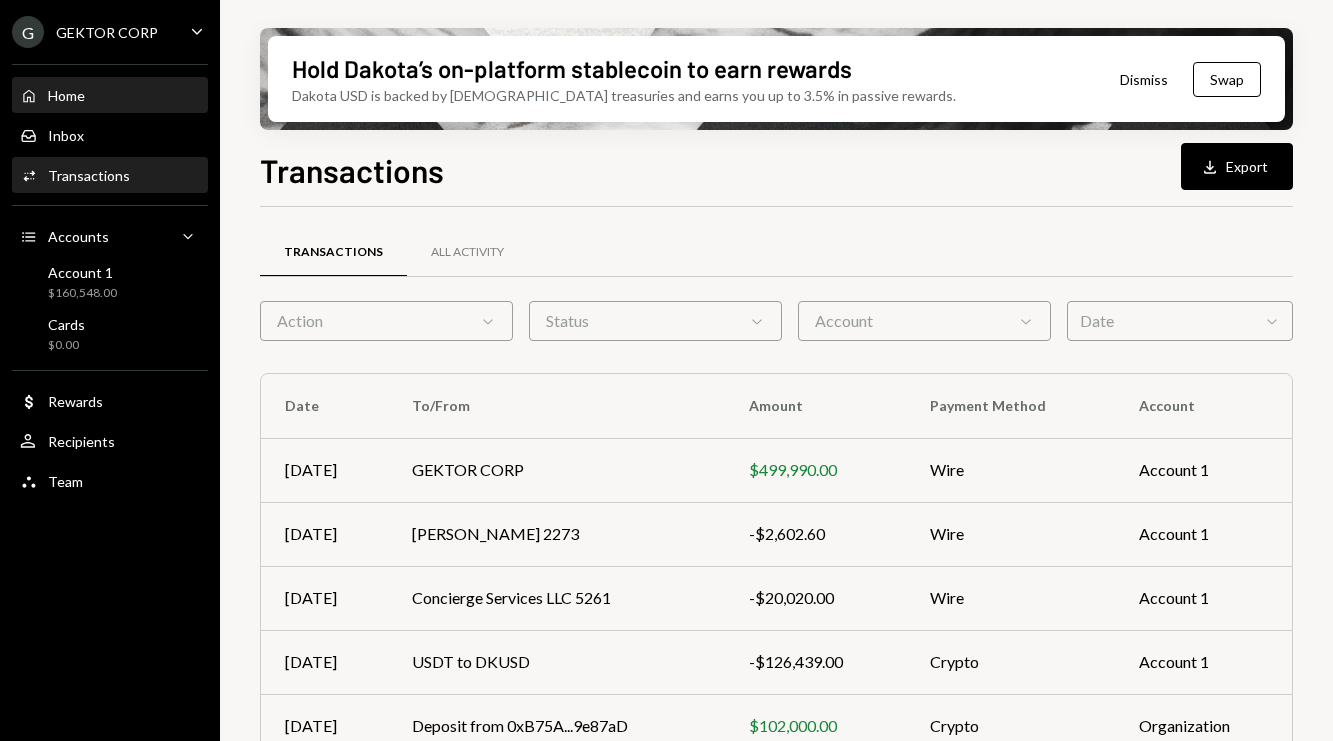 click on "Home Home" at bounding box center [110, 96] 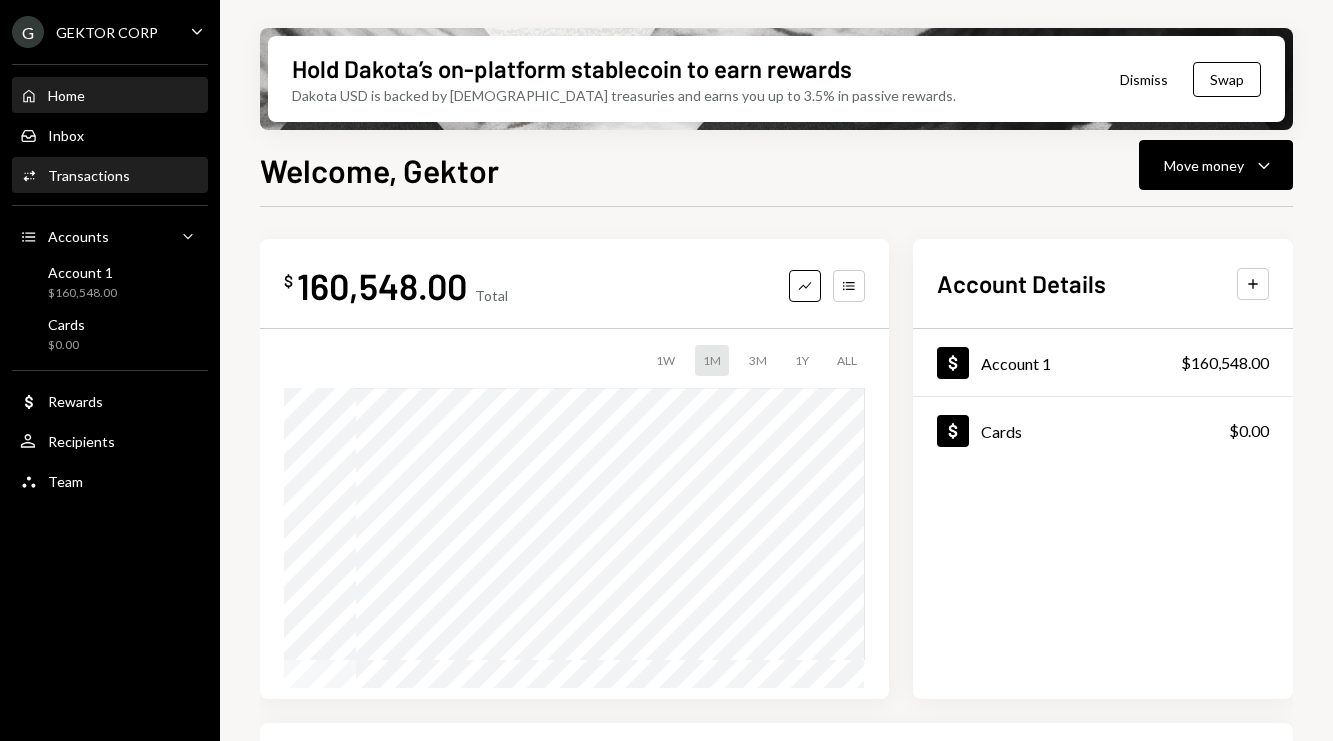 click on "Activities Transactions" at bounding box center [110, 176] 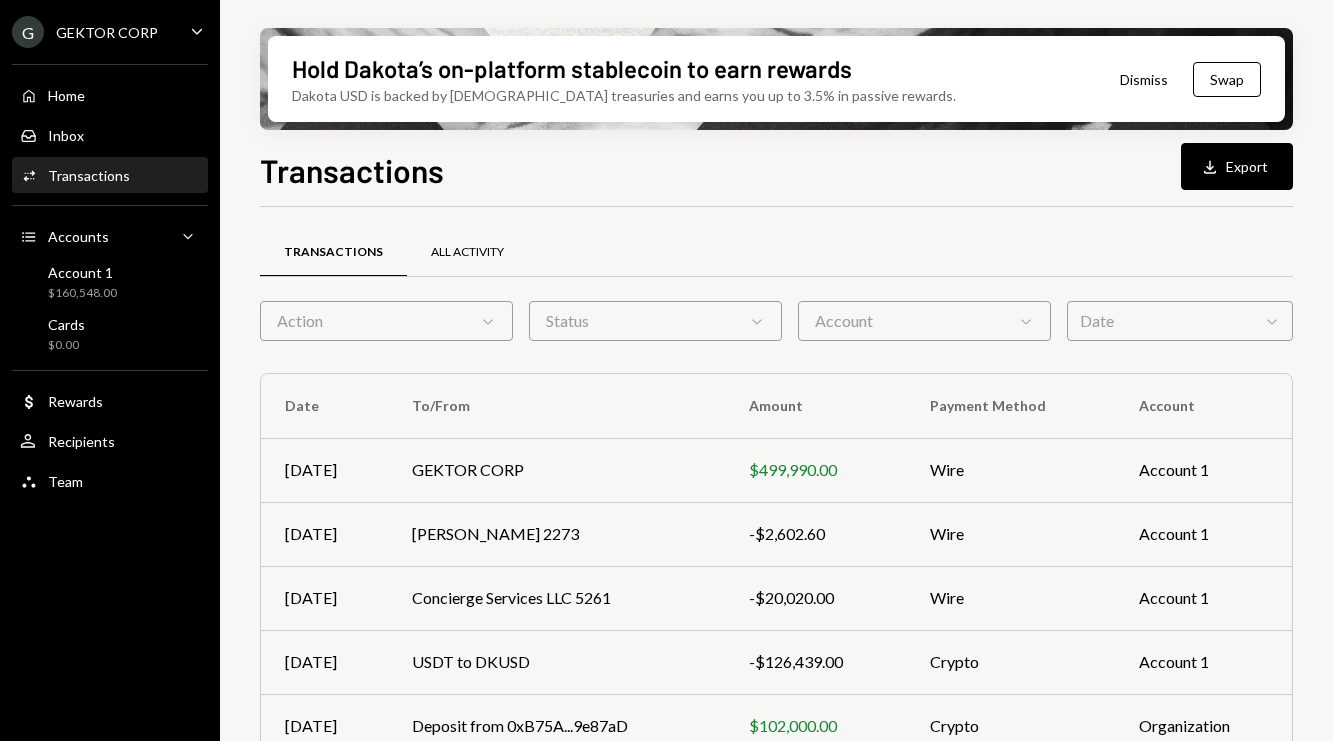 click on "All Activity" at bounding box center [467, 252] 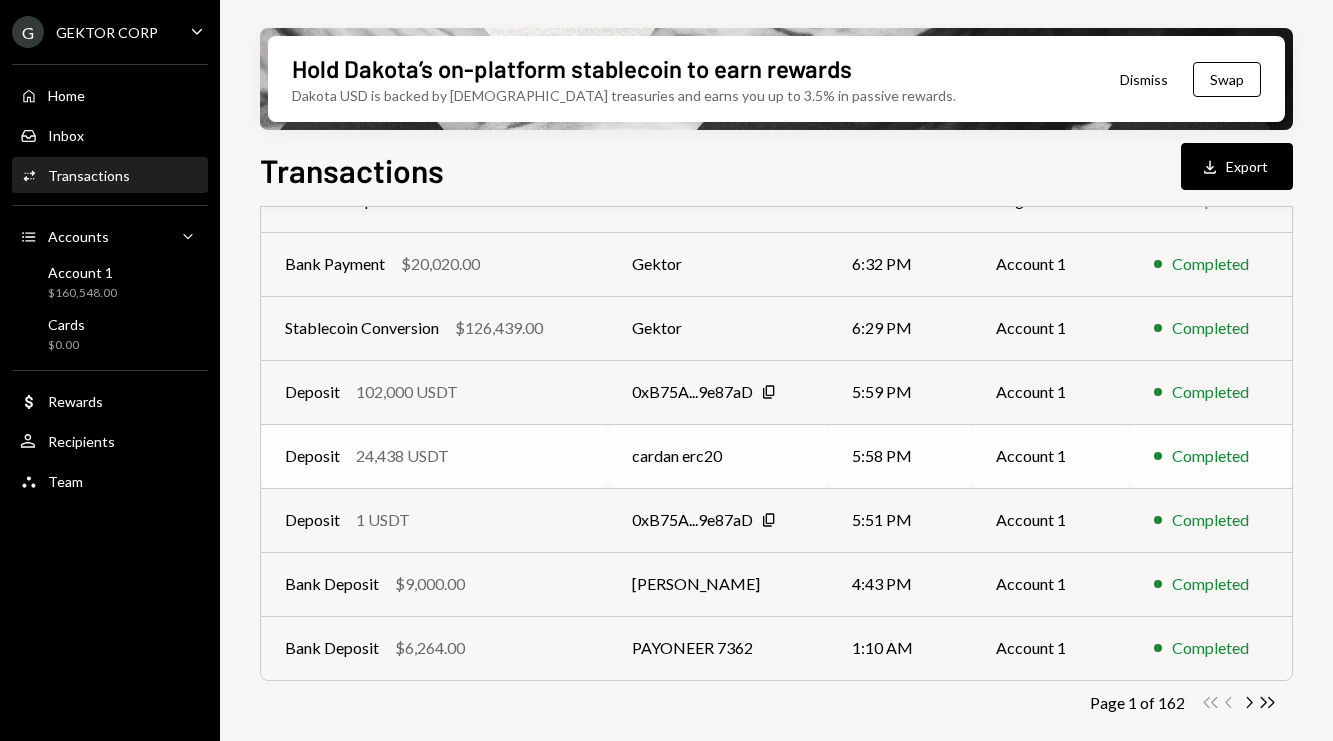 scroll, scrollTop: 0, scrollLeft: 0, axis: both 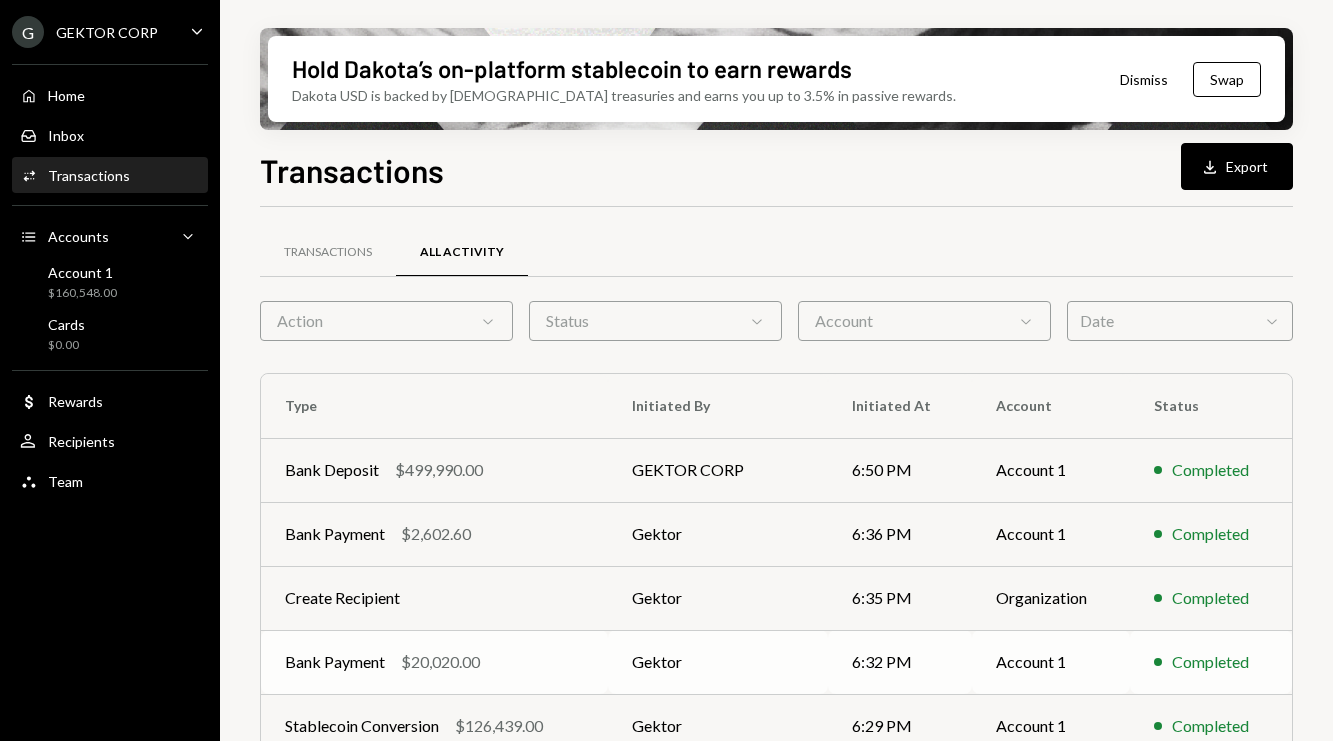 click on "$20,020.00" at bounding box center [440, 662] 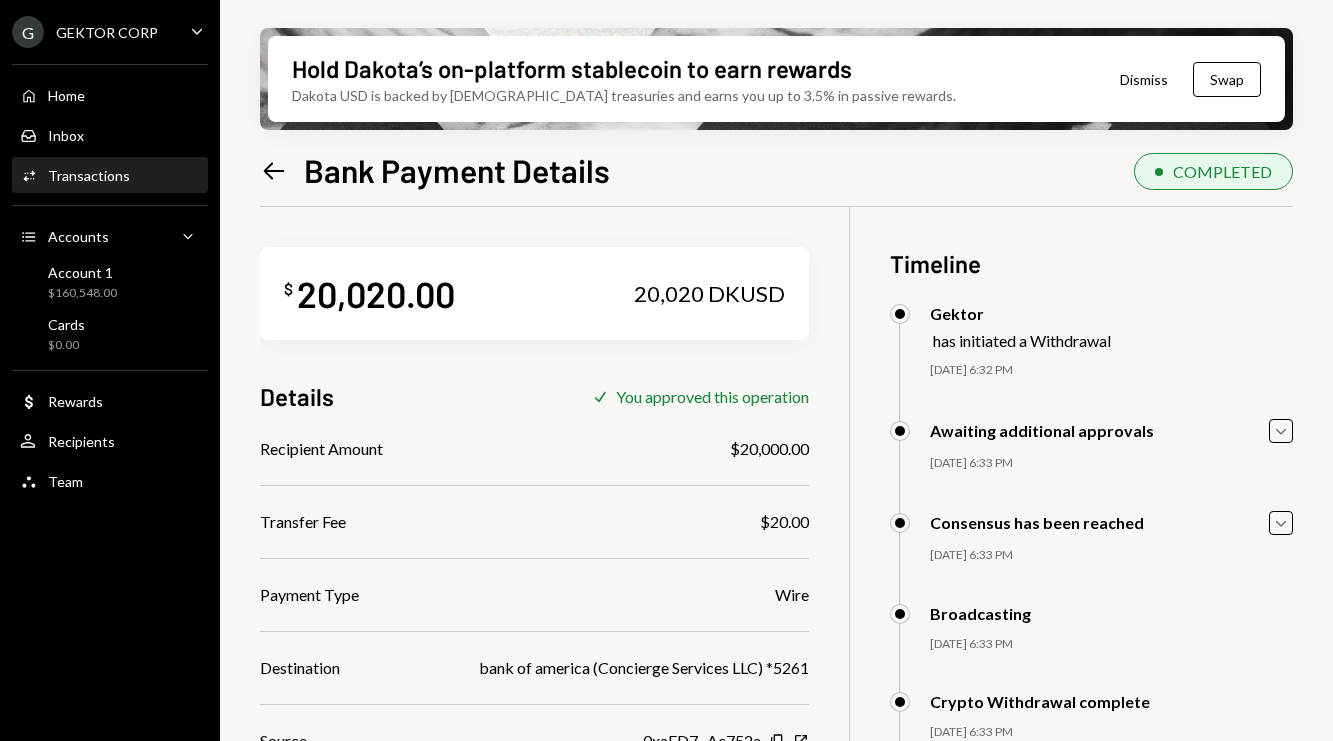 scroll, scrollTop: 184, scrollLeft: 0, axis: vertical 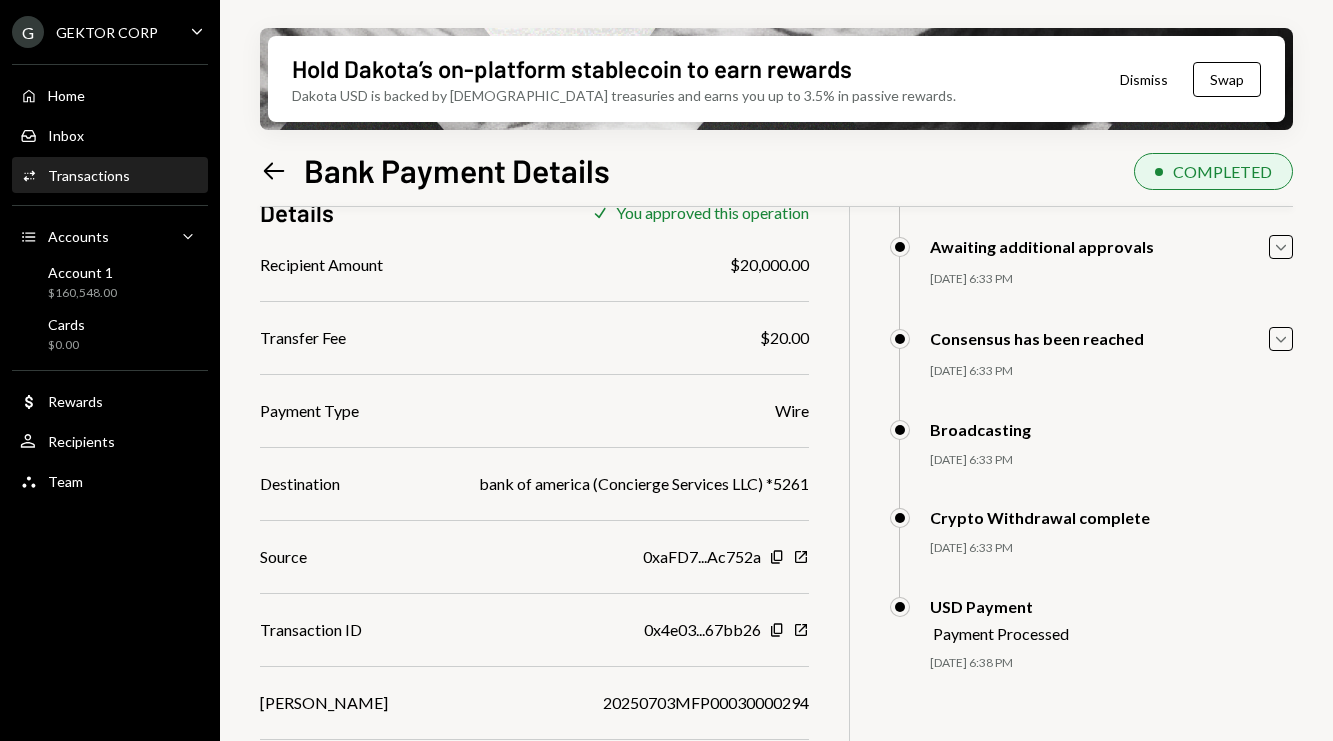 click on "Left Arrow" 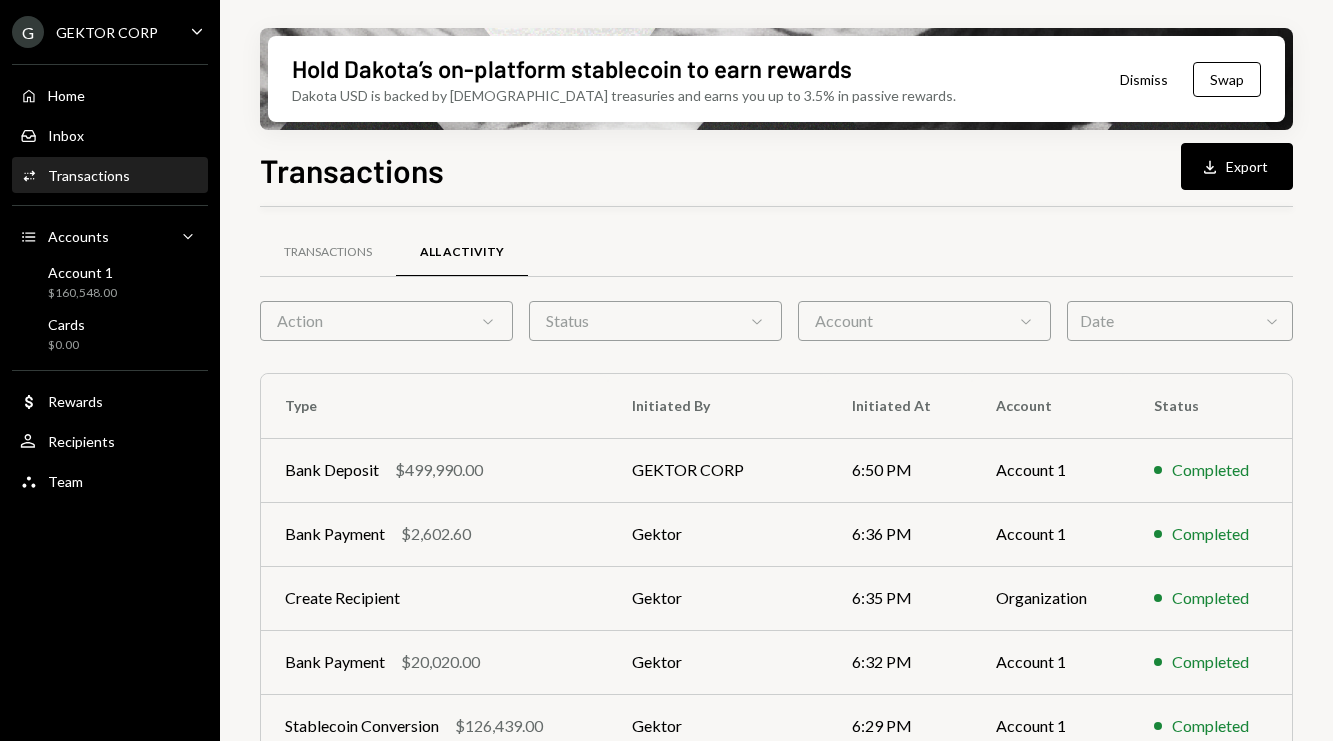 scroll, scrollTop: 398, scrollLeft: 0, axis: vertical 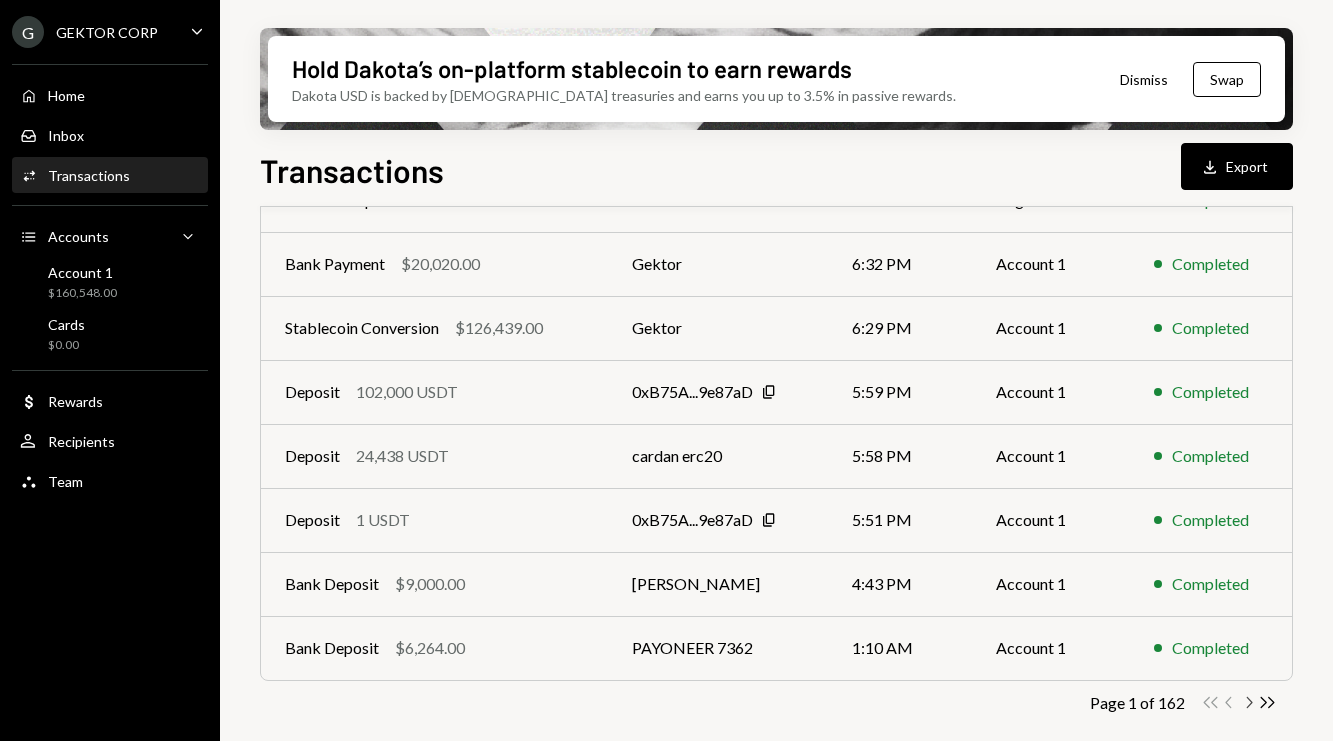 click on "Chevron Right" 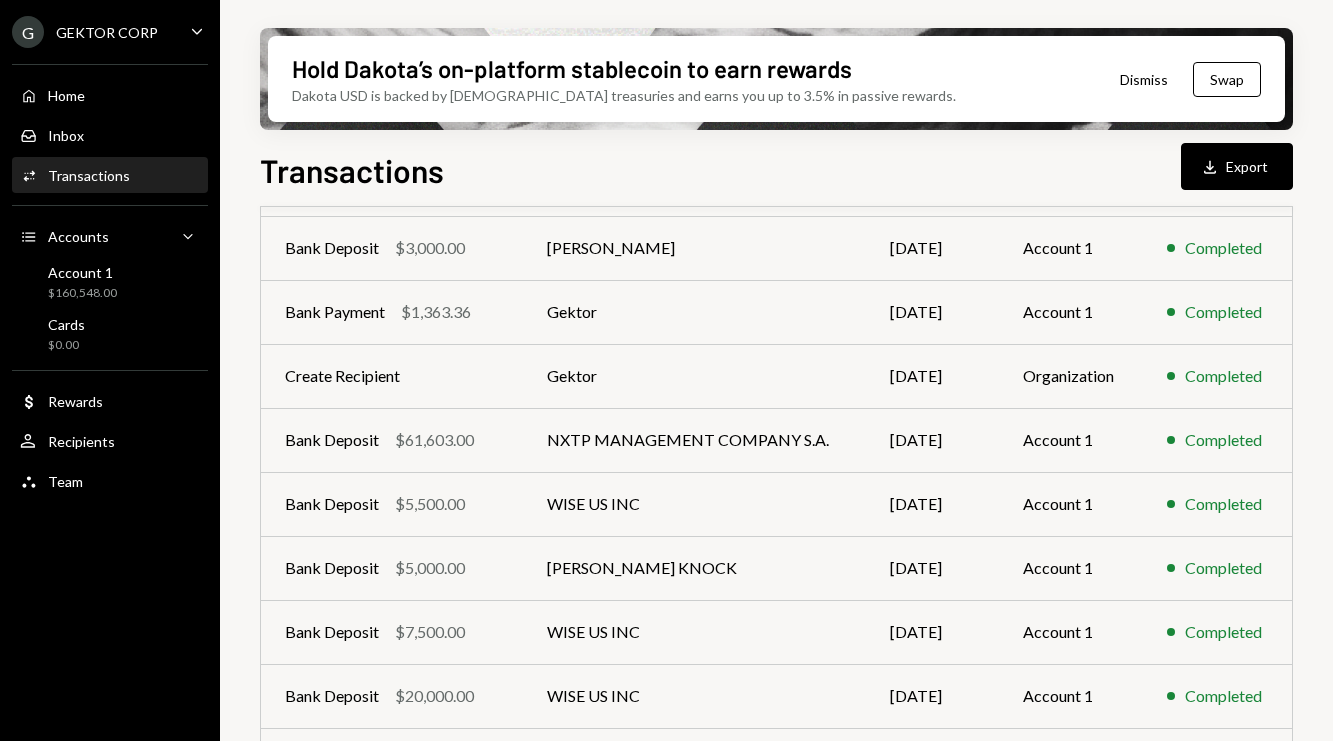 scroll, scrollTop: 292, scrollLeft: 0, axis: vertical 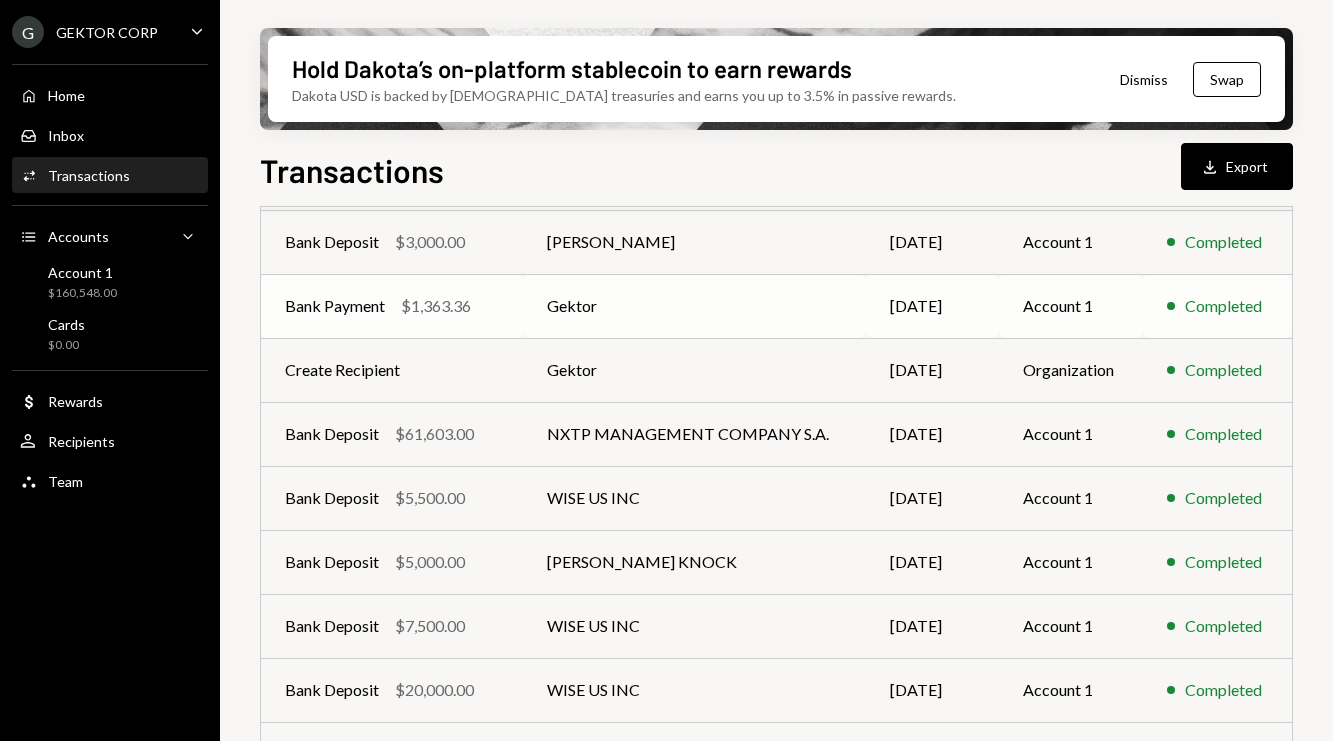 click on "Gektor" at bounding box center [694, 306] 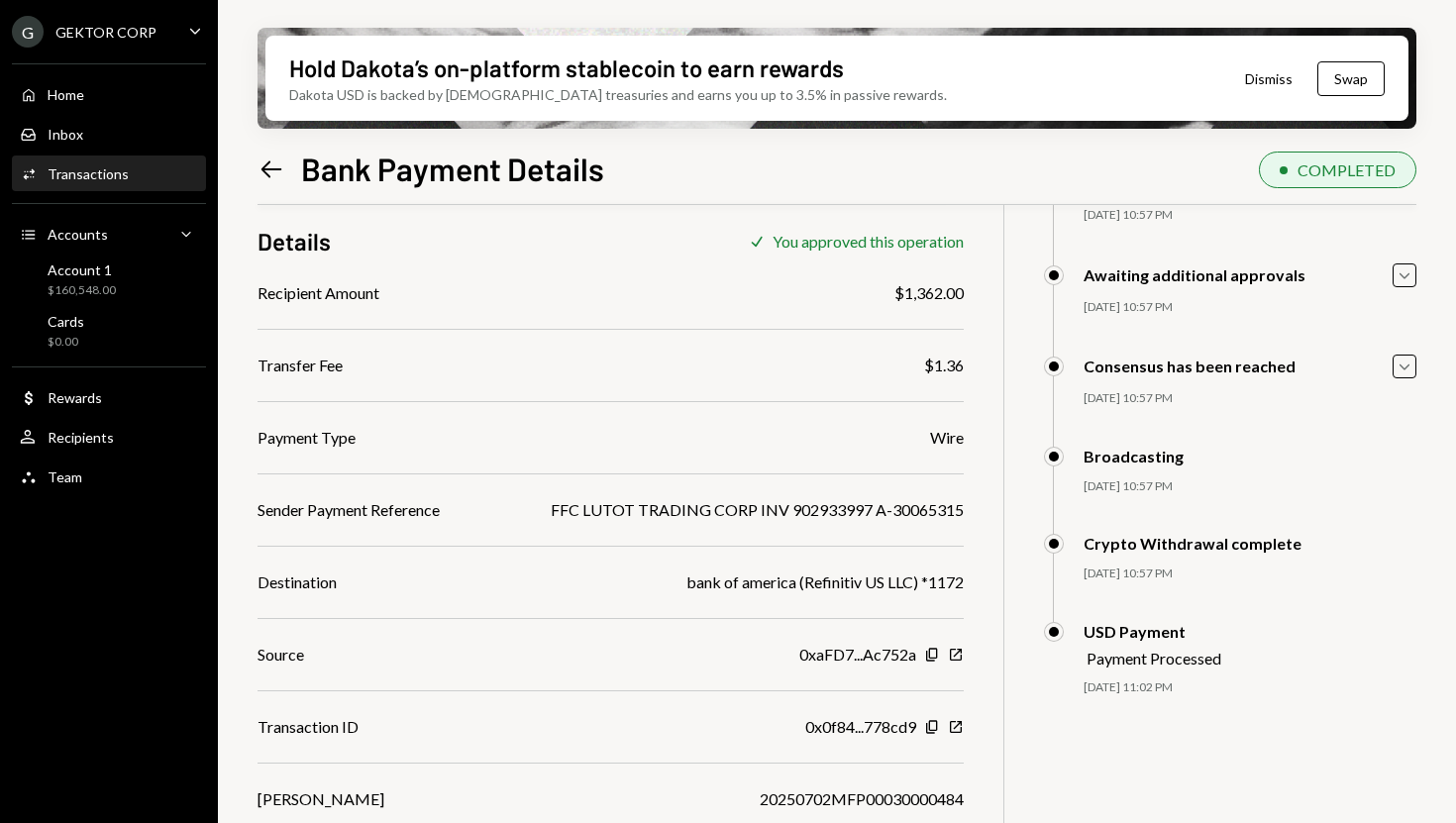 scroll, scrollTop: 165, scrollLeft: 0, axis: vertical 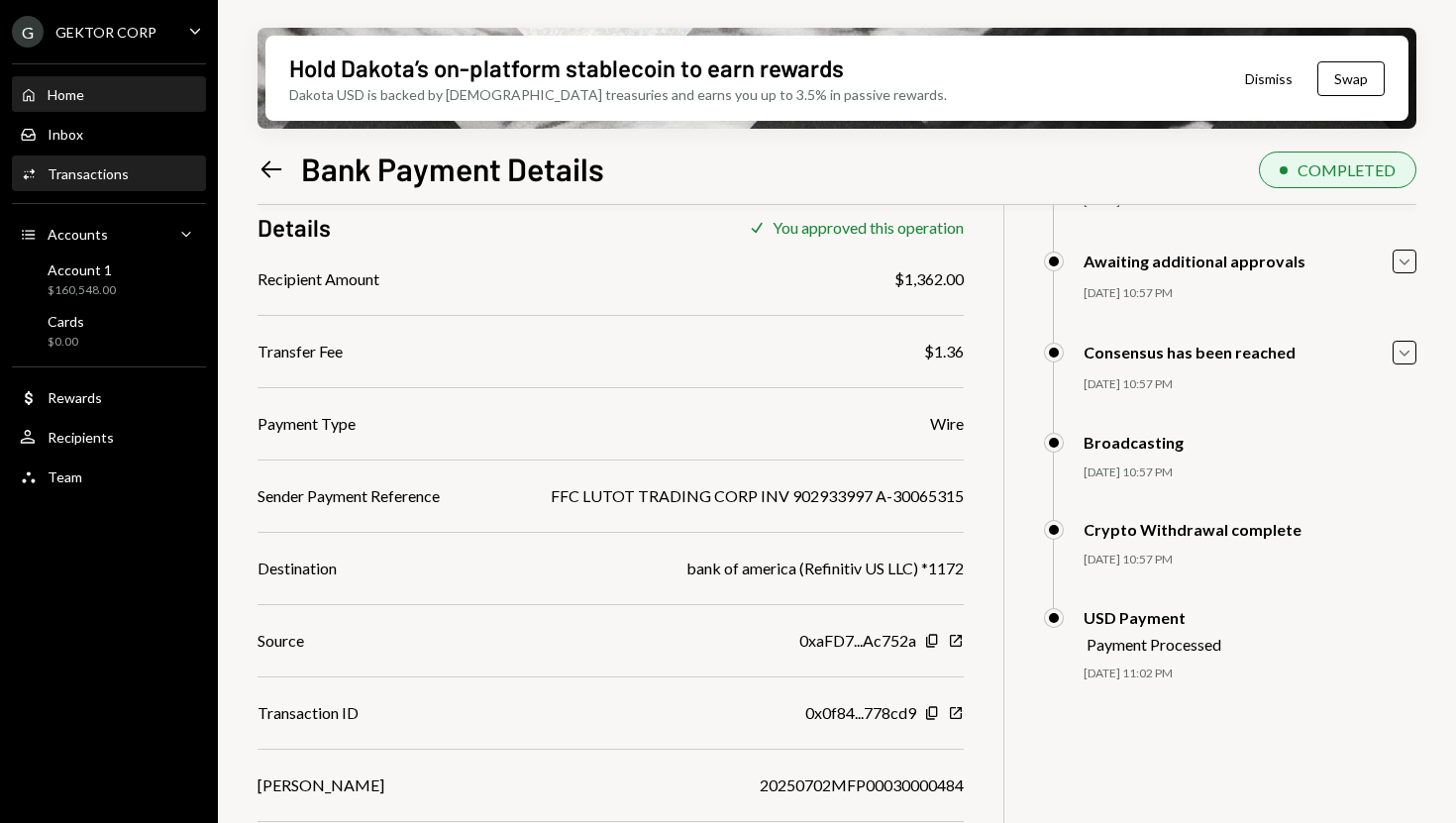 click on "Home Home" at bounding box center (109, 95) 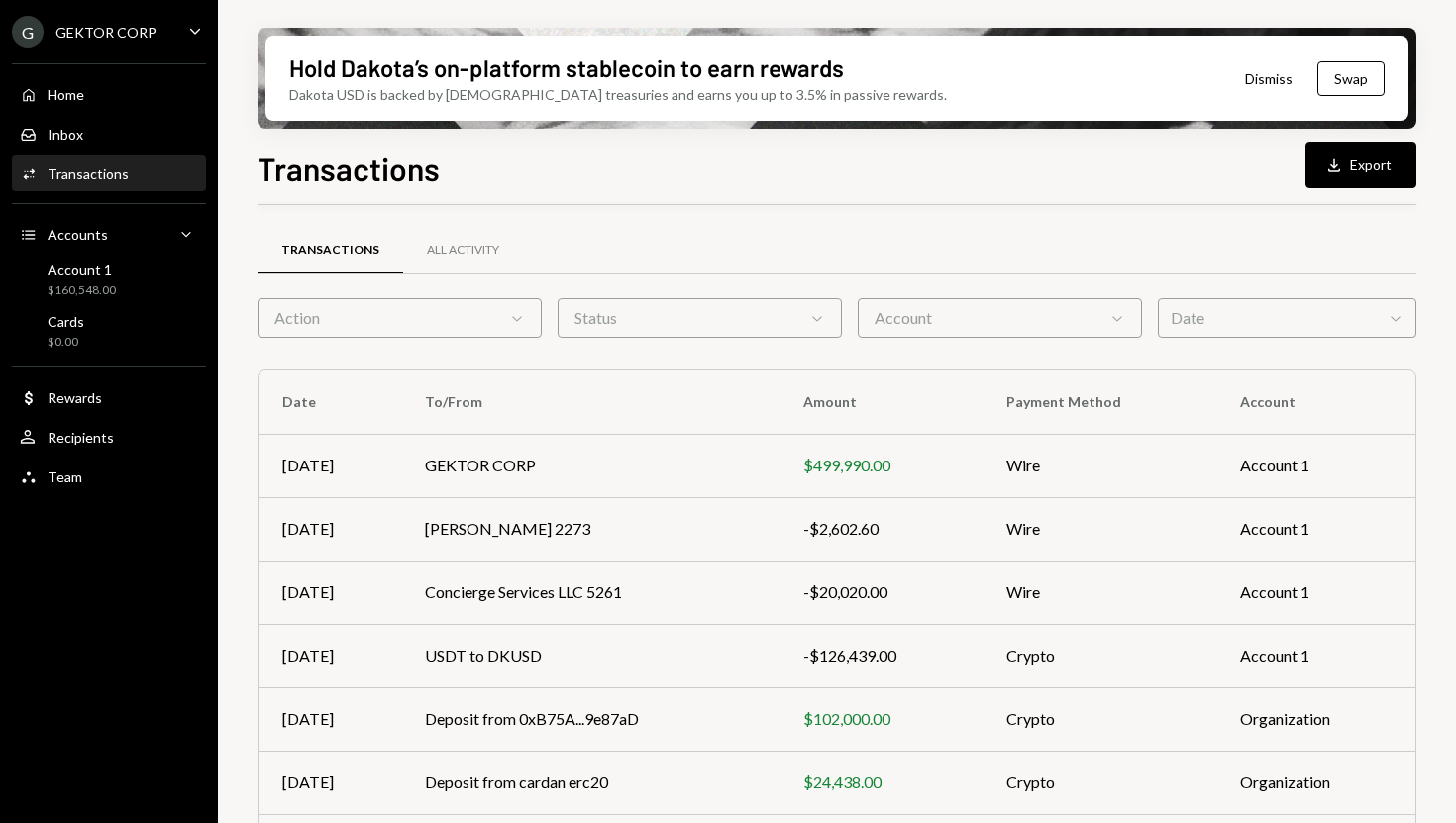 scroll, scrollTop: 0, scrollLeft: 0, axis: both 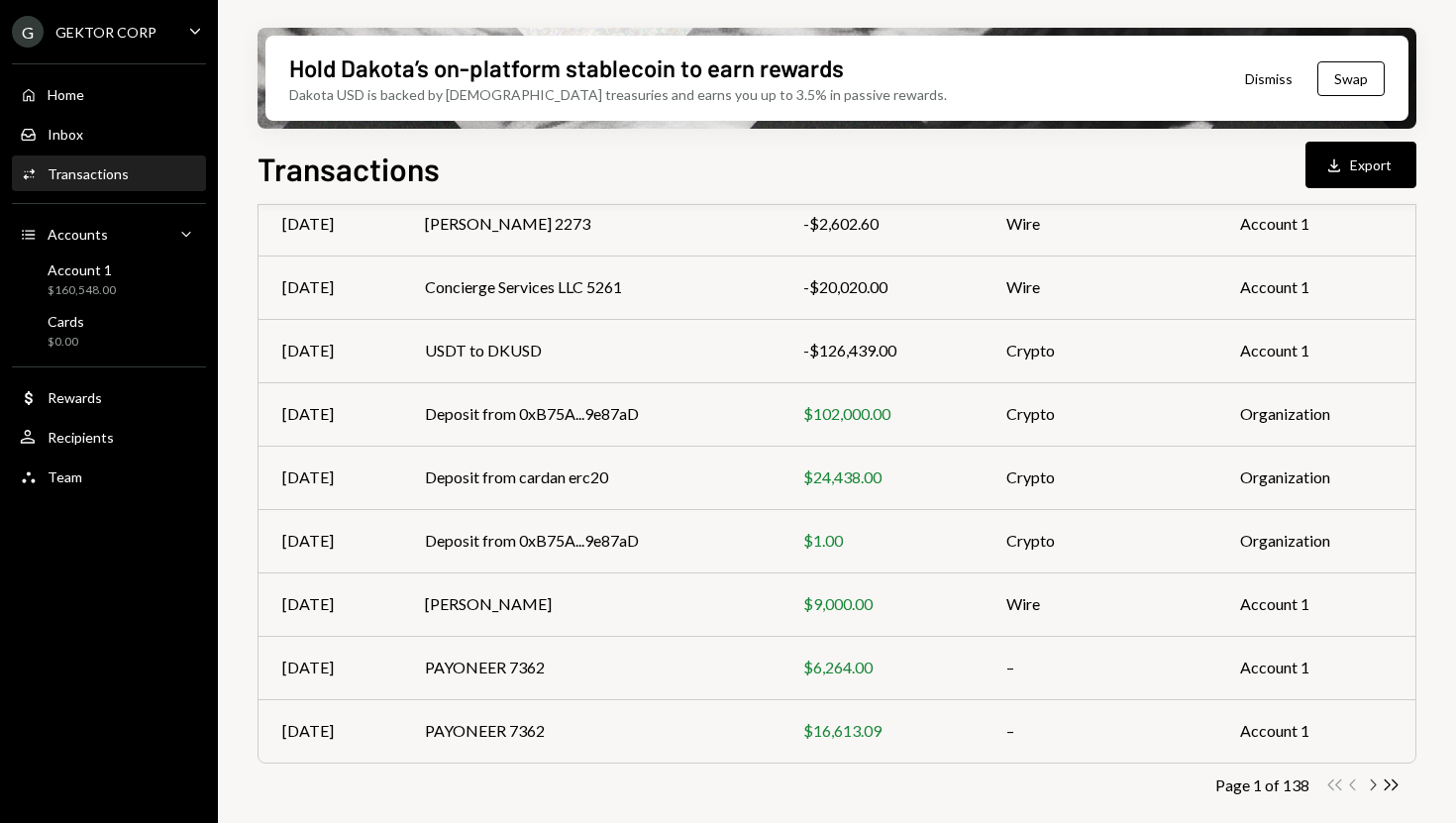 click on "Chevron Right" 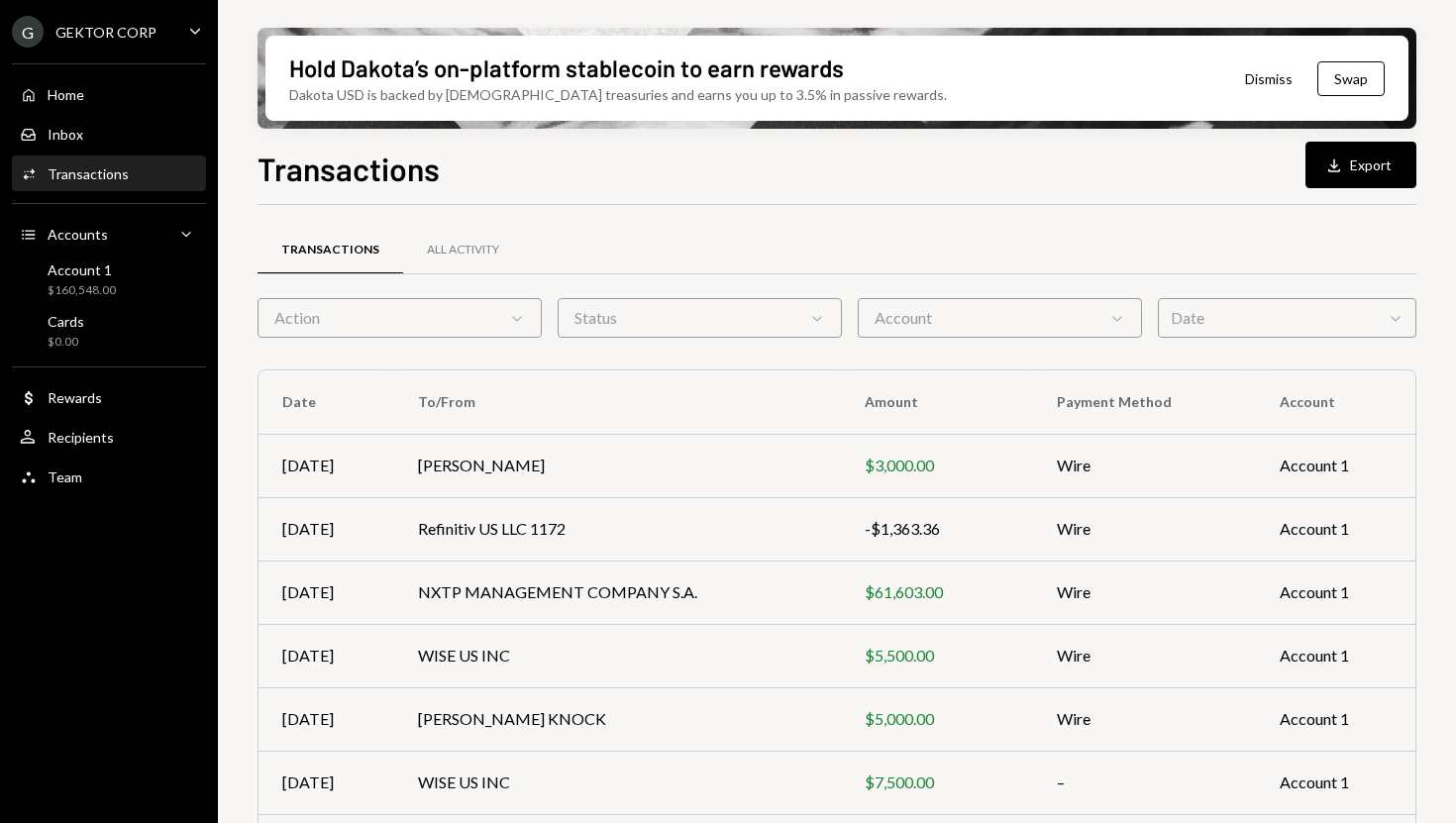 scroll, scrollTop: 305, scrollLeft: 0, axis: vertical 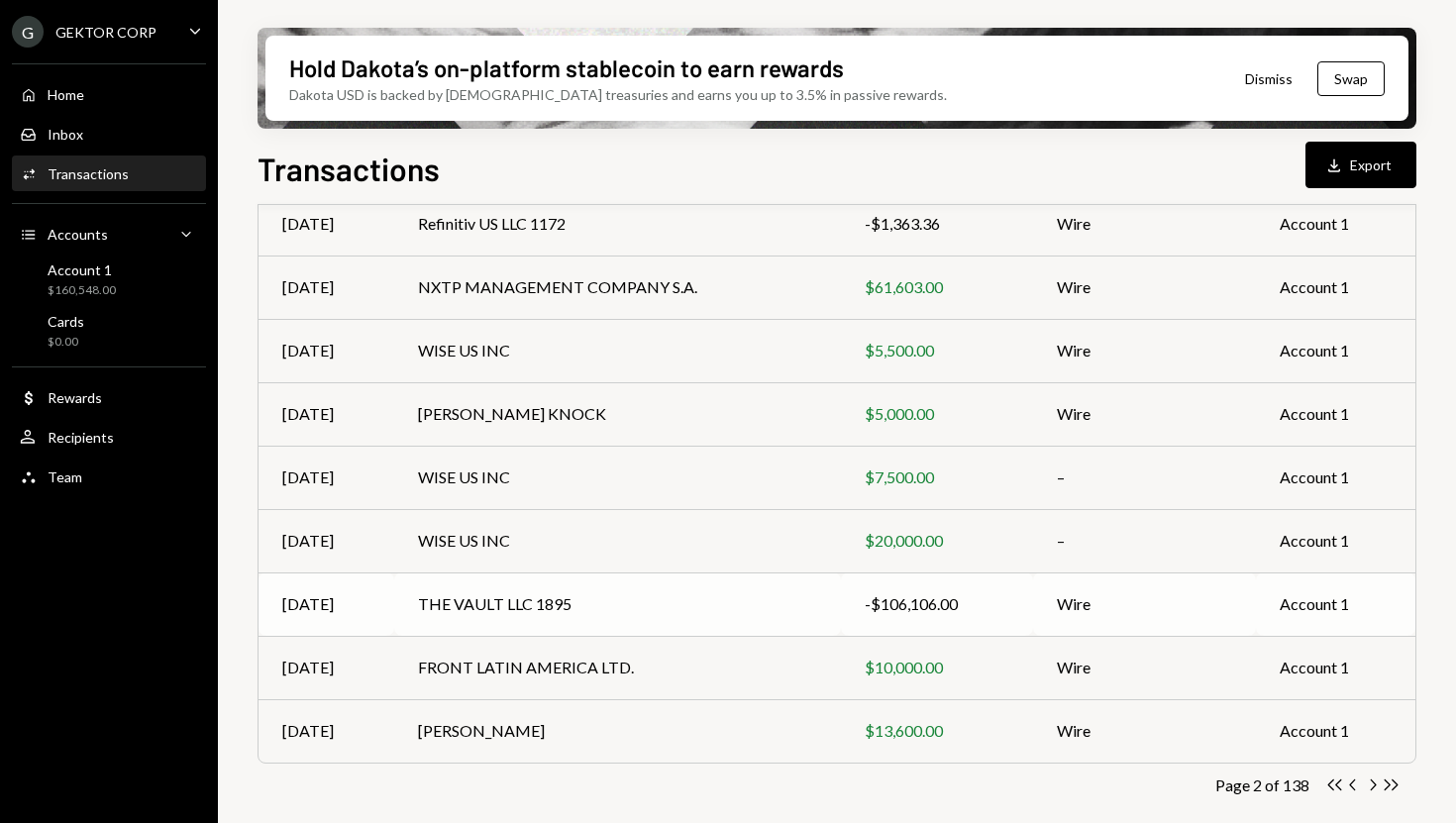 click on "THE VAULT LLC 1895" at bounding box center [617, 604] 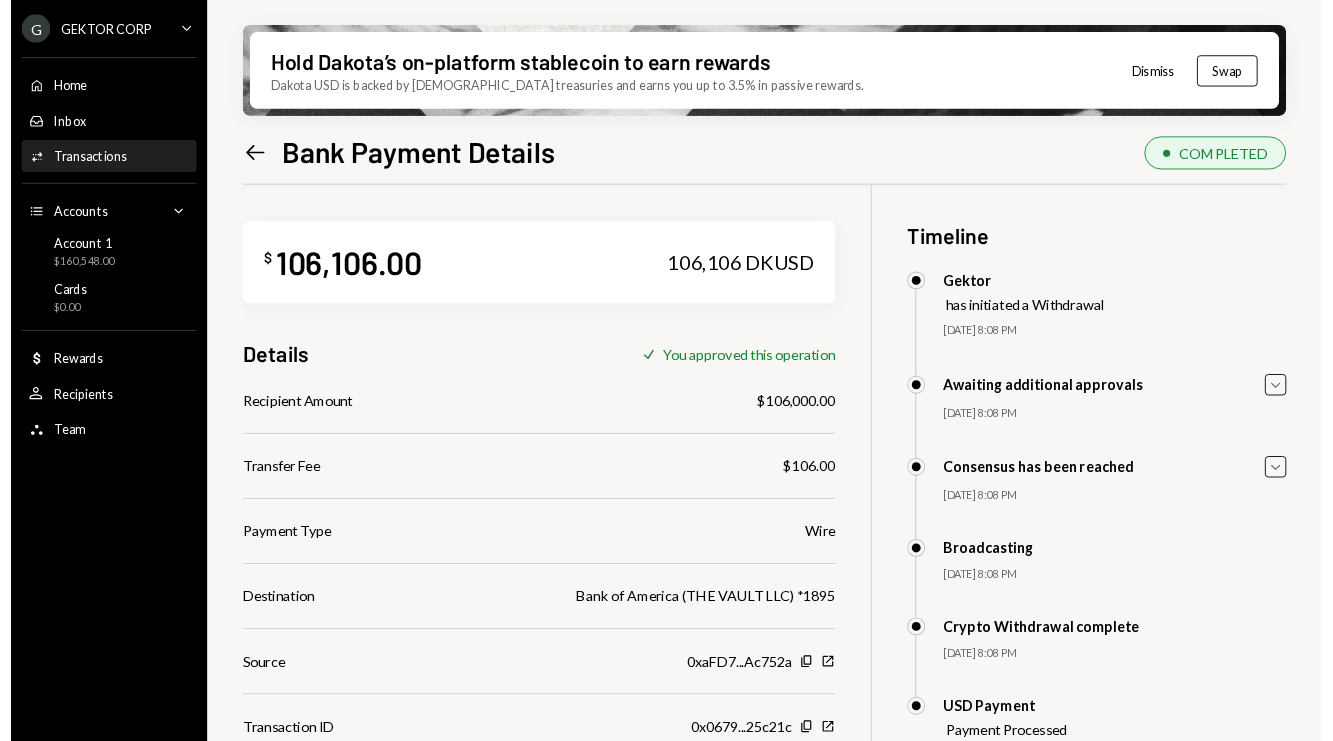 scroll, scrollTop: 160, scrollLeft: 0, axis: vertical 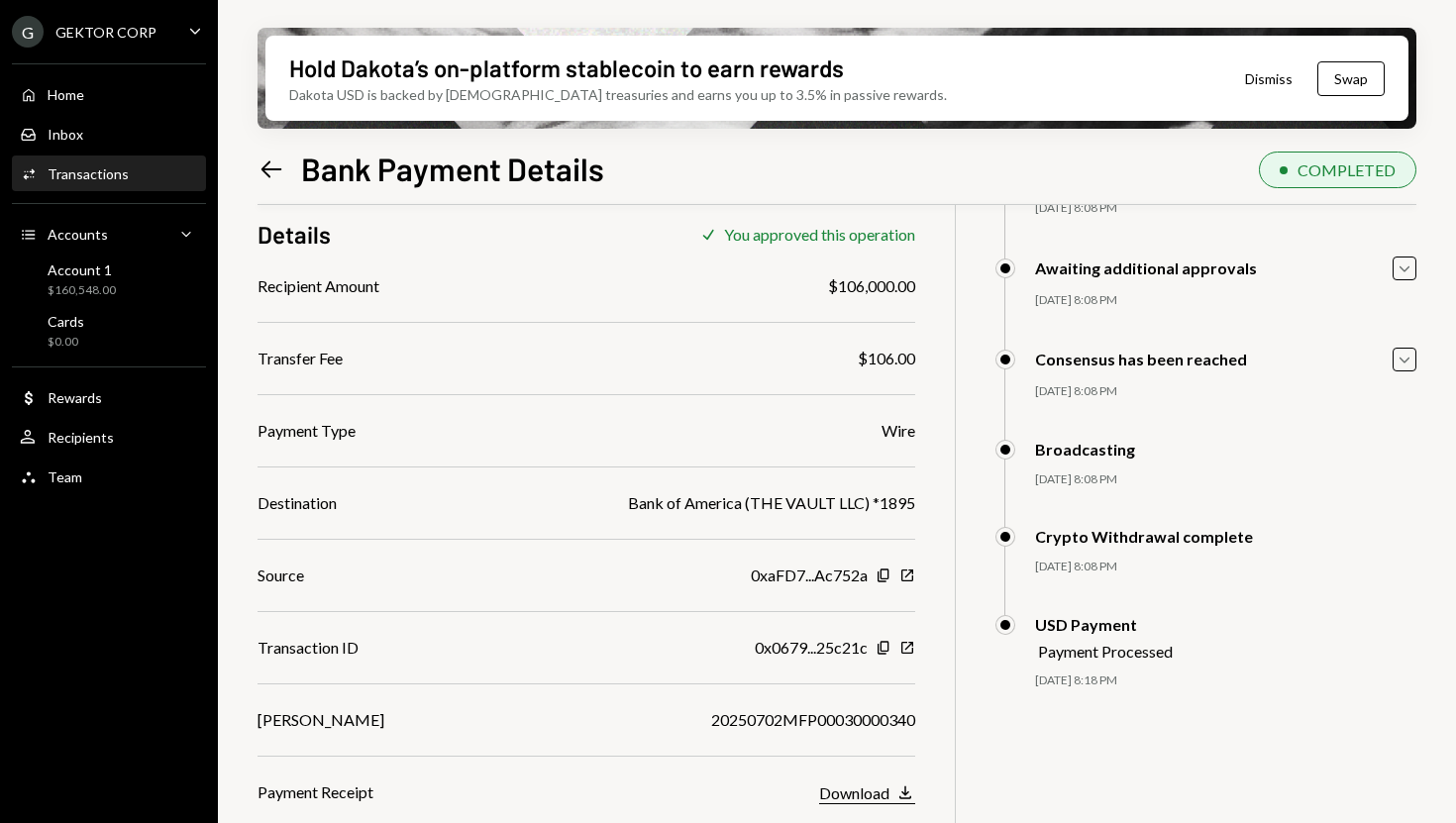 click on "Download" at bounding box center (854, 792) 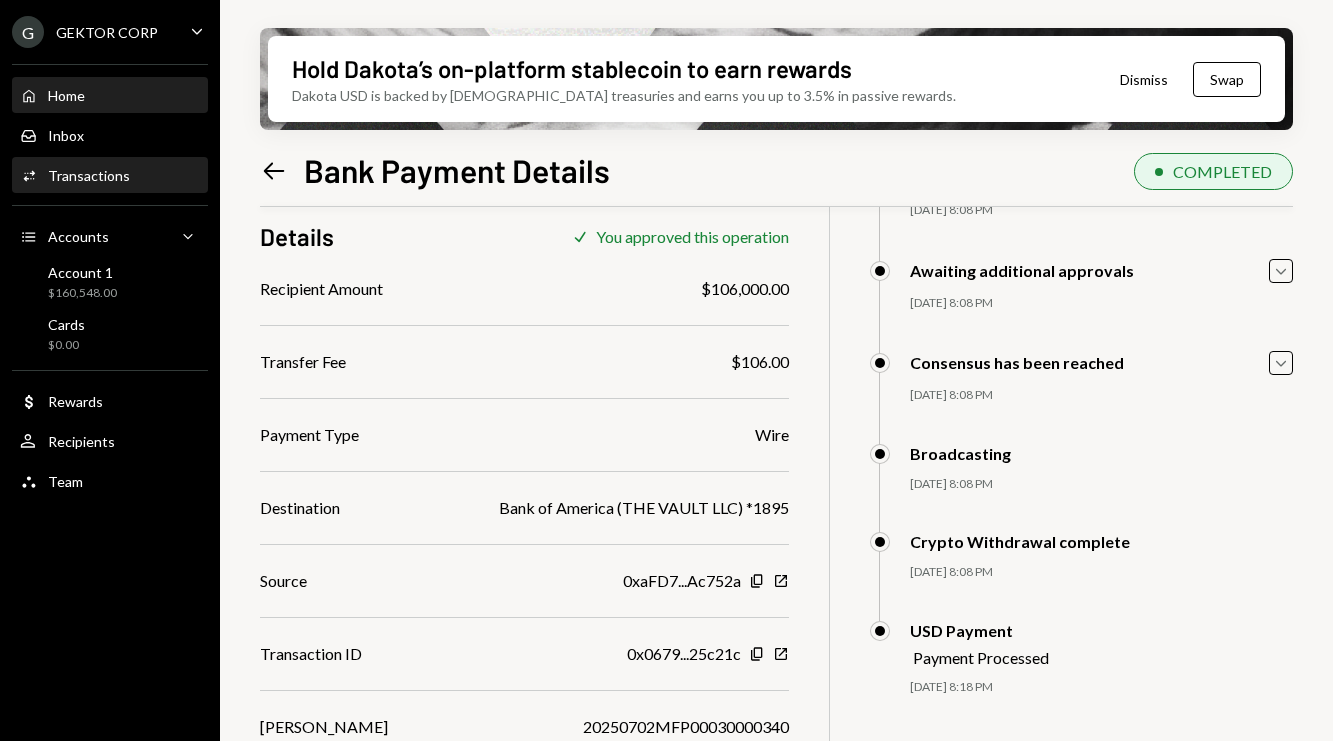 click on "Home Home" at bounding box center [110, 96] 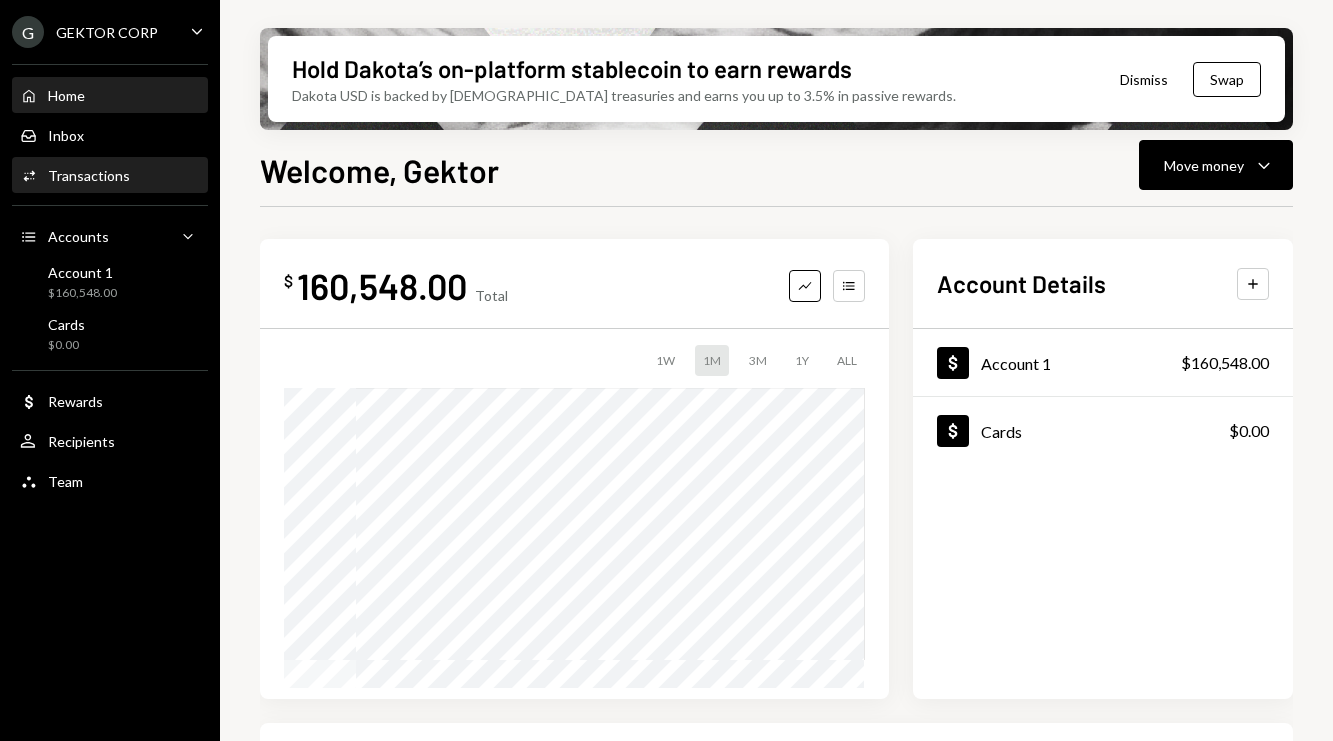 click on "Transactions" at bounding box center (89, 175) 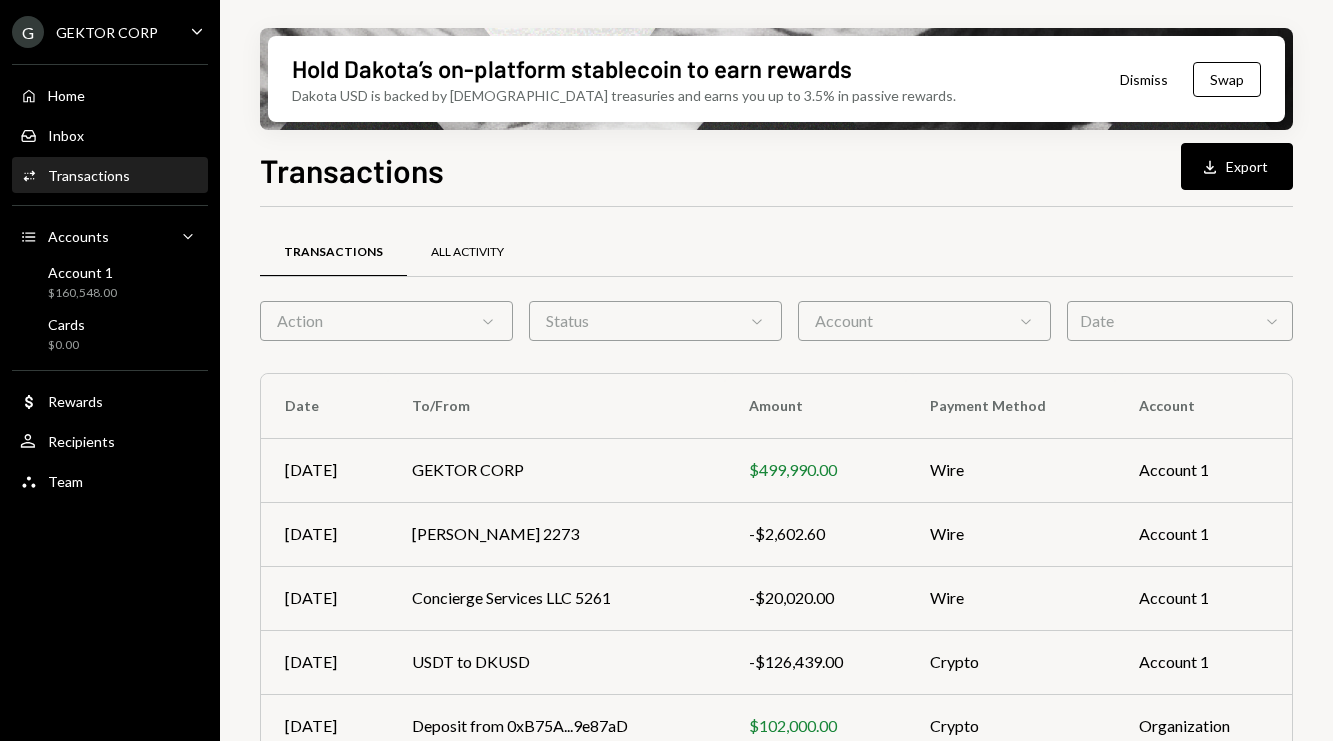 click on "All Activity" at bounding box center (467, 252) 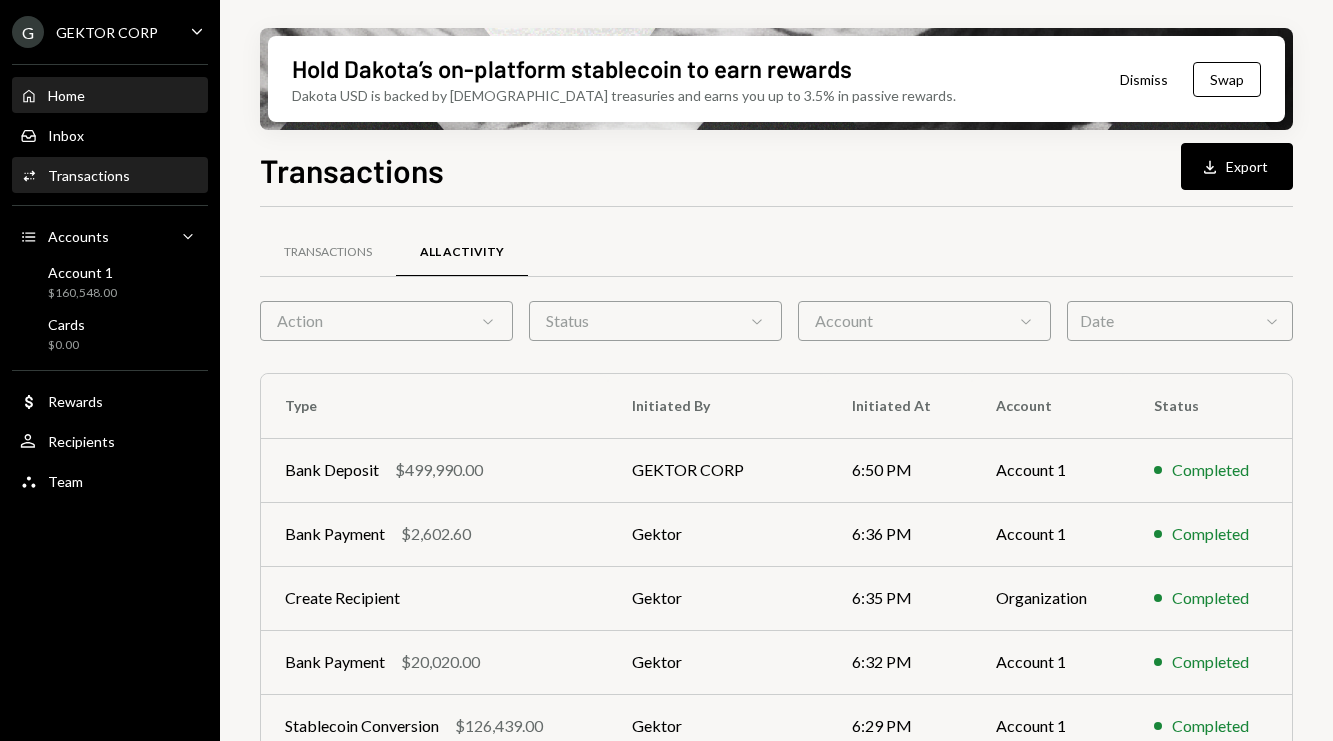 click on "Home Home" at bounding box center [110, 96] 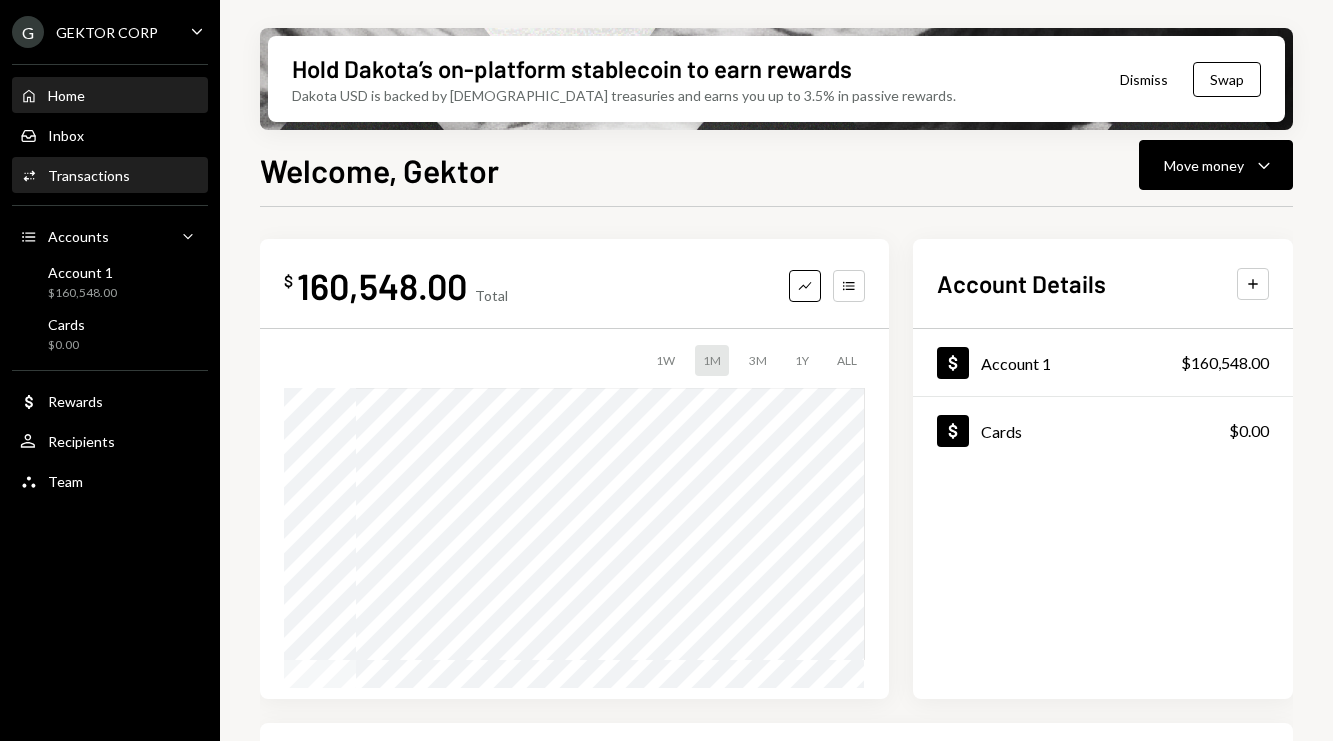 click on "Activities Transactions" at bounding box center (110, 176) 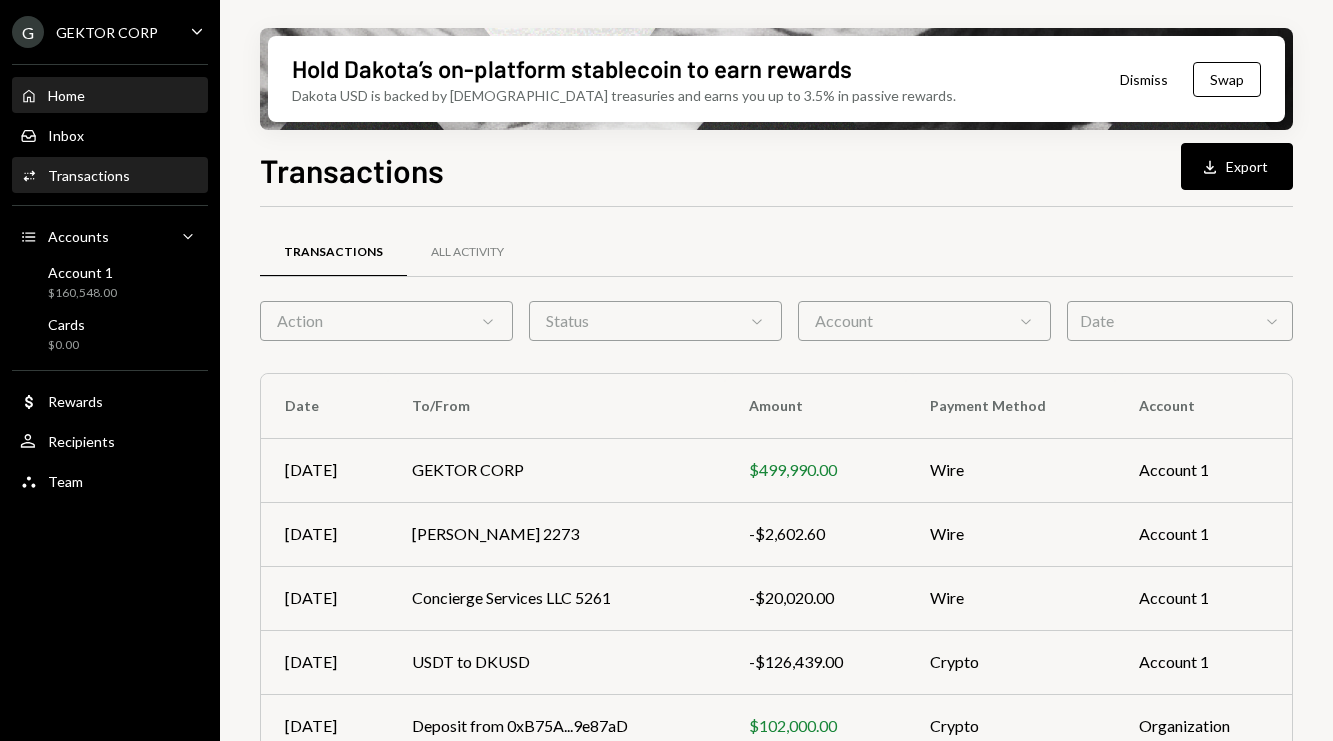 click on "Home Home" at bounding box center [110, 96] 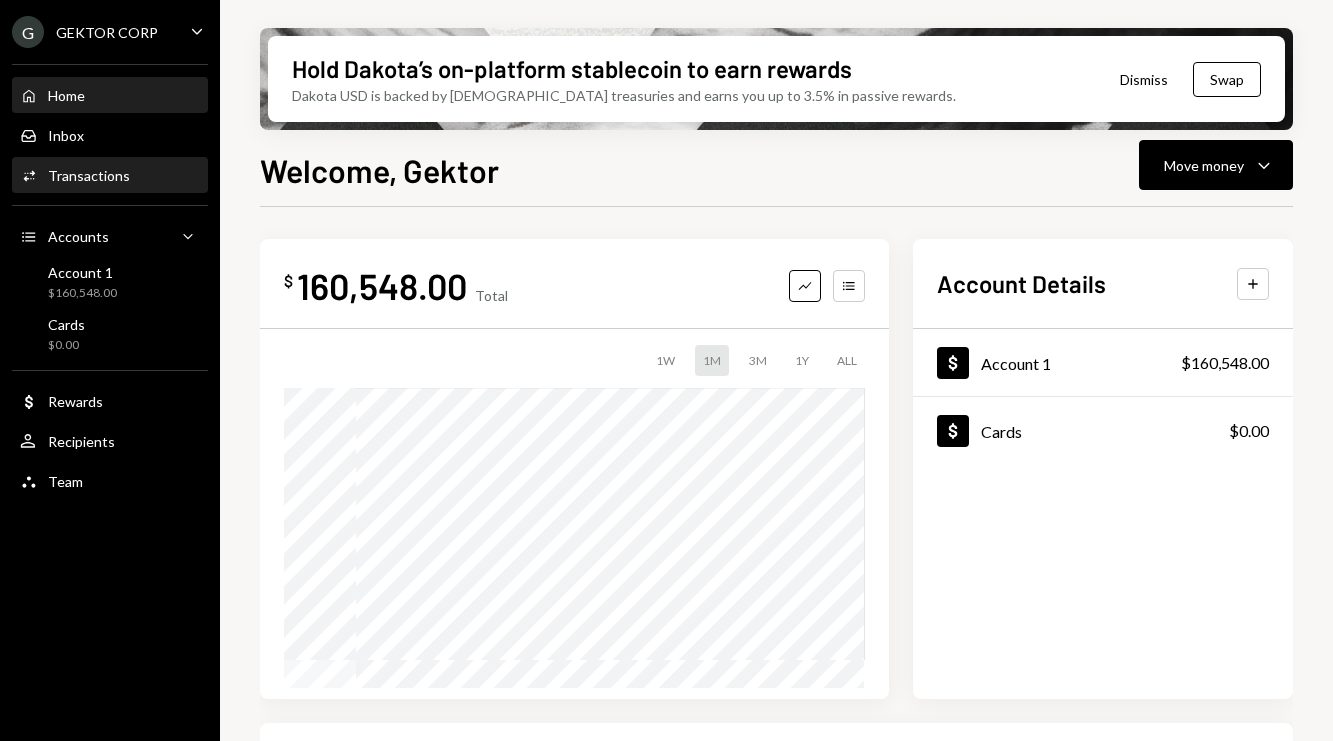 click on "Activities Transactions" at bounding box center (110, 176) 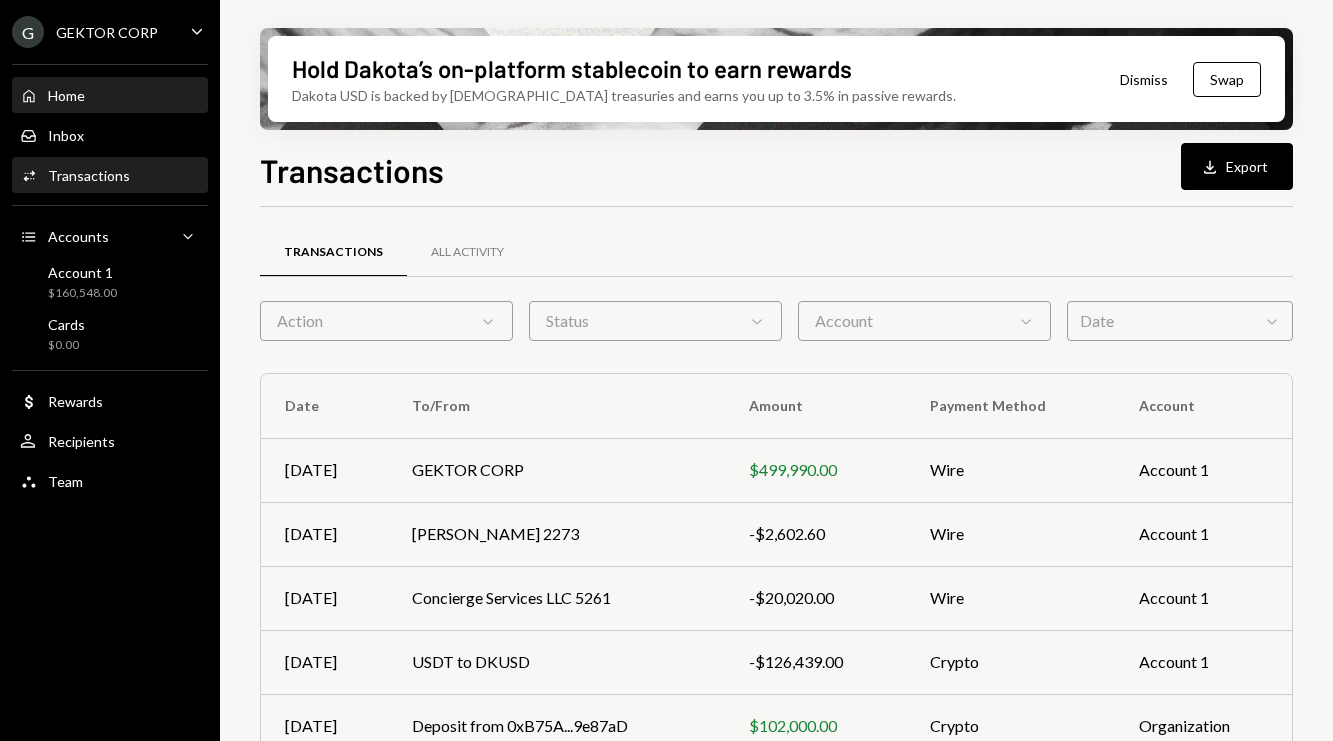 click on "Home" at bounding box center (66, 95) 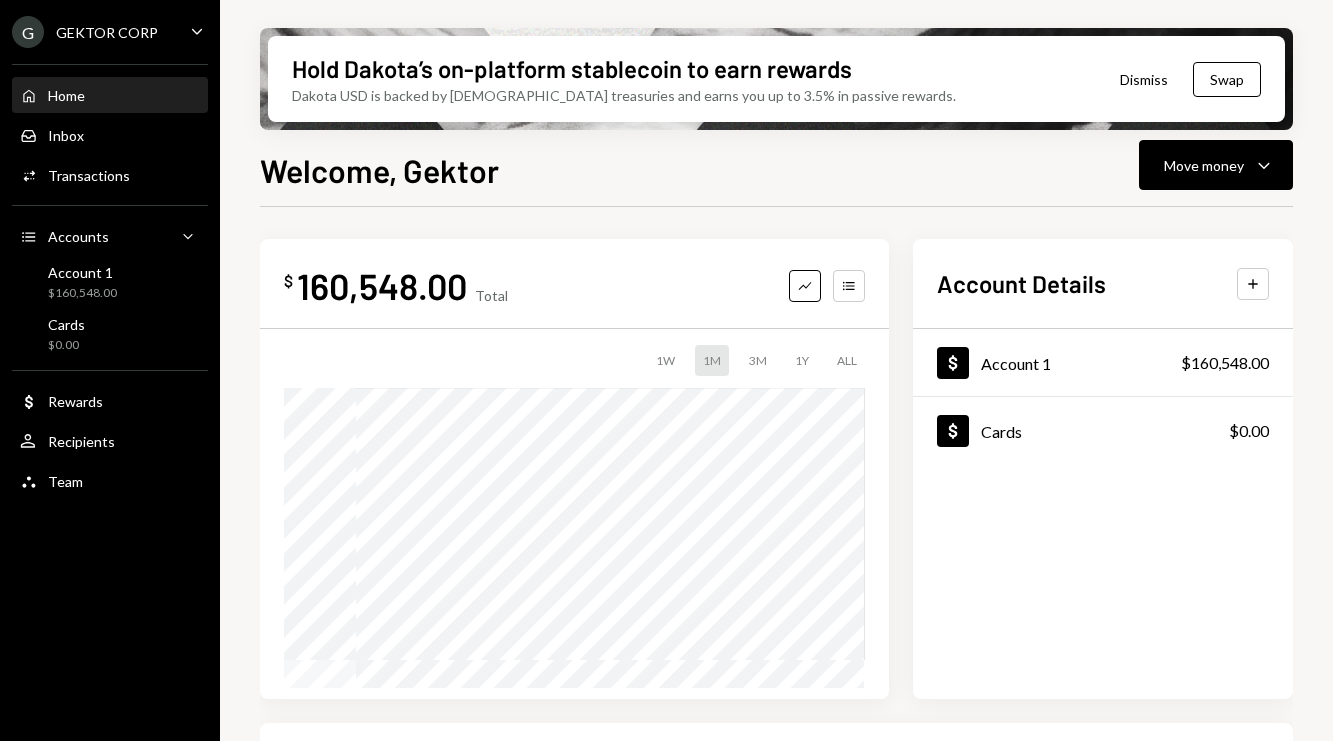 scroll, scrollTop: 0, scrollLeft: 0, axis: both 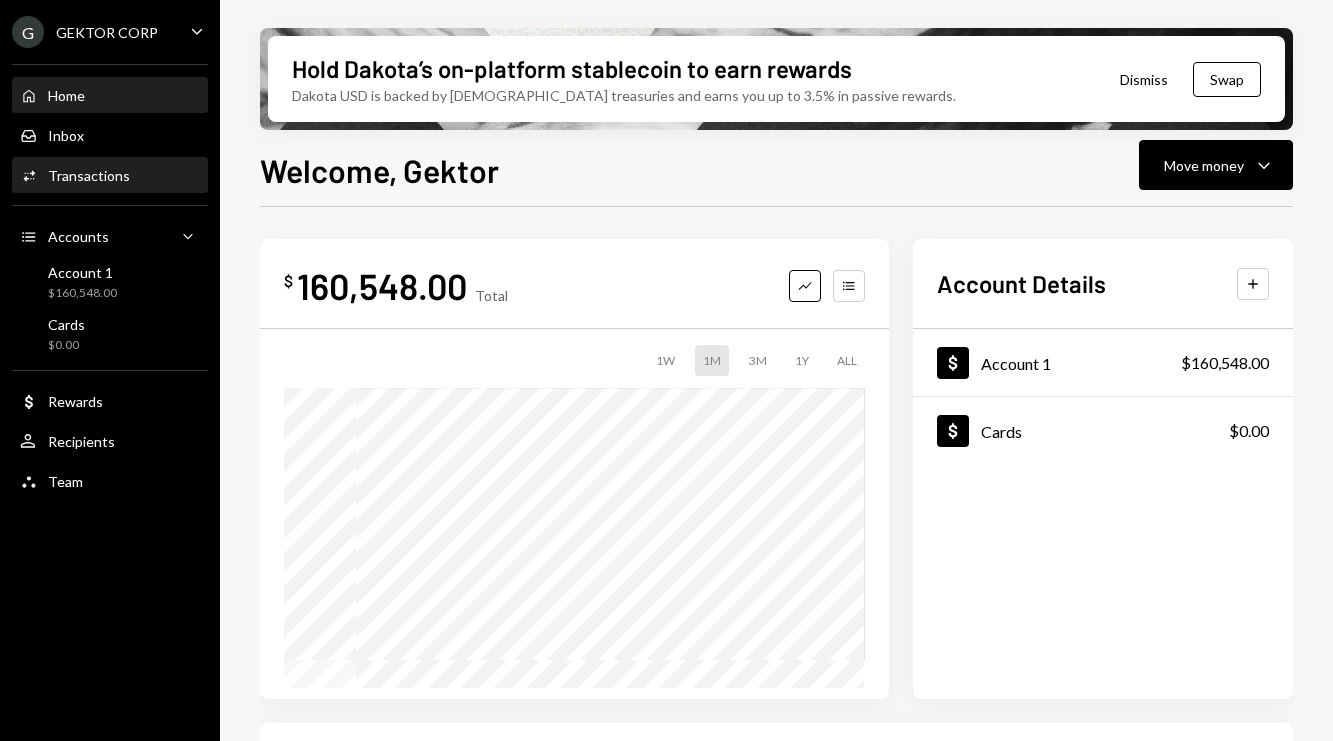 click on "Activities Transactions" at bounding box center (110, 176) 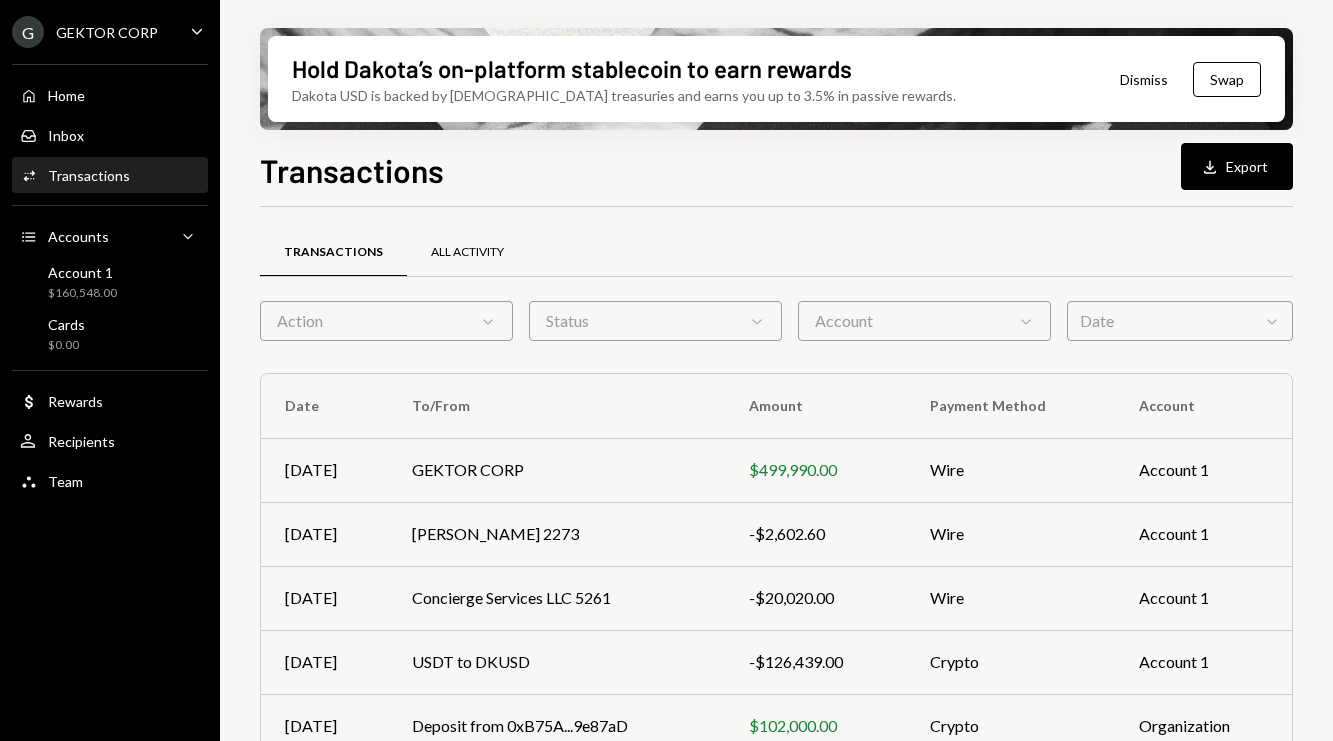 click on "All Activity" at bounding box center [467, 252] 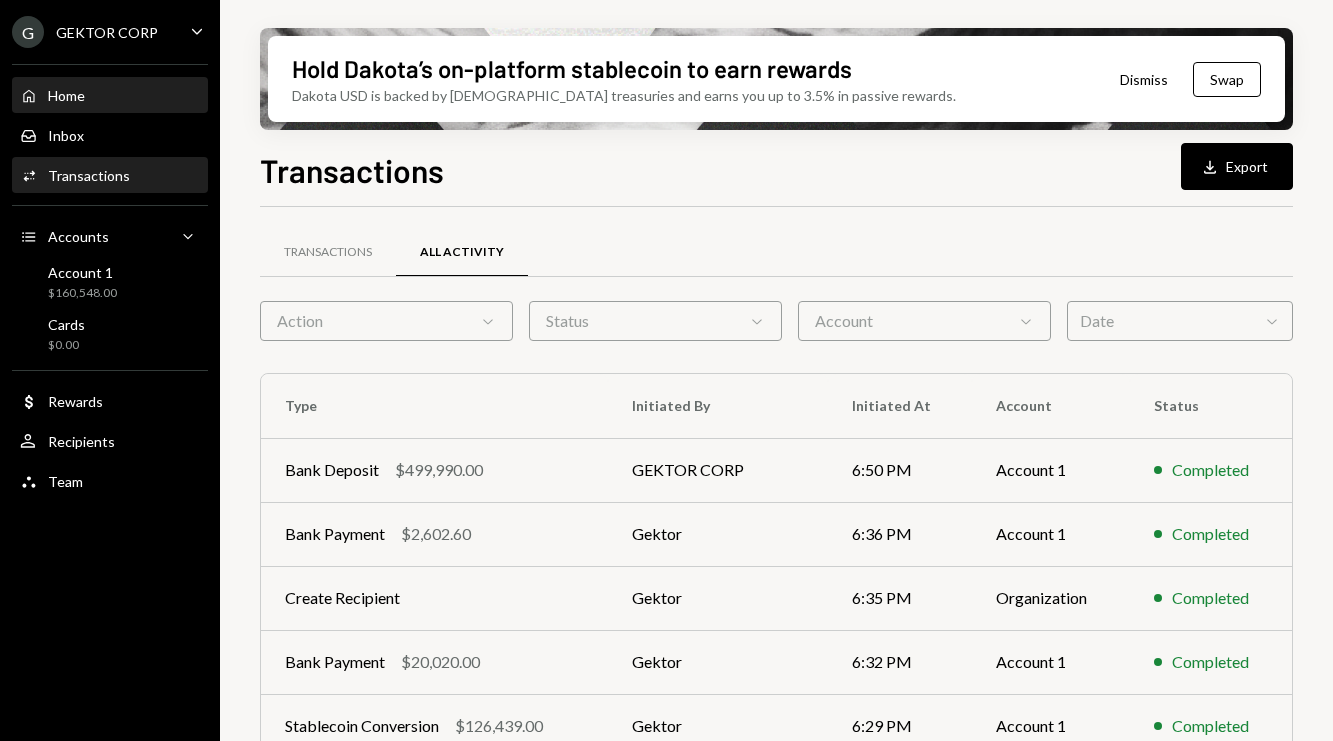 click on "Home Home" at bounding box center (110, 96) 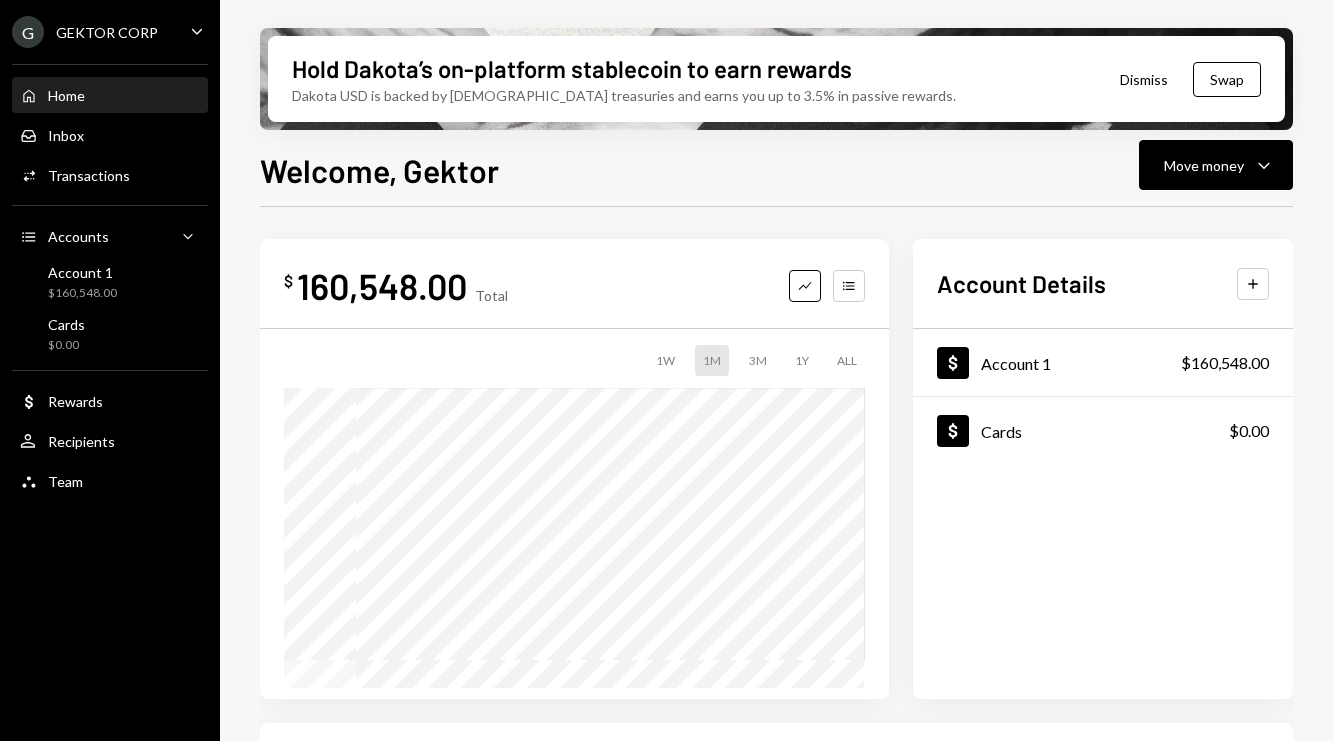 click on "Home Home" at bounding box center (110, 96) 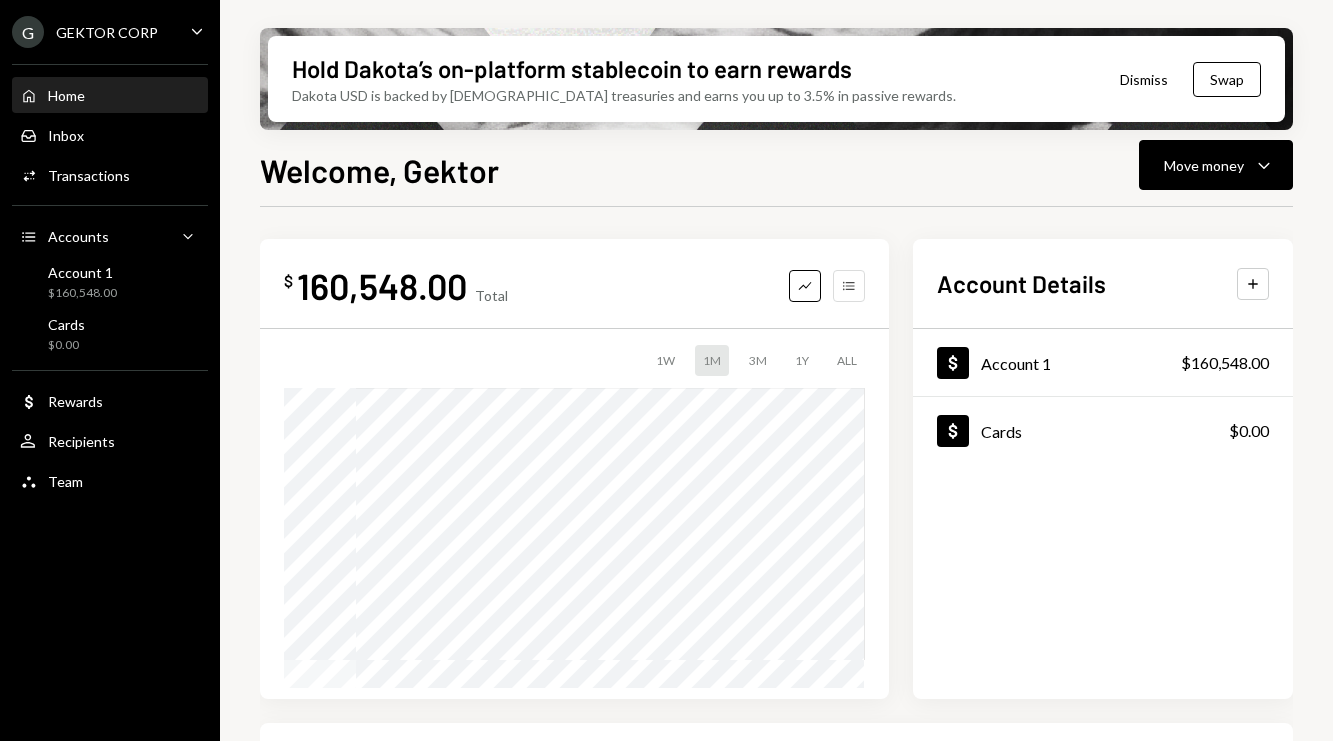 click on "Accounts" 